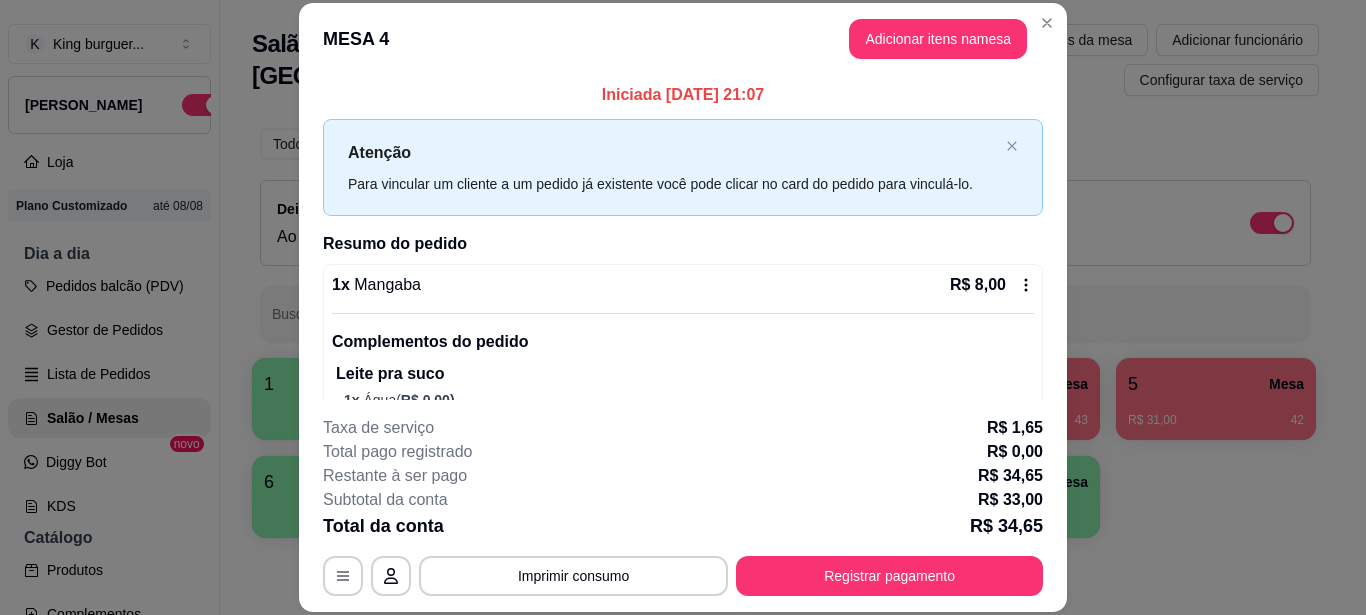 scroll, scrollTop: 0, scrollLeft: 0, axis: both 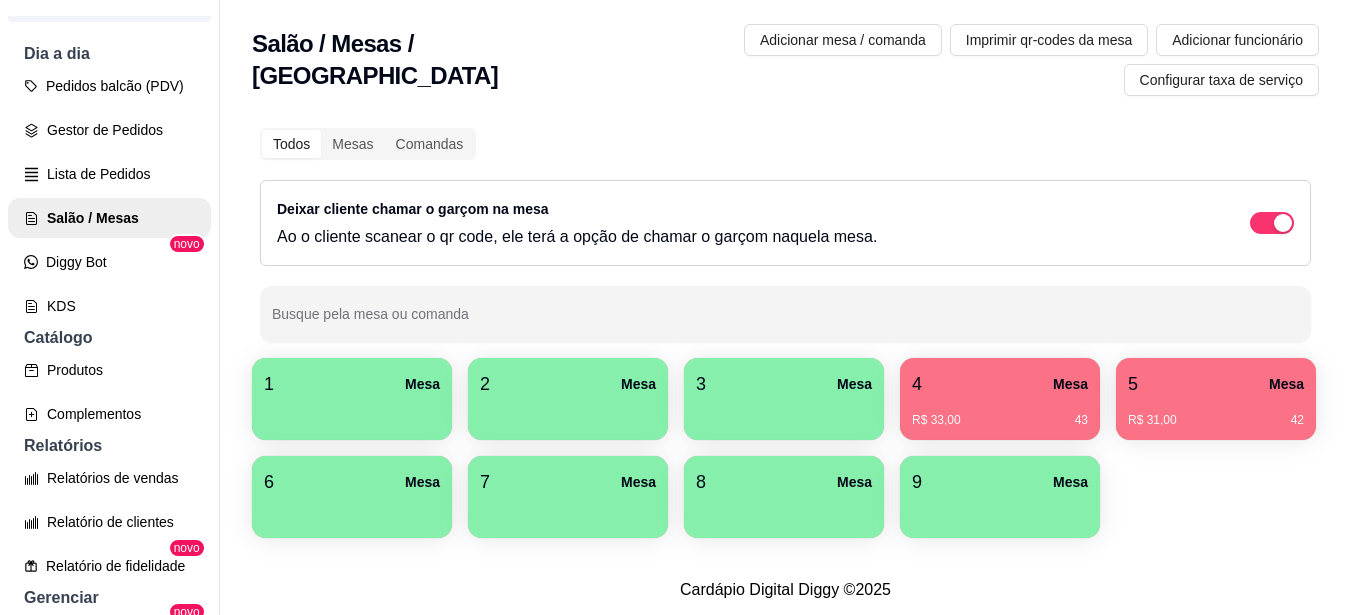 click on "R$ 33,00 43" at bounding box center (1000, 413) 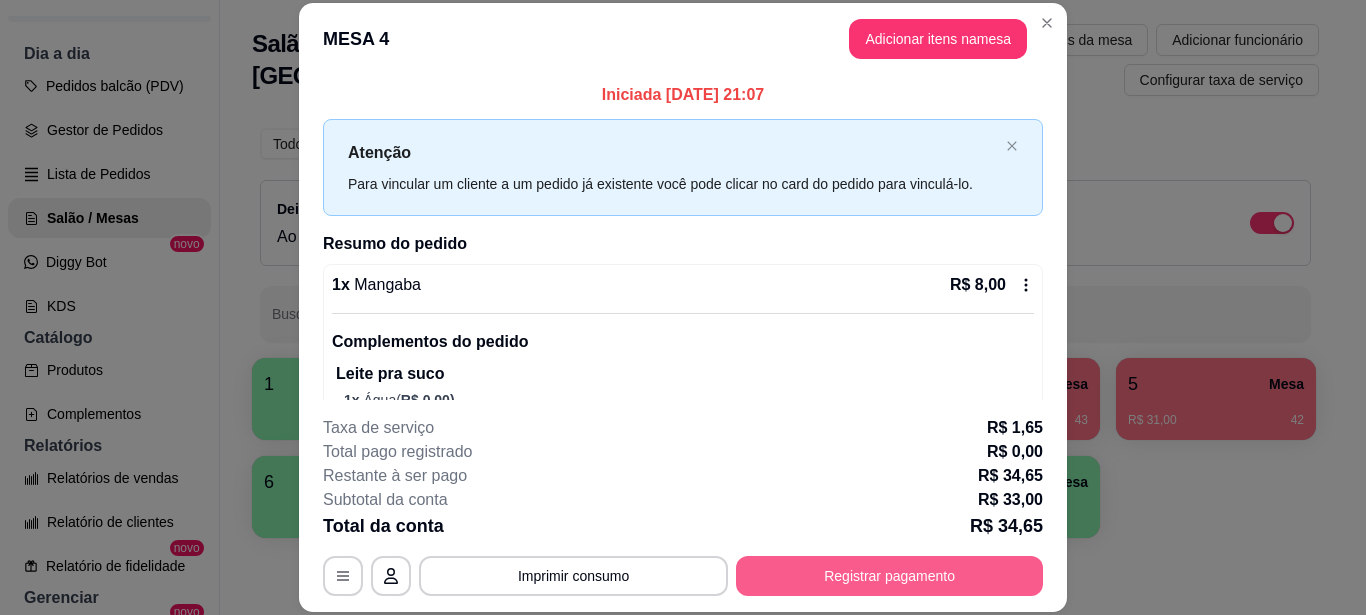 click on "Registrar pagamento" at bounding box center (889, 576) 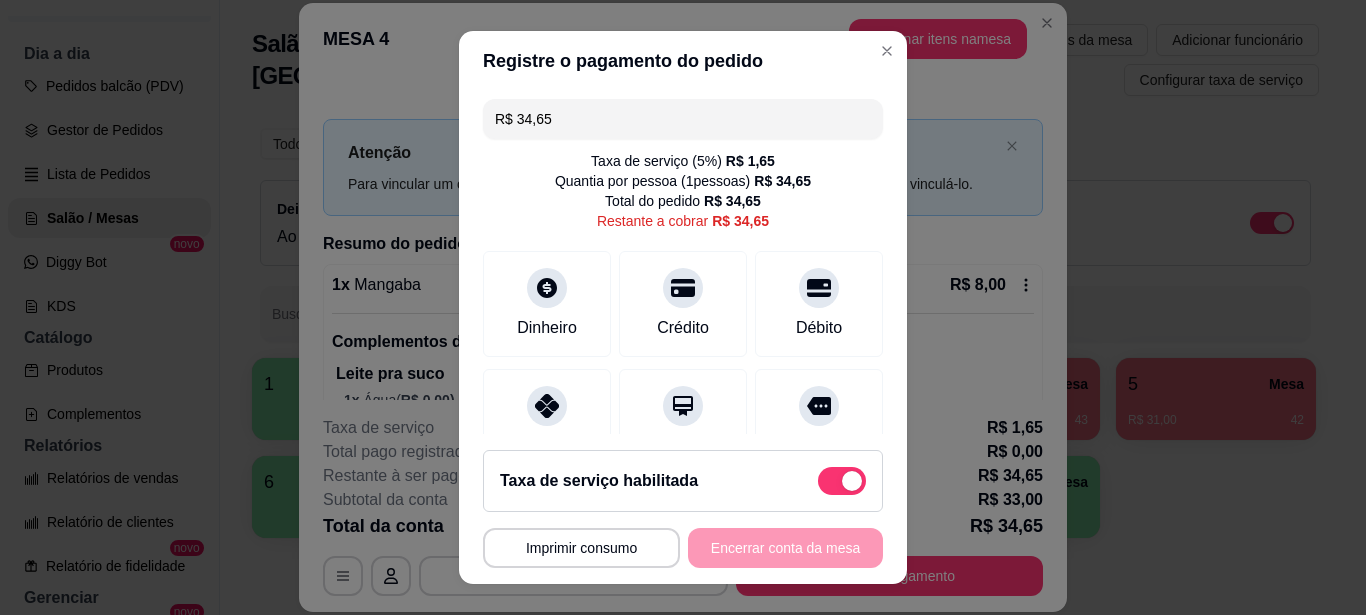 click at bounding box center [842, 481] 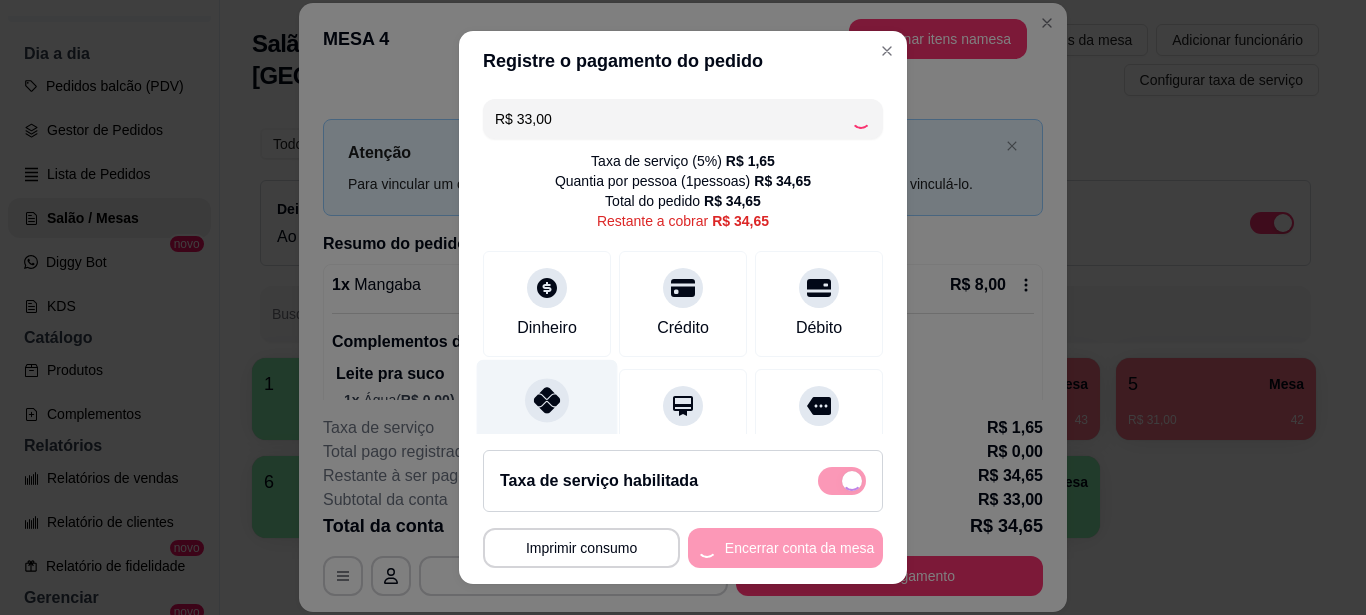 checkbox on "false" 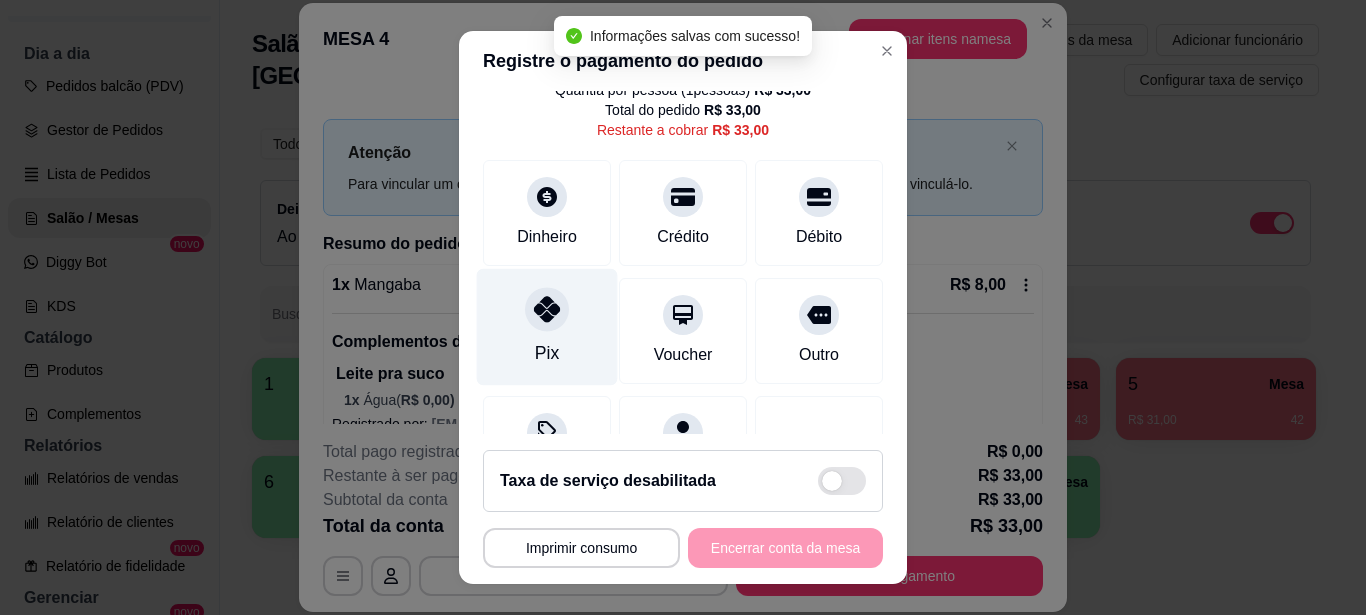 scroll, scrollTop: 170, scrollLeft: 0, axis: vertical 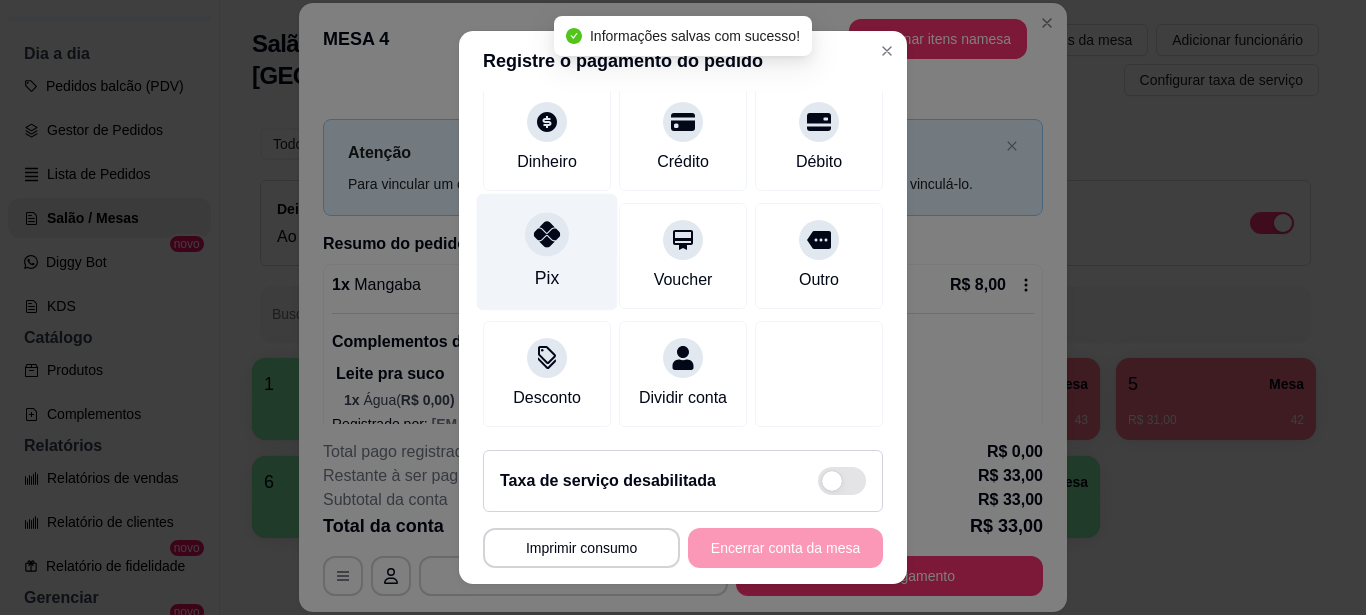 drag, startPoint x: 548, startPoint y: 204, endPoint x: 548, endPoint y: 217, distance: 13 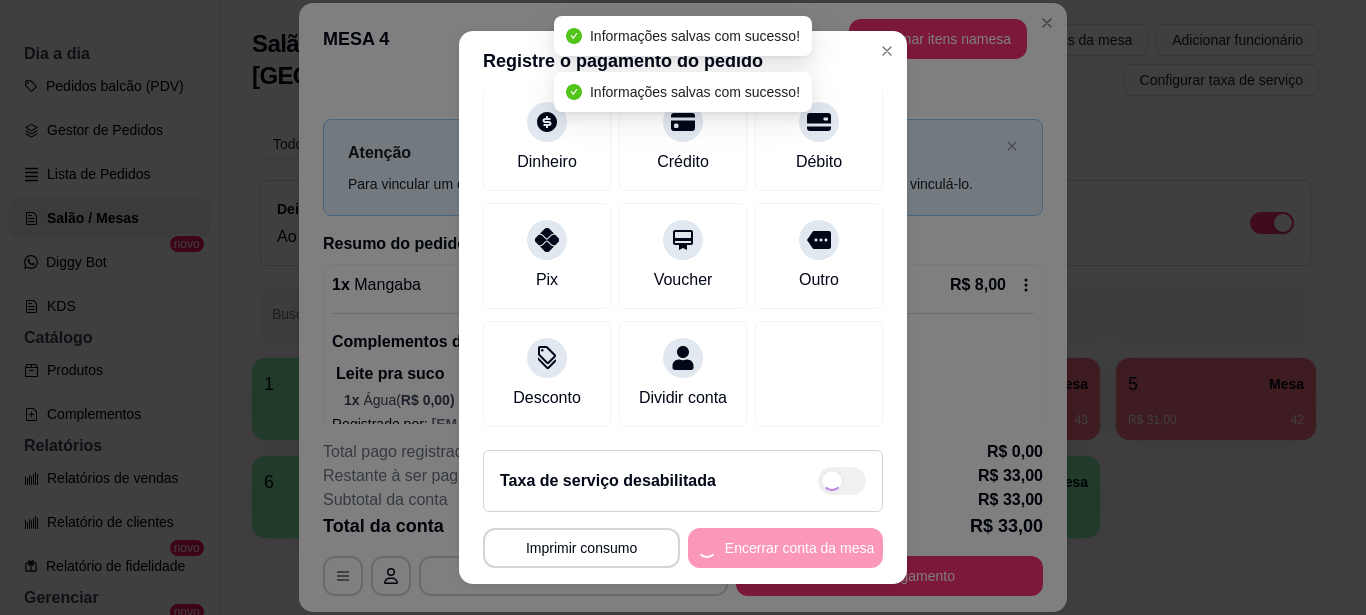 type on "R$ 0,00" 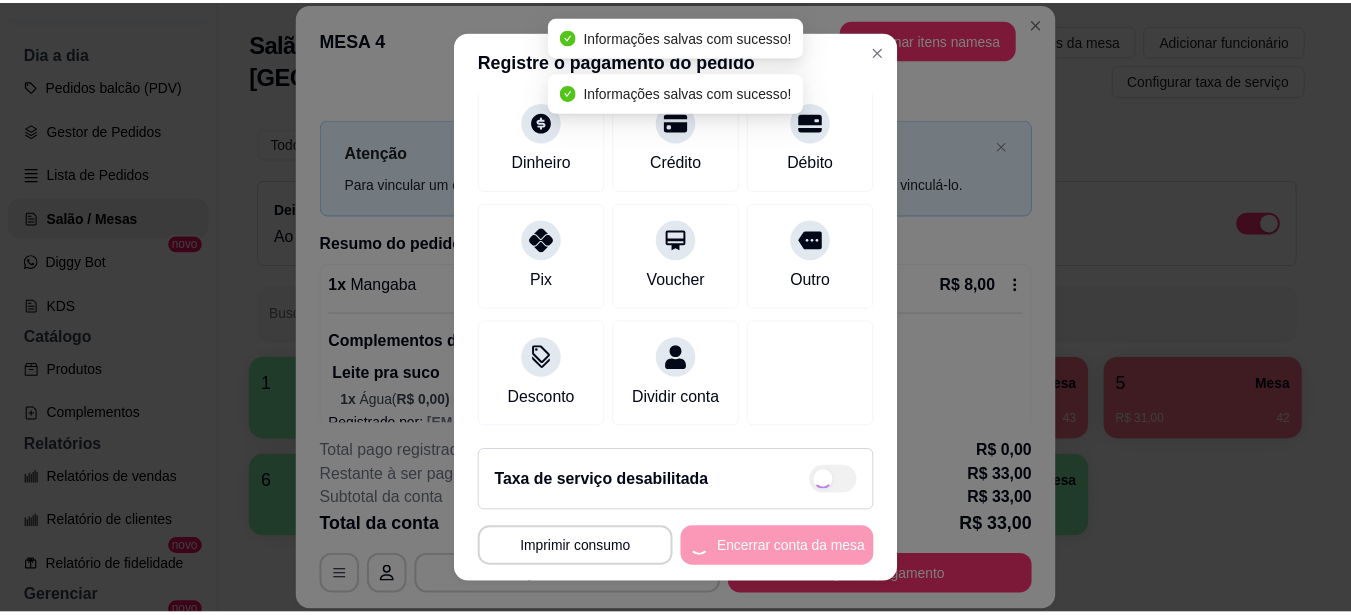 scroll, scrollTop: 150, scrollLeft: 0, axis: vertical 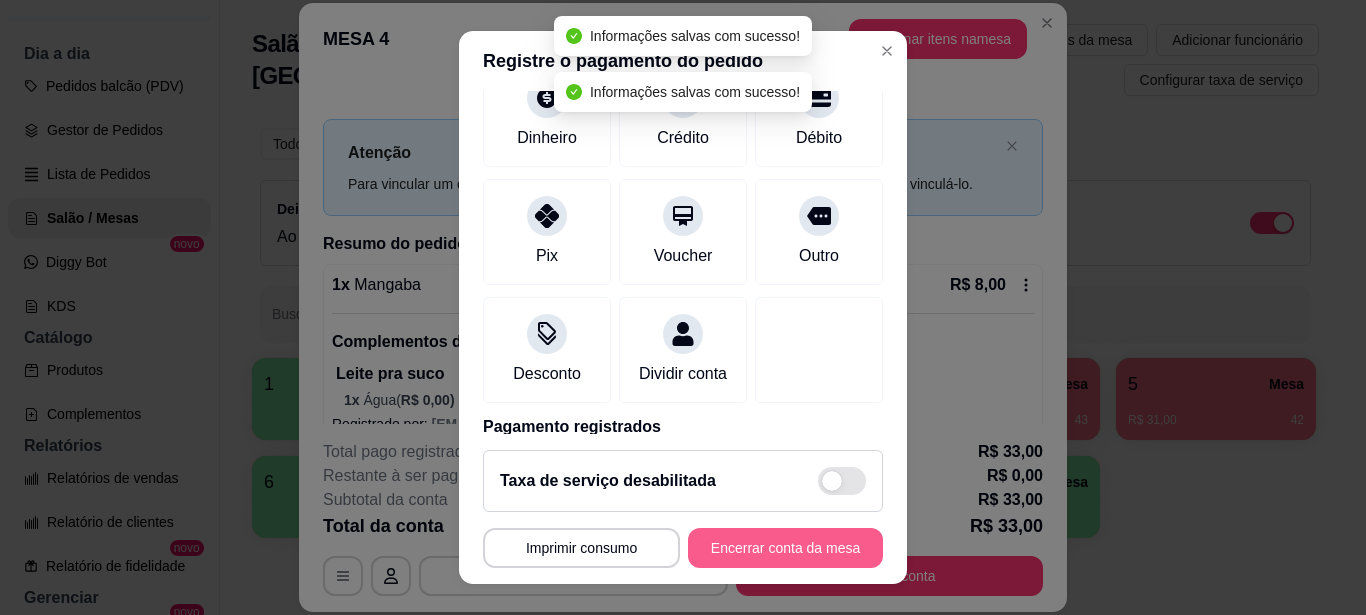 click on "Encerrar conta da mesa" at bounding box center [785, 548] 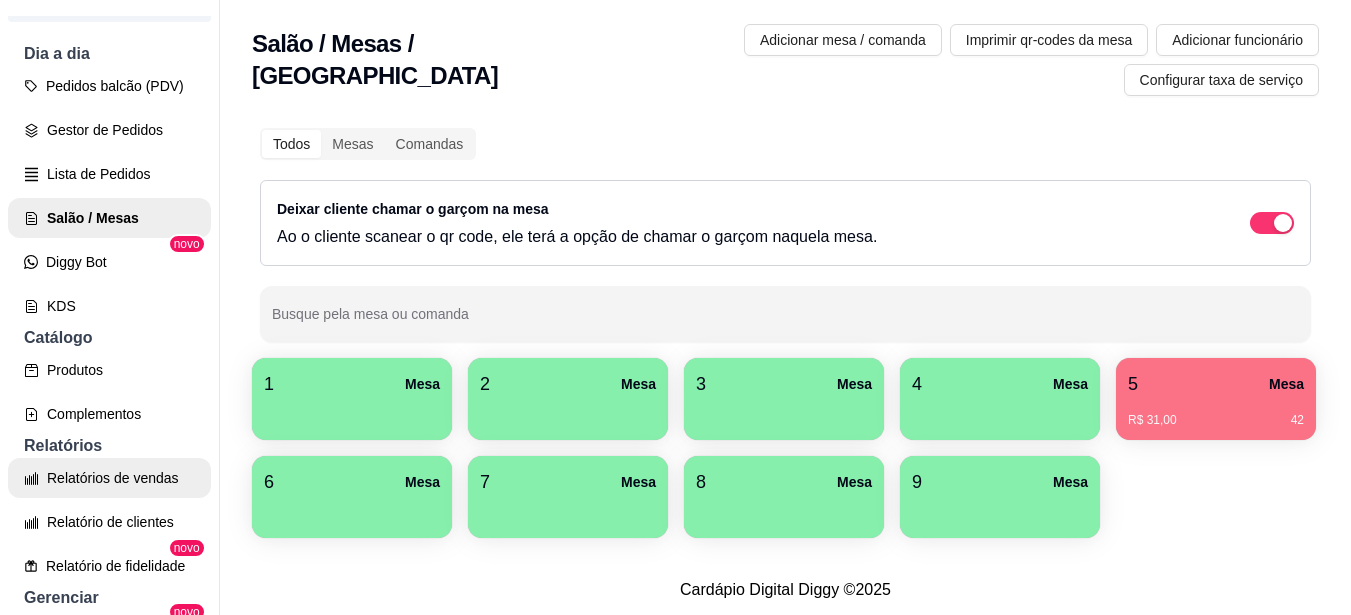 click on "Relatórios de vendas" at bounding box center (109, 478) 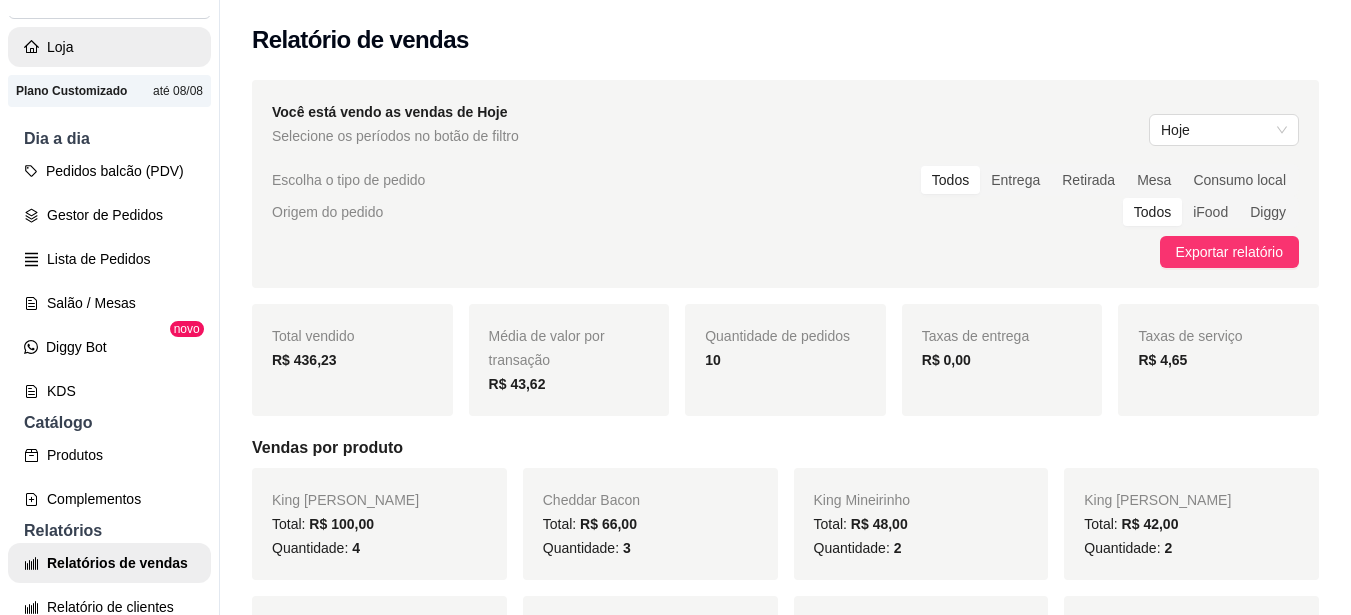 scroll, scrollTop: 0, scrollLeft: 0, axis: both 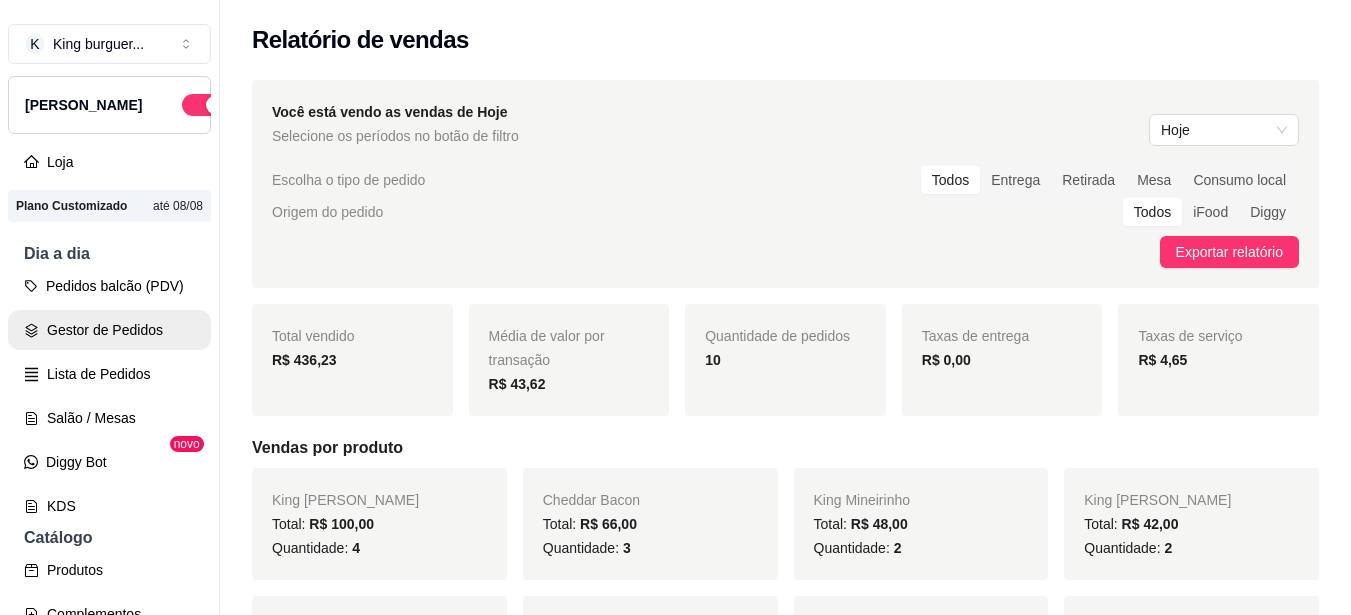 click on "Gestor de Pedidos" at bounding box center (109, 330) 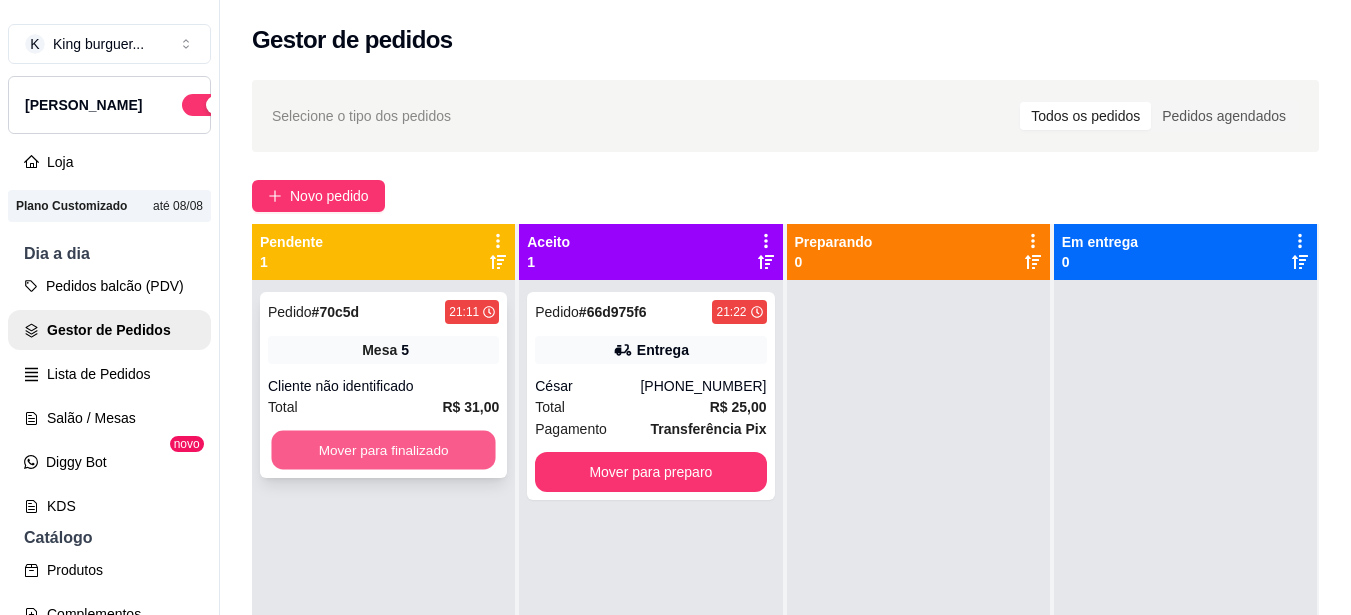 click on "Mover para finalizado" at bounding box center [383, 450] 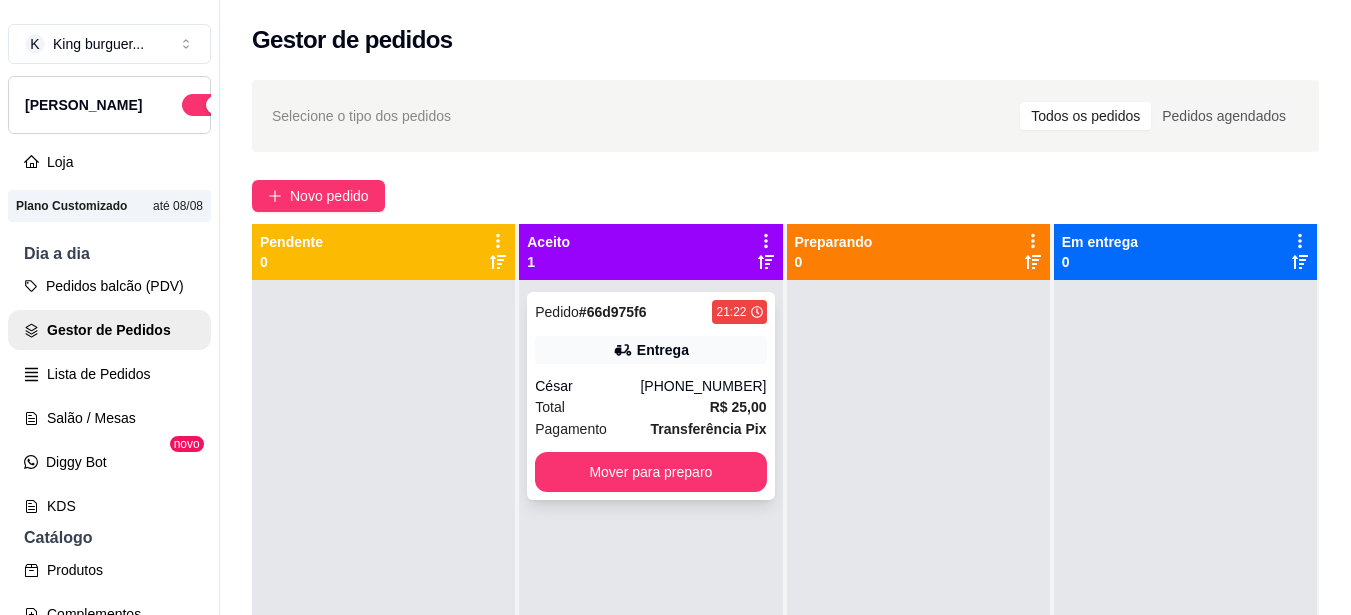 click on "Entrega" at bounding box center (650, 350) 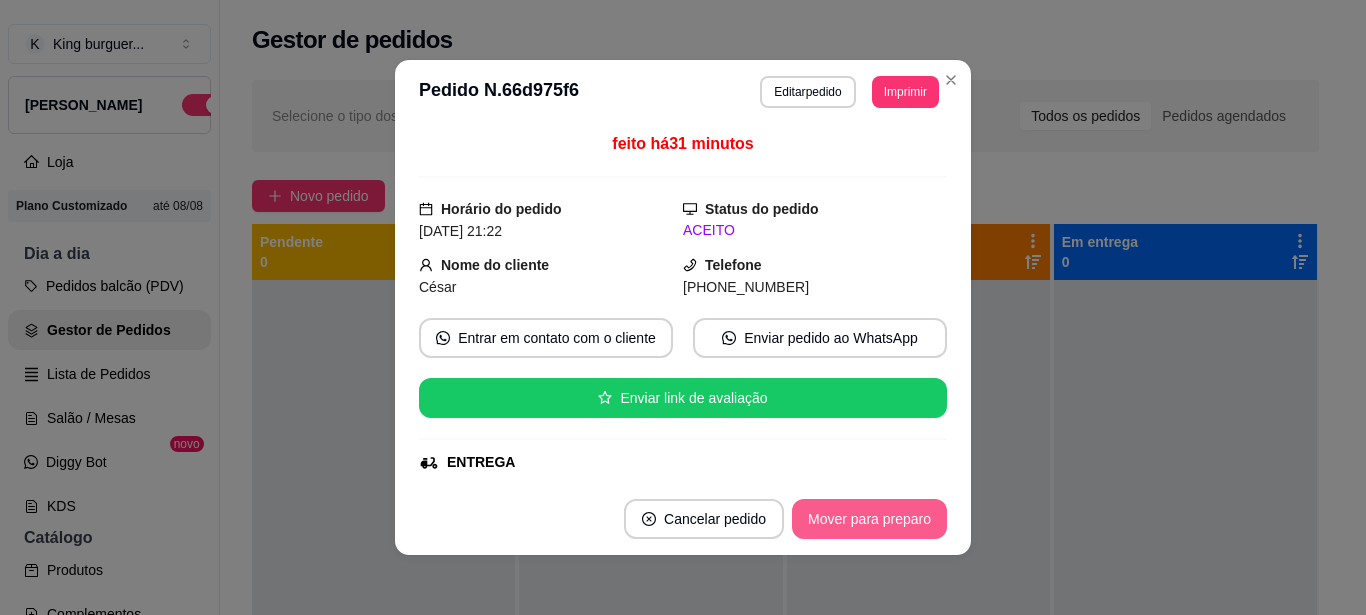 click on "Mover para preparo" at bounding box center (869, 519) 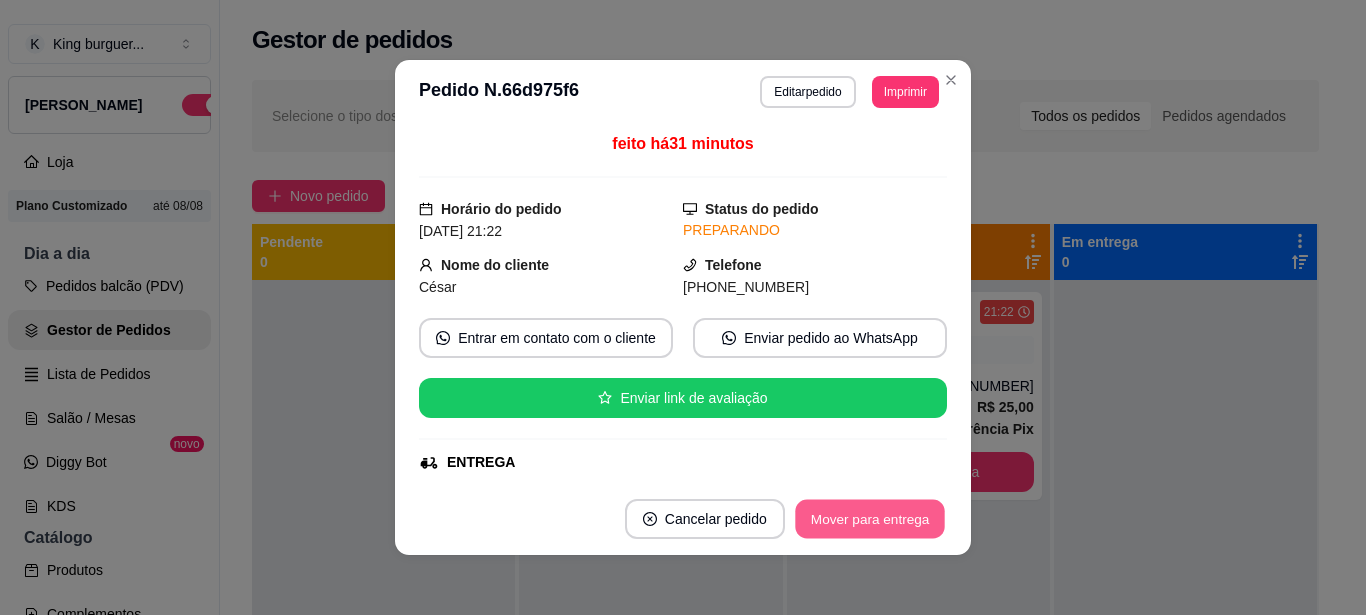 click on "Mover para entrega" at bounding box center [870, 519] 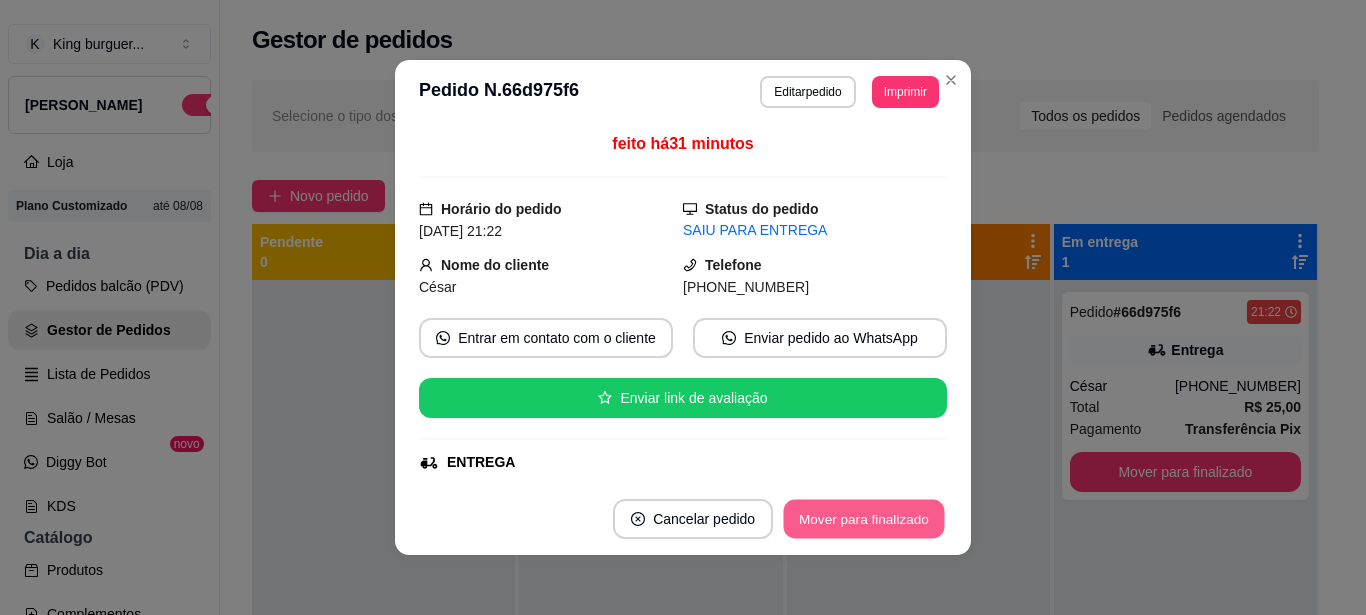 click on "Mover para finalizado" at bounding box center (864, 519) 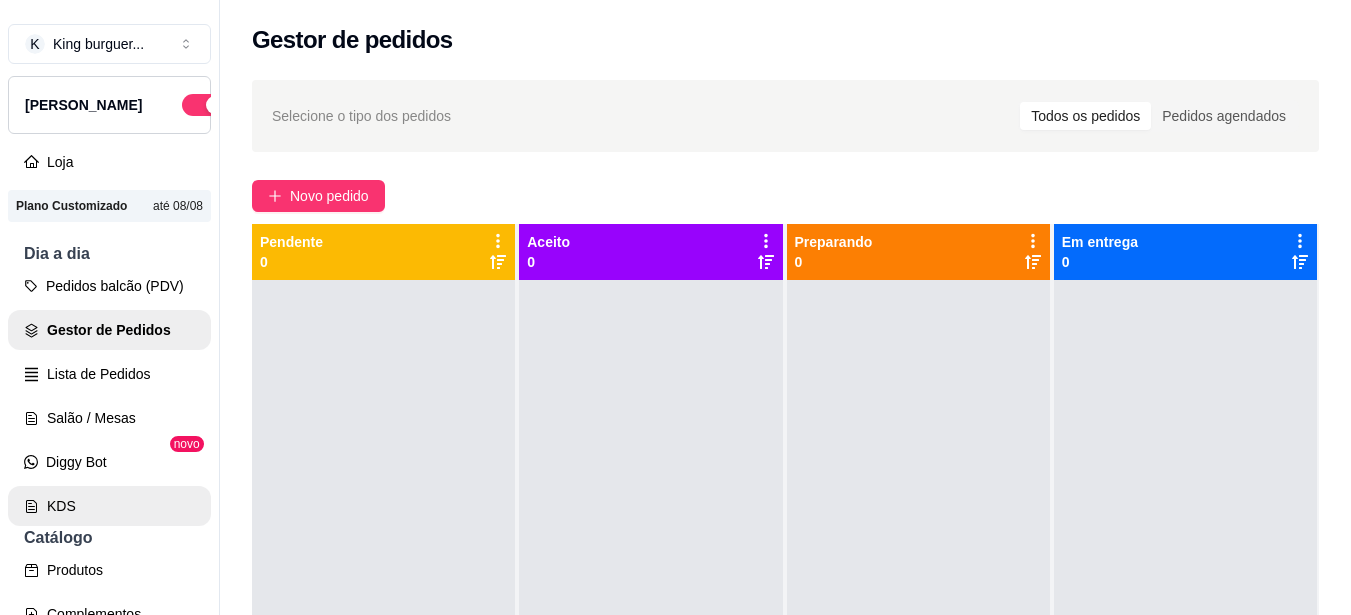scroll, scrollTop: 100, scrollLeft: 0, axis: vertical 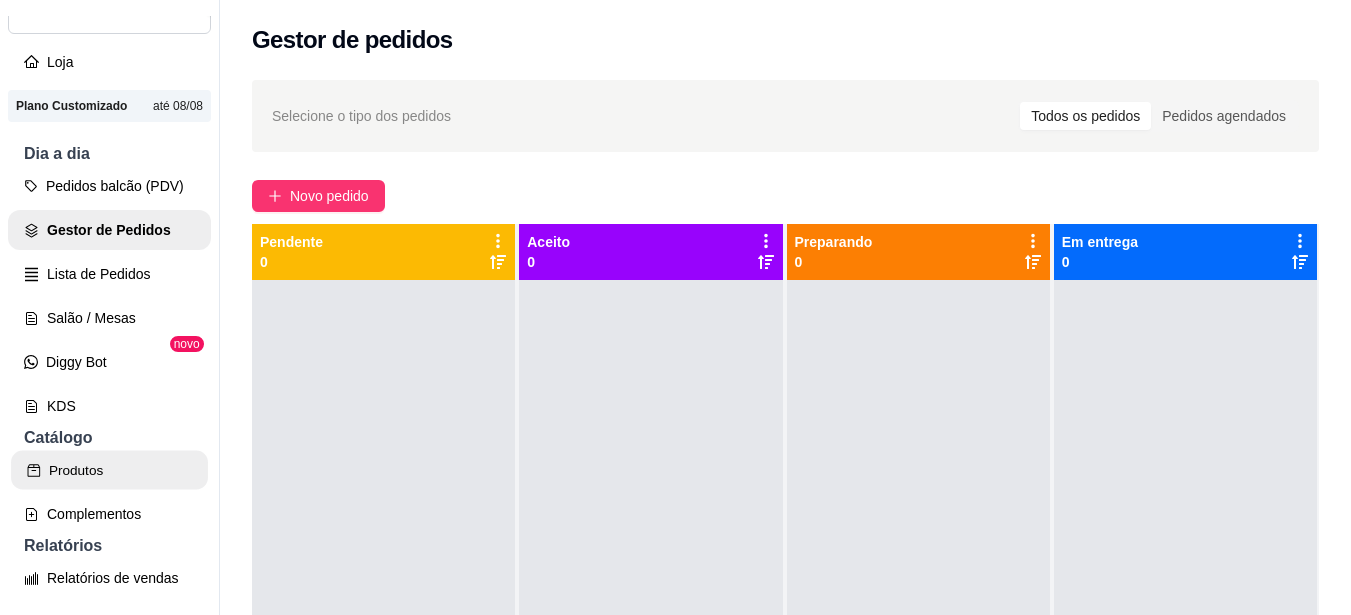 click on "Produtos" at bounding box center (109, 470) 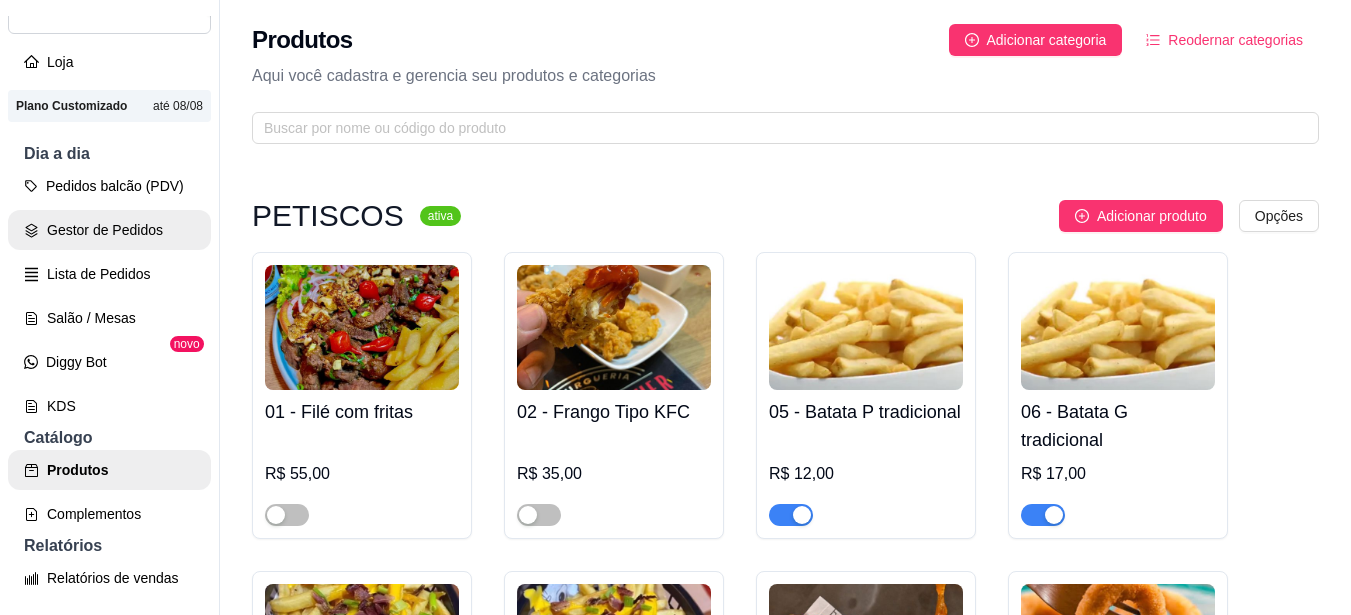 click on "Gestor de Pedidos" at bounding box center (109, 230) 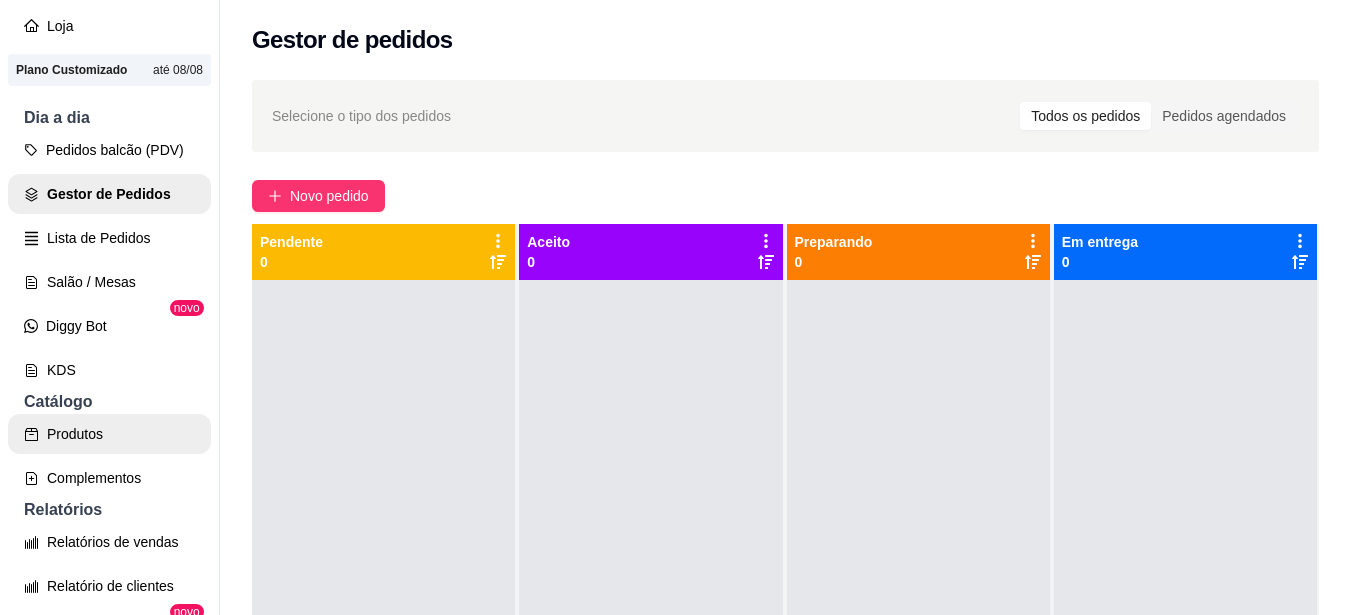 scroll, scrollTop: 200, scrollLeft: 0, axis: vertical 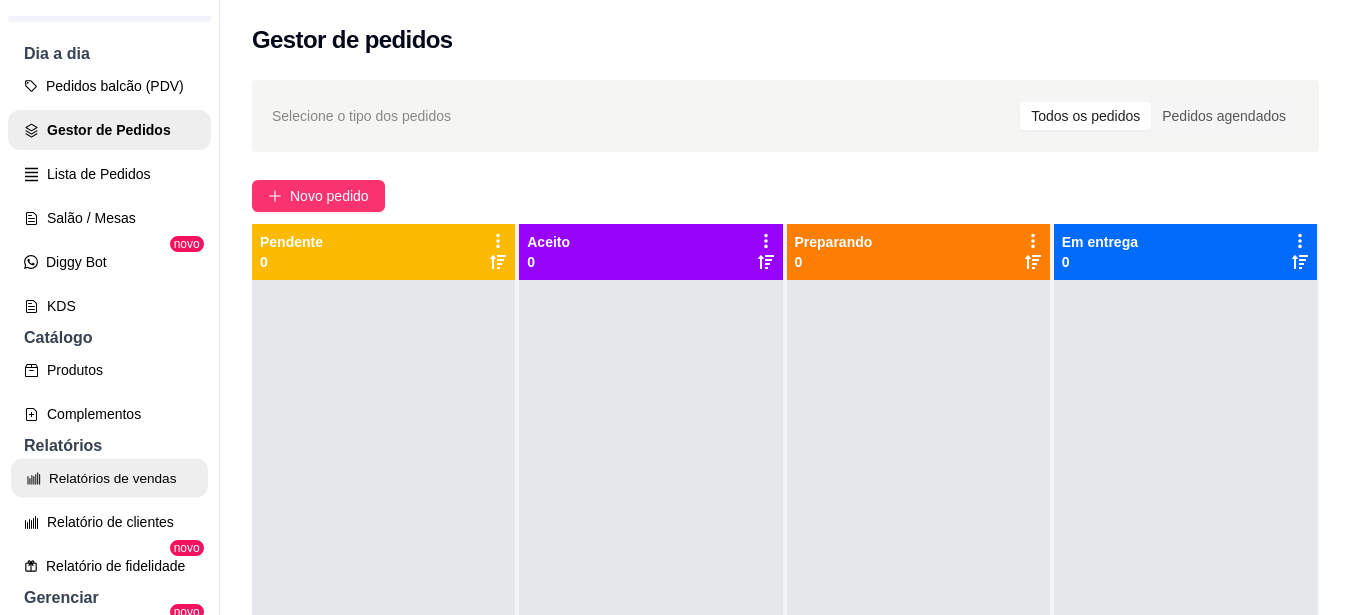 click on "Relatórios de vendas" at bounding box center (109, 478) 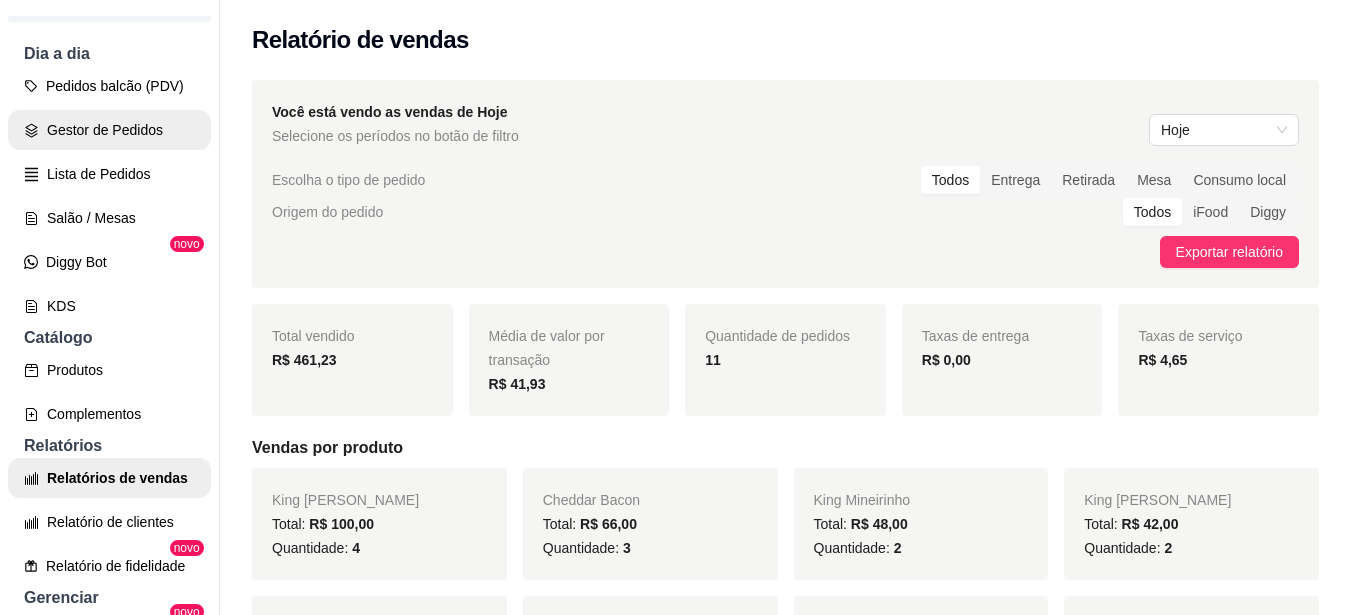 click on "Gestor de Pedidos" at bounding box center [109, 130] 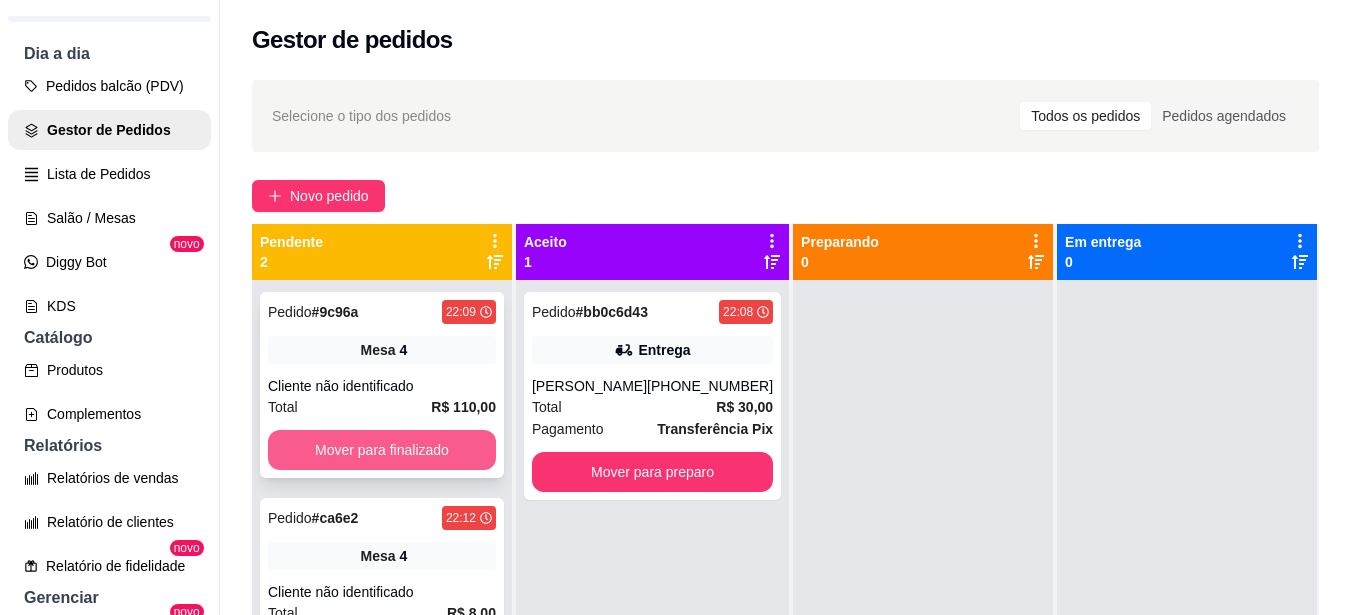 click on "Mover para finalizado" at bounding box center [382, 450] 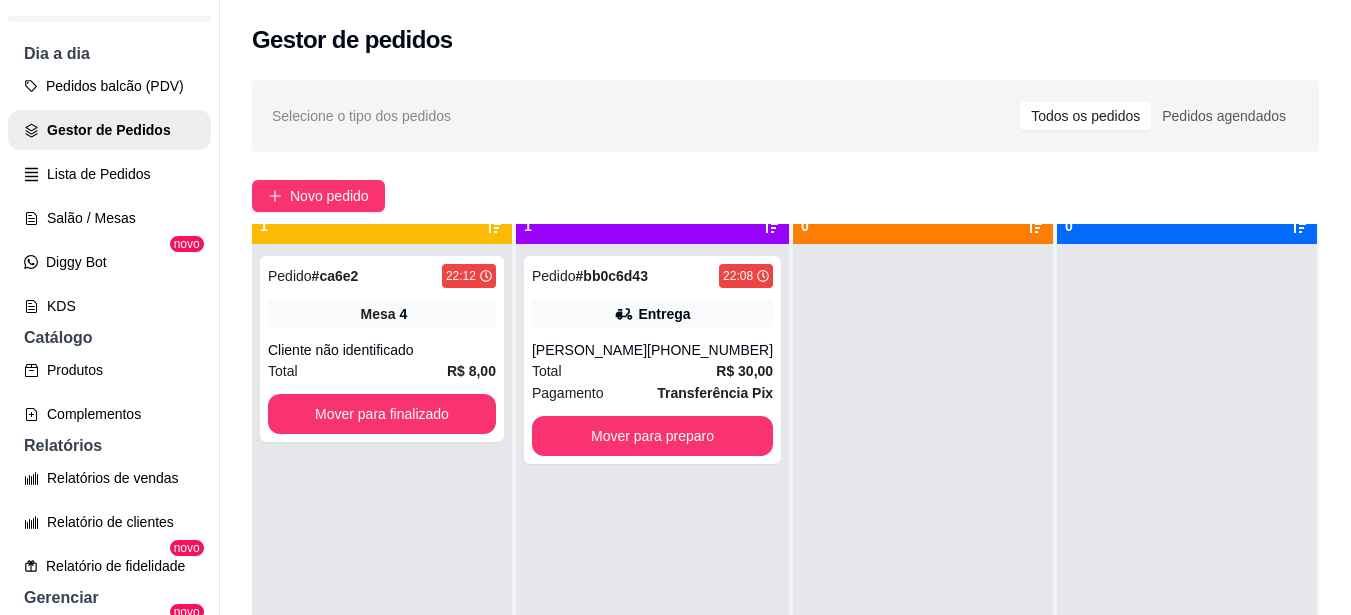scroll, scrollTop: 56, scrollLeft: 0, axis: vertical 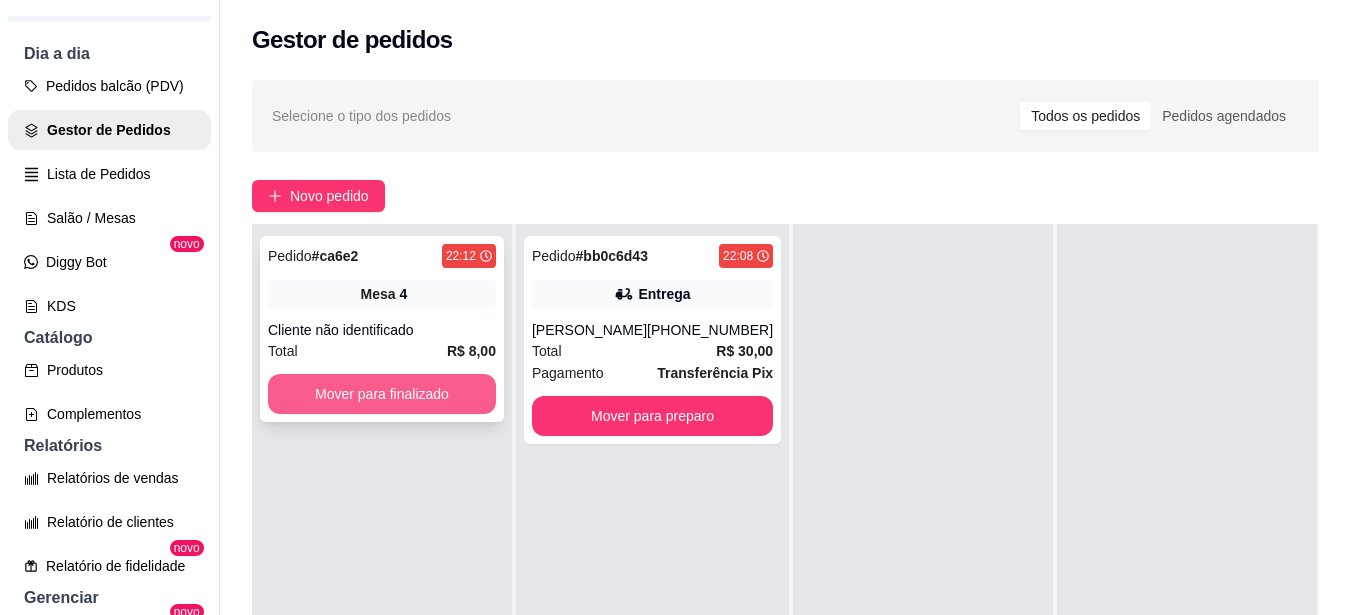 click on "Mover para finalizado" at bounding box center (382, 394) 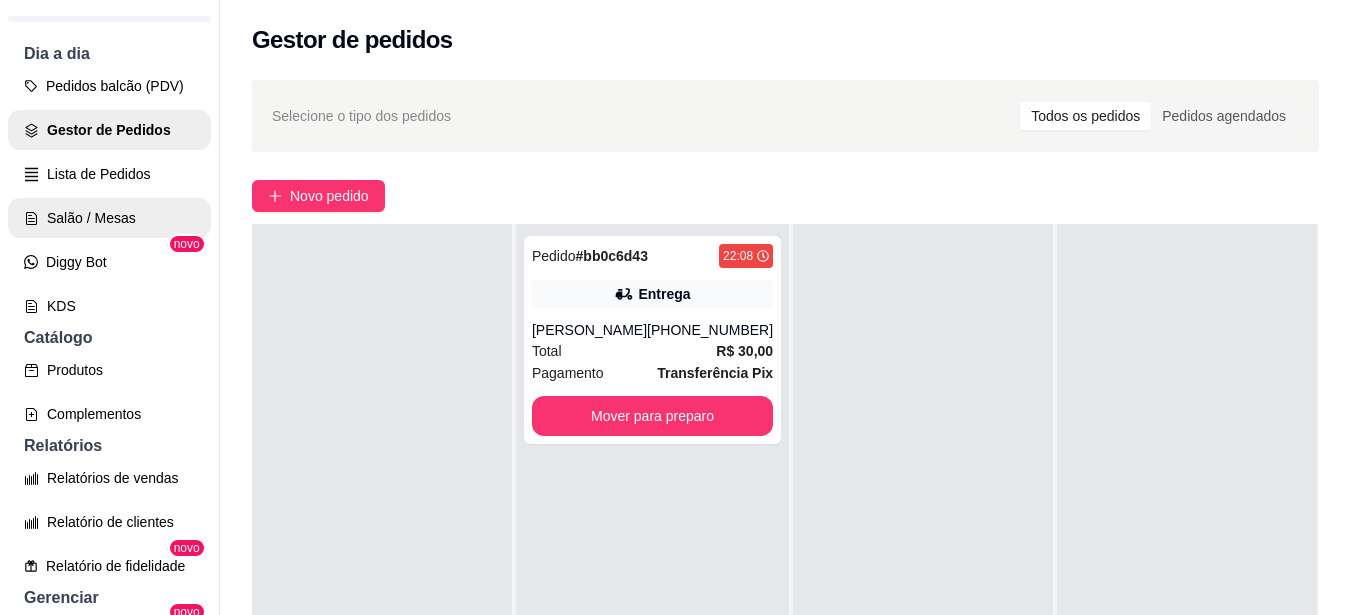 click on "Salão / Mesas" at bounding box center (109, 218) 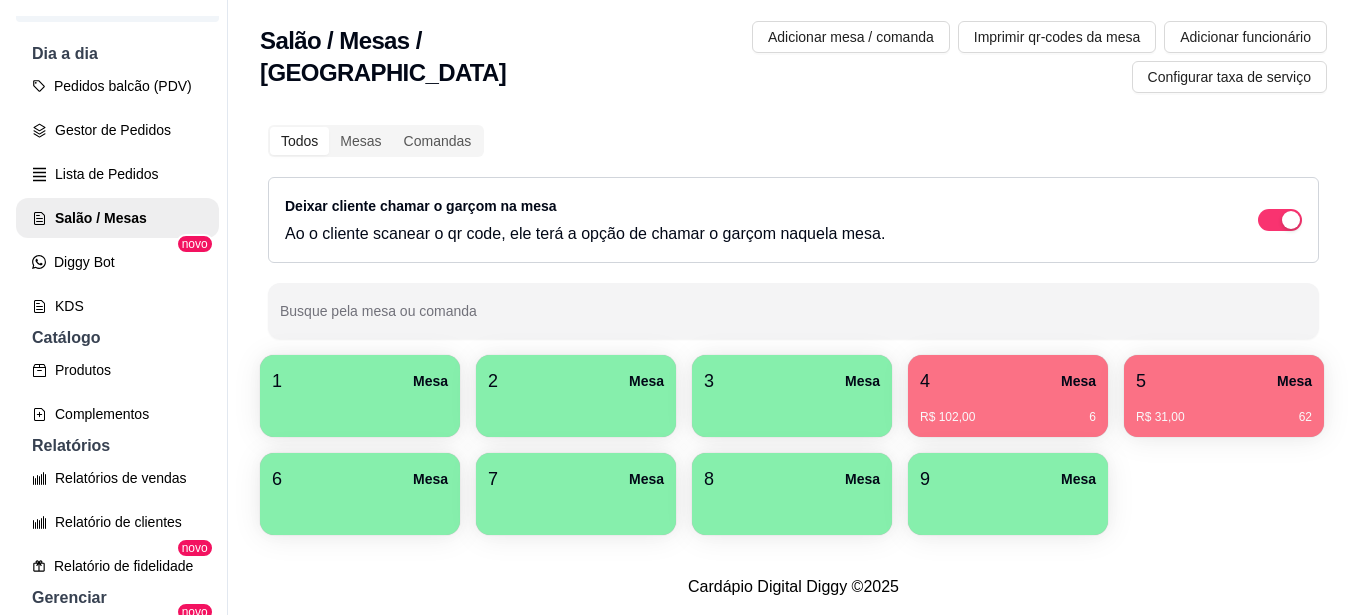 scroll, scrollTop: 100, scrollLeft: 0, axis: vertical 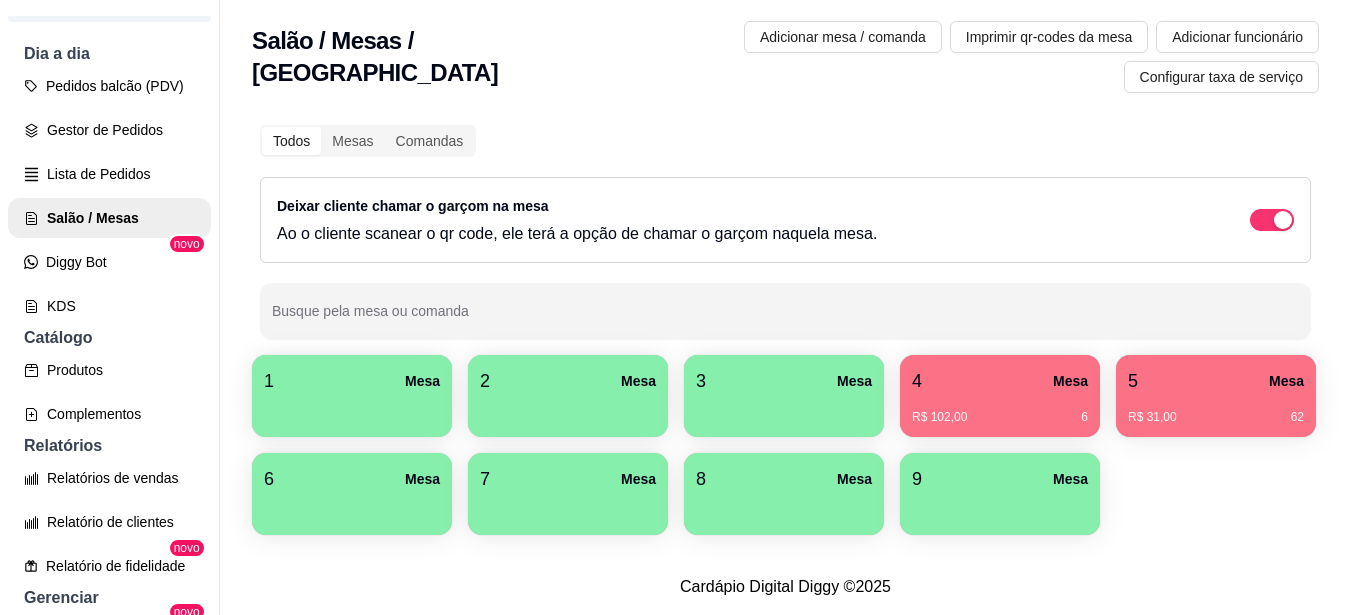 click on "R$ 102,00 6" at bounding box center [1000, 410] 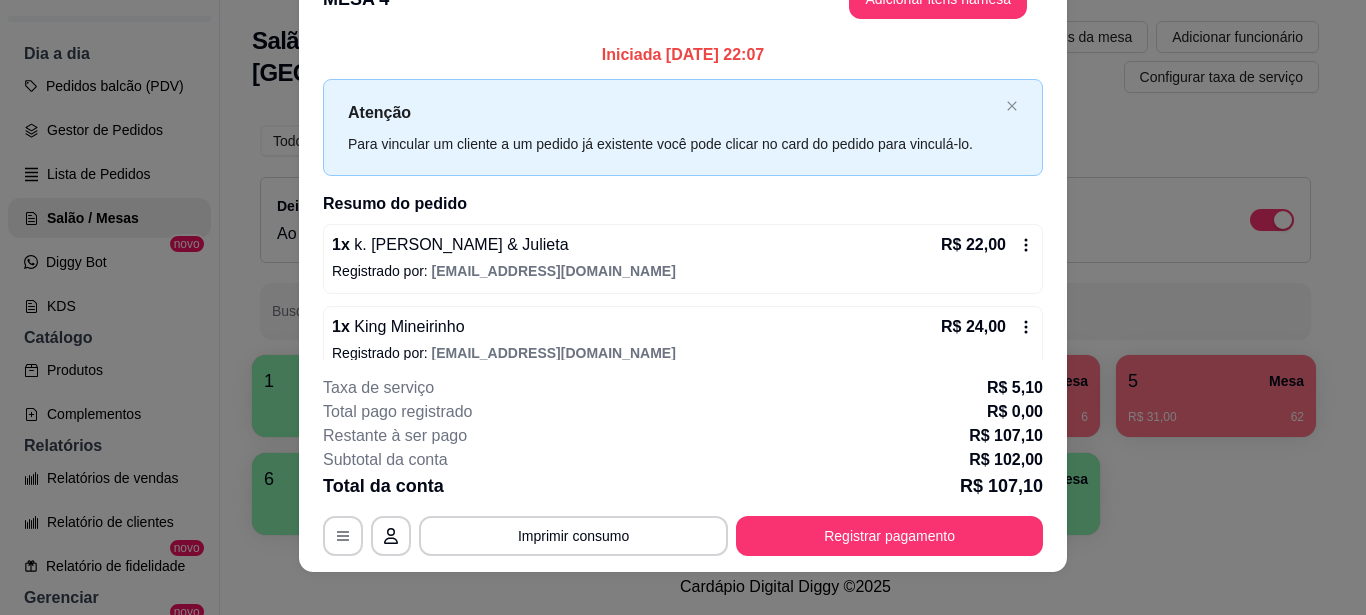 scroll, scrollTop: 61, scrollLeft: 0, axis: vertical 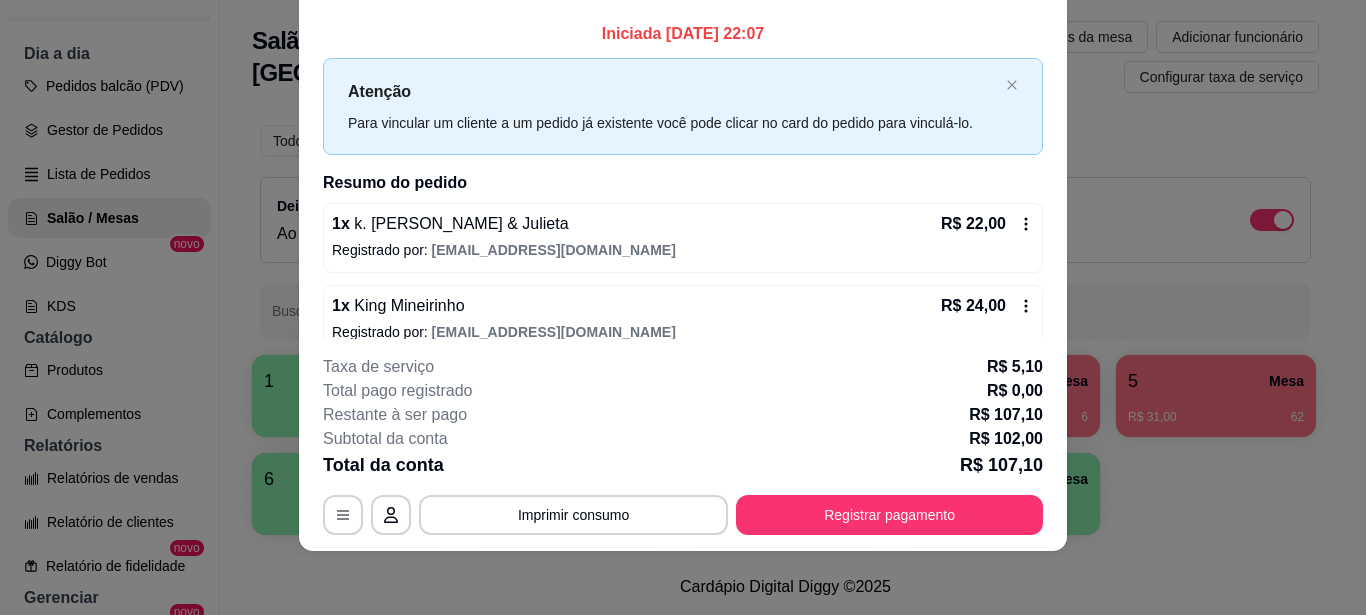 click 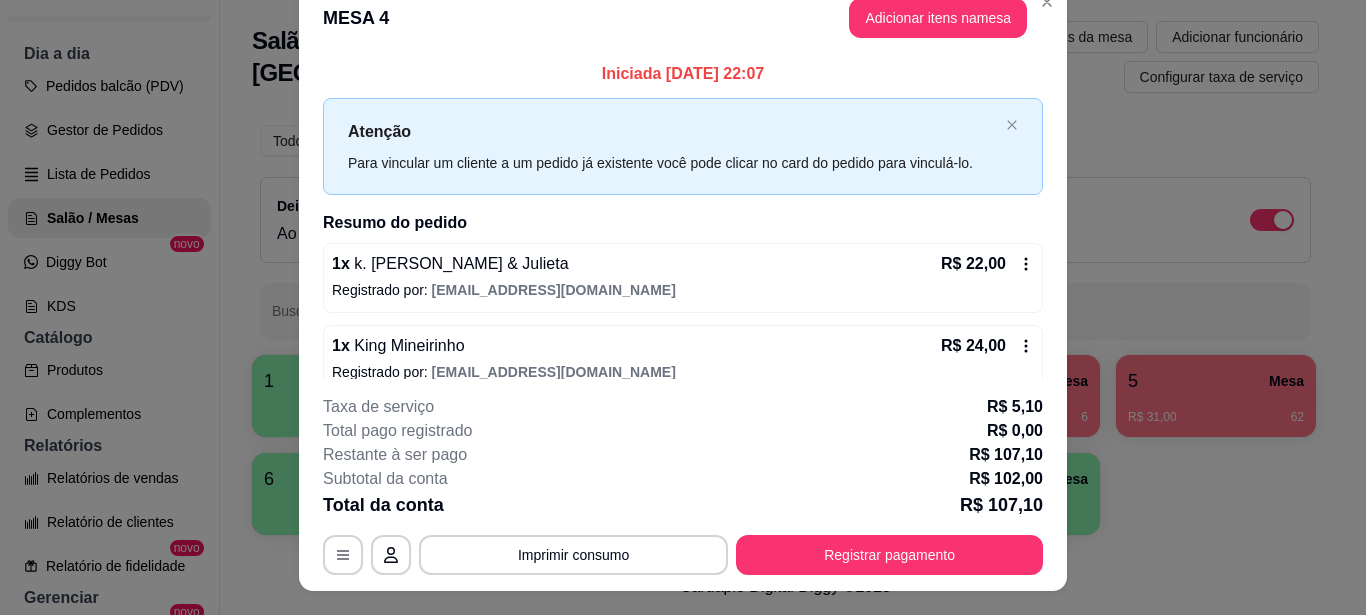 scroll, scrollTop: 0, scrollLeft: 0, axis: both 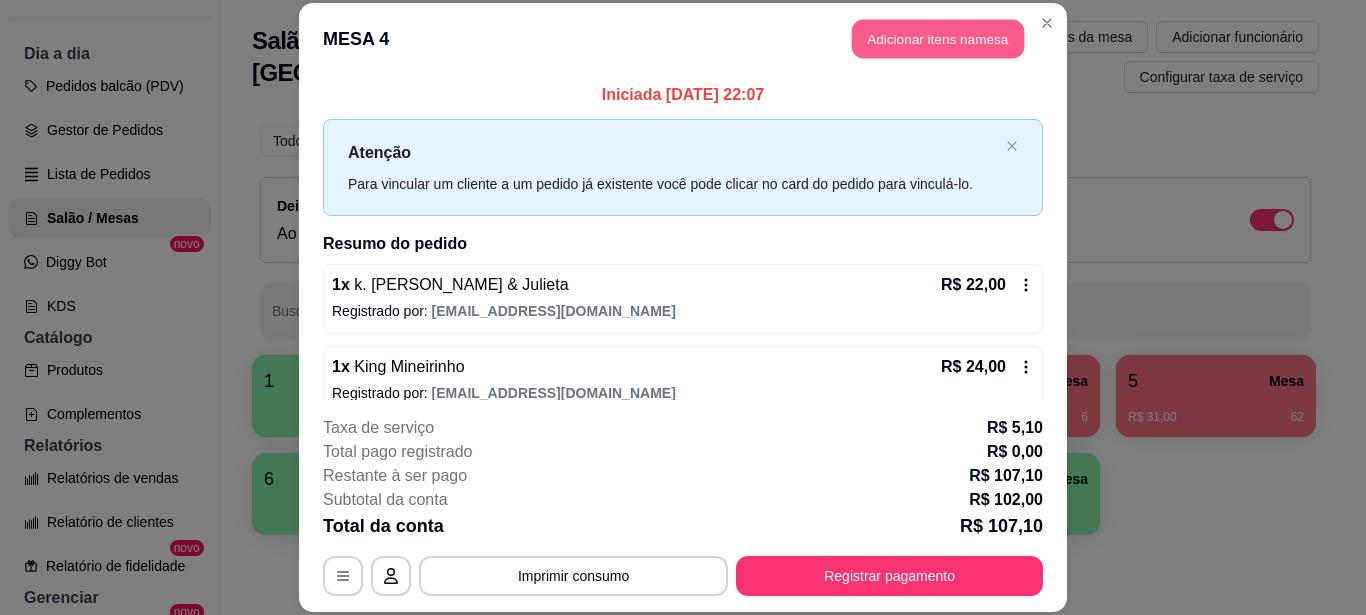 click on "Adicionar itens na  mesa" at bounding box center [938, 39] 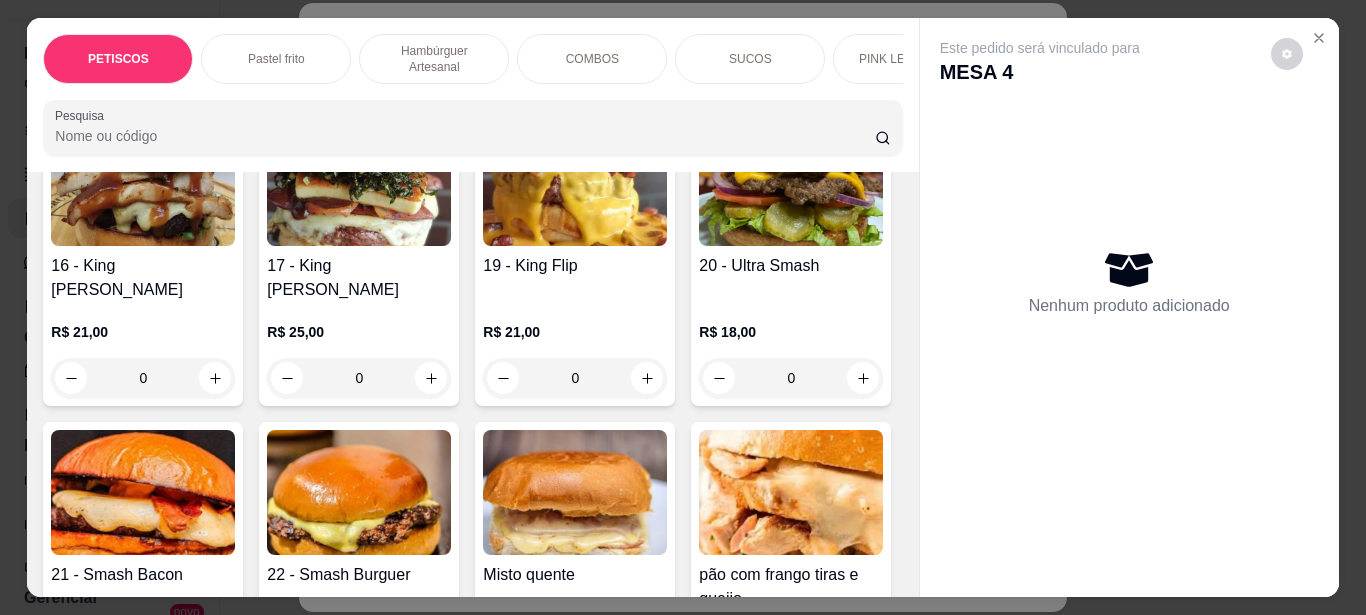 scroll, scrollTop: 2200, scrollLeft: 0, axis: vertical 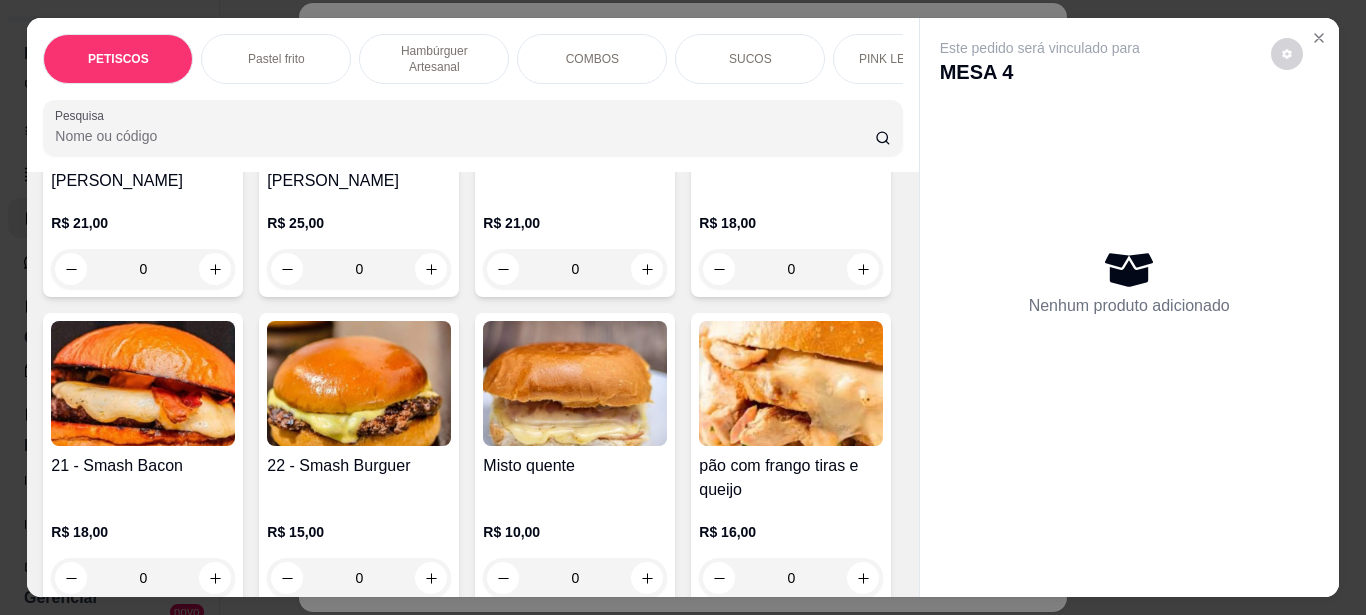 click on "0" at bounding box center [791, -40] 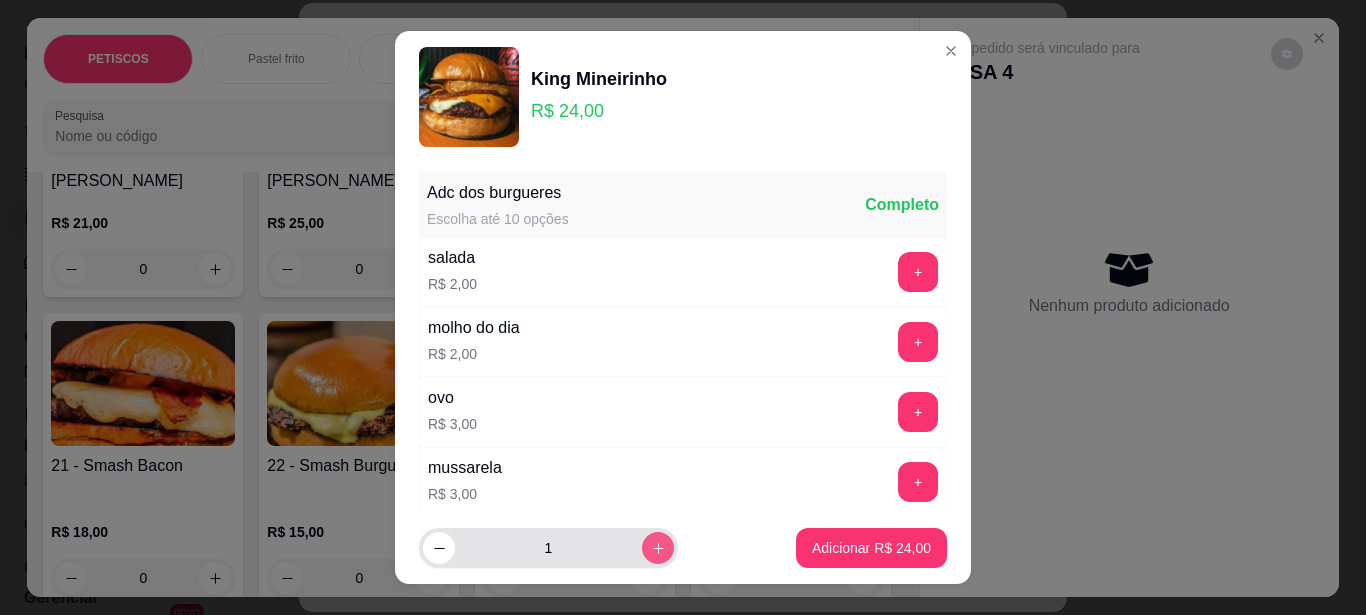 click at bounding box center [658, 548] 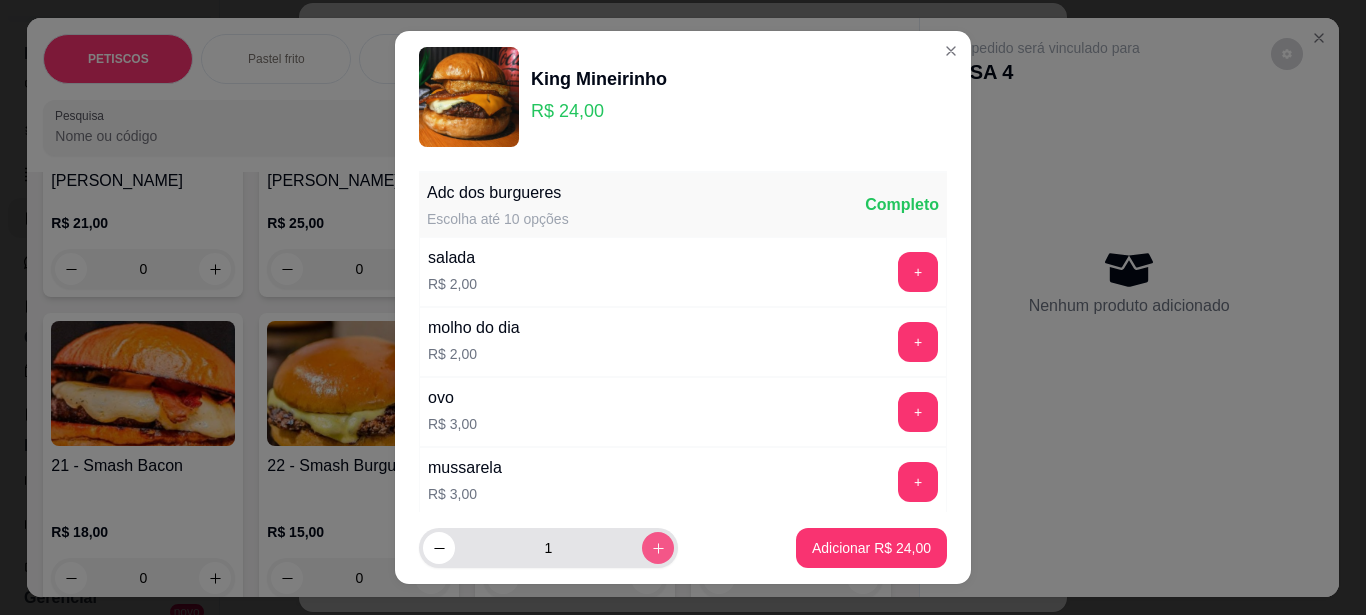 type on "2" 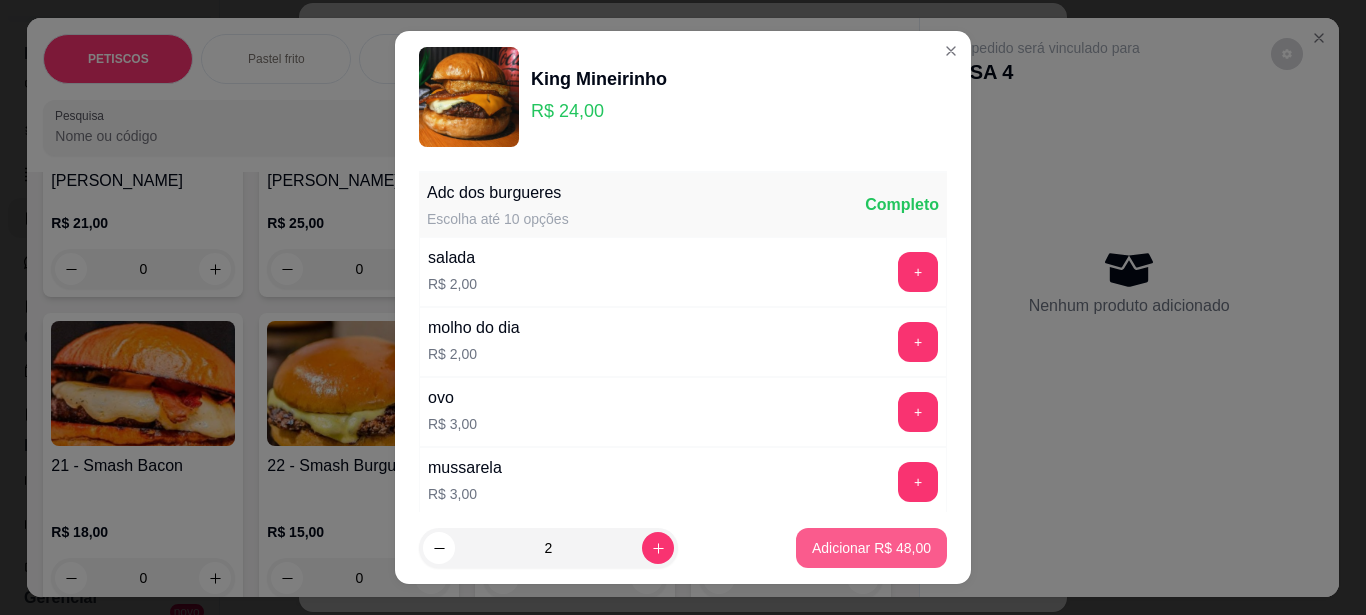 click on "Adicionar   R$ 48,00" at bounding box center [871, 548] 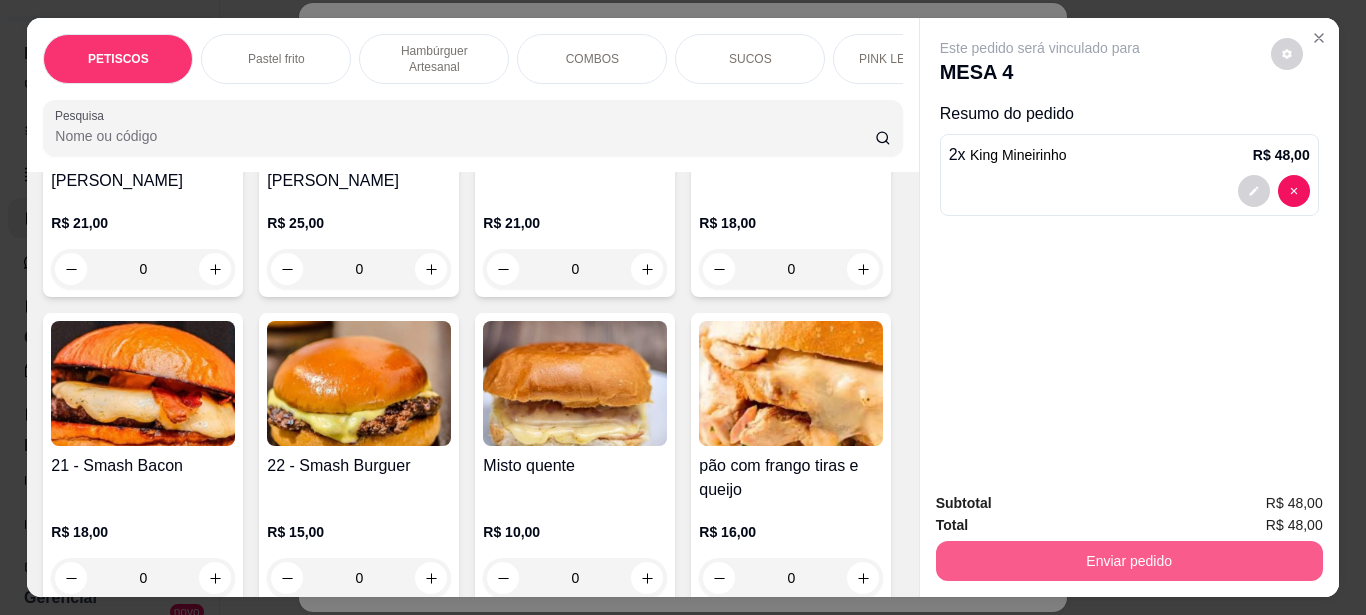 click on "Enviar pedido" at bounding box center [1129, 561] 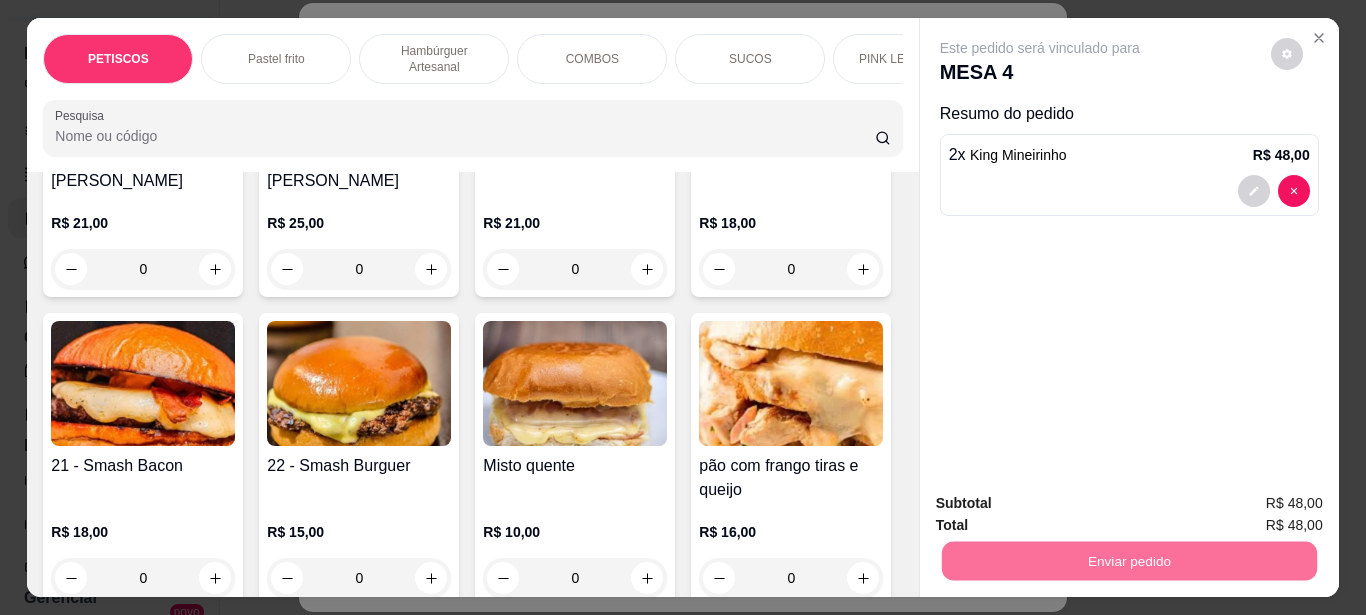 click on "Não registrar e enviar pedido" at bounding box center [1063, 503] 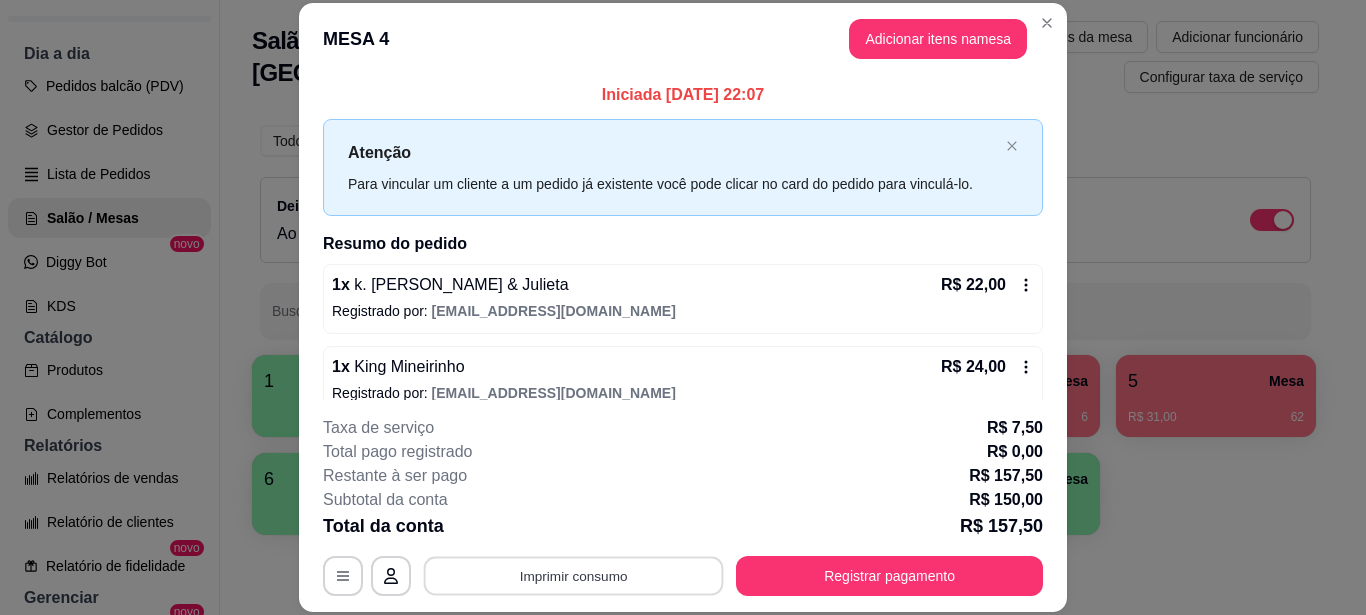 click on "Imprimir consumo" at bounding box center [574, 576] 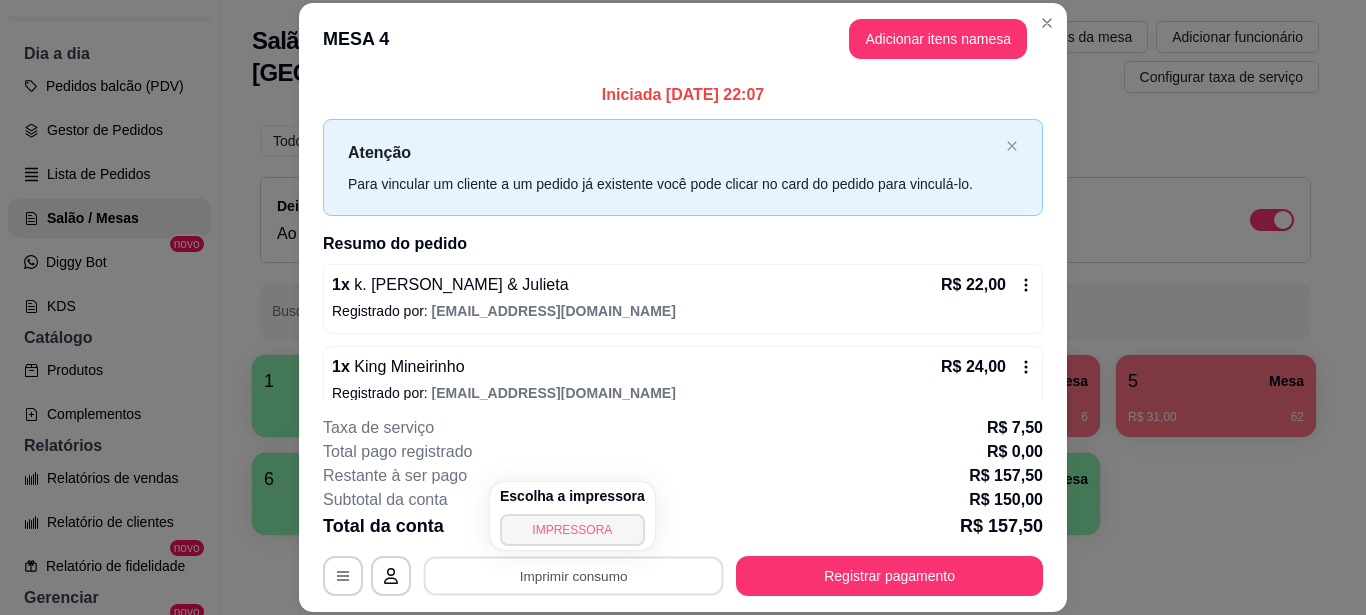 click on "IMPRESSORA" at bounding box center (572, 530) 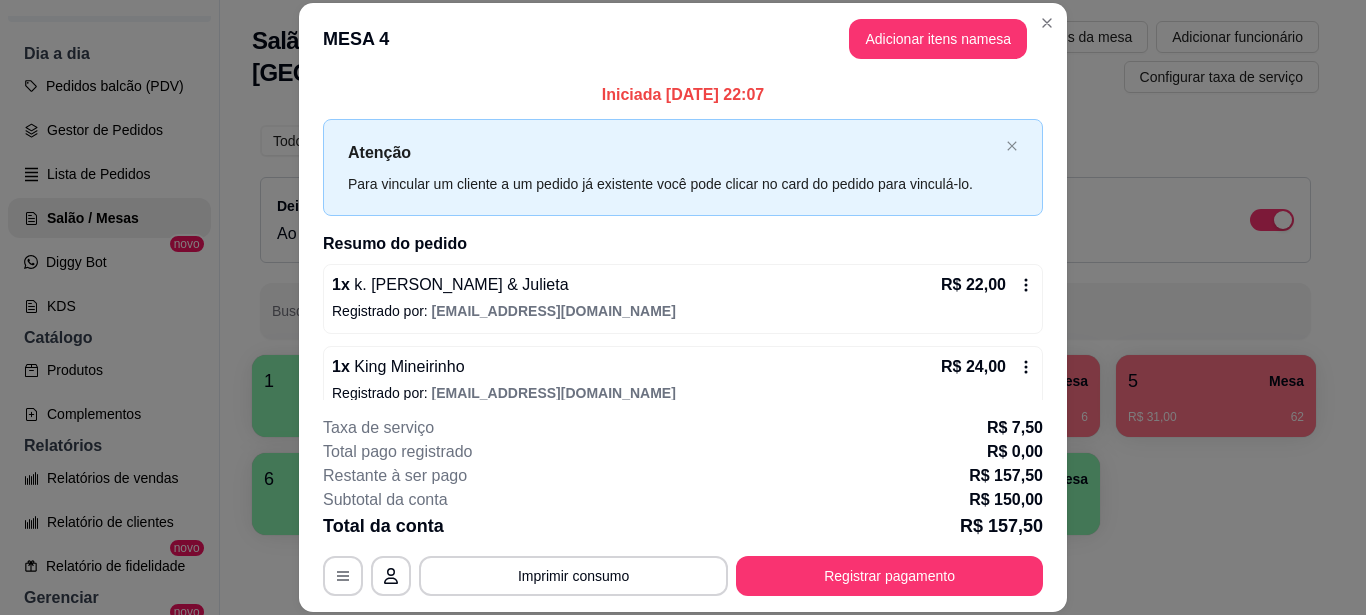 type 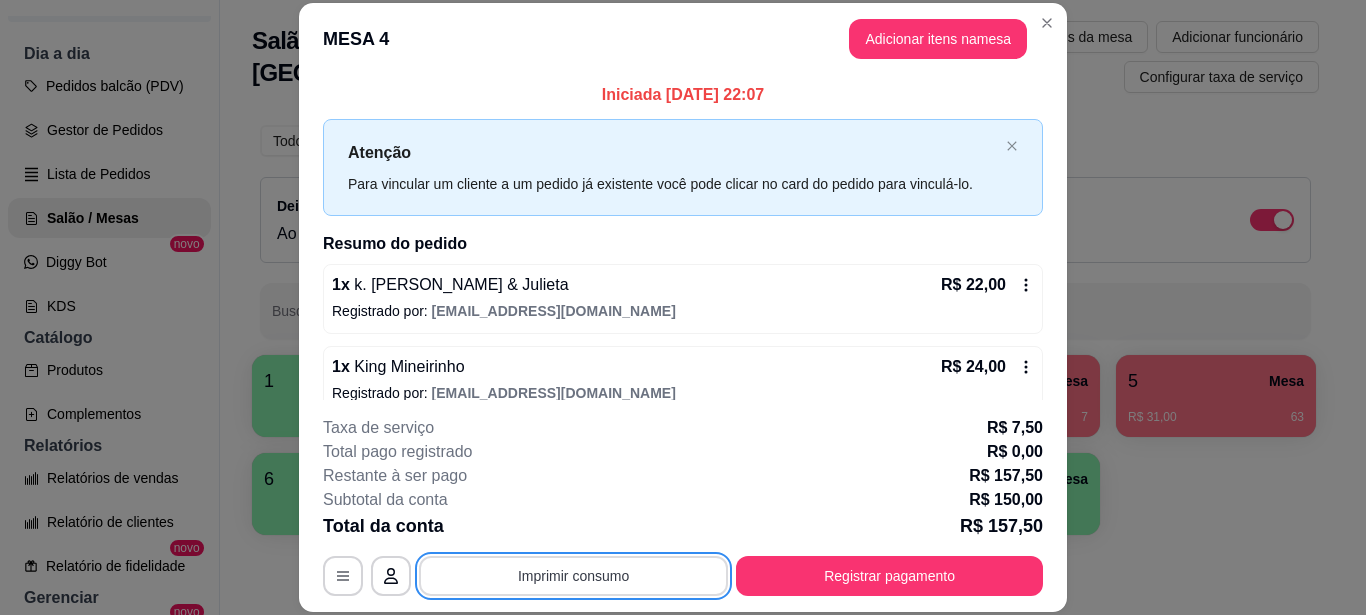 click on "Imprimir consumo" at bounding box center (573, 576) 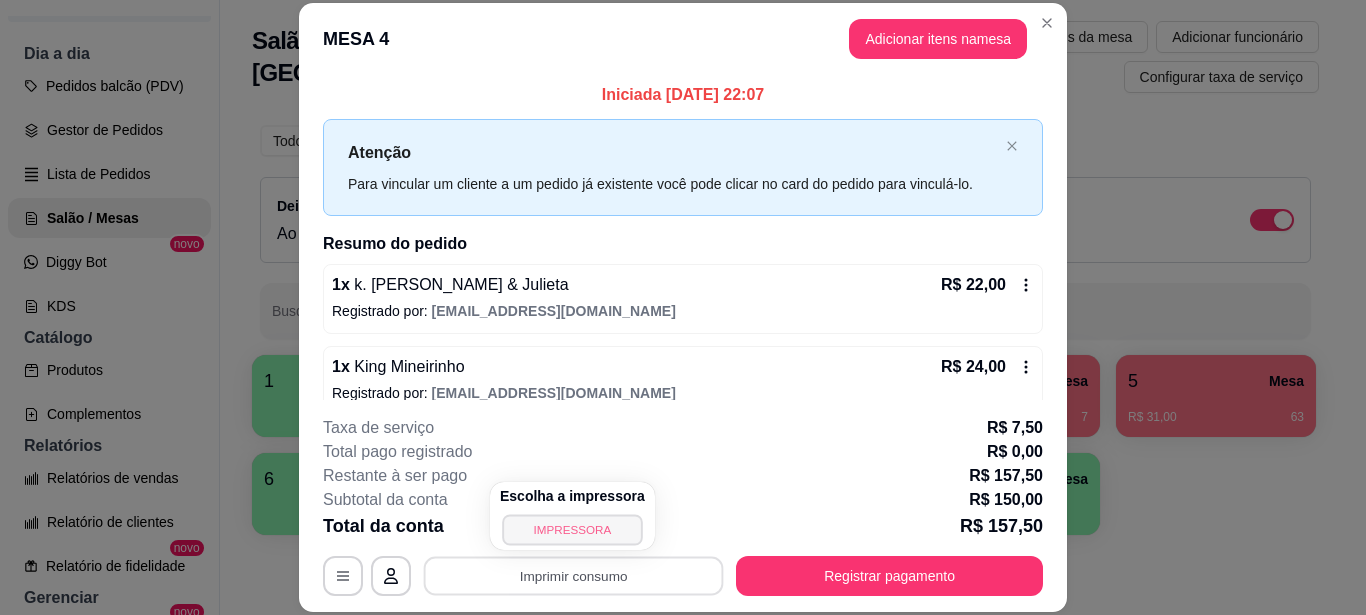click on "IMPRESSORA" at bounding box center (572, 529) 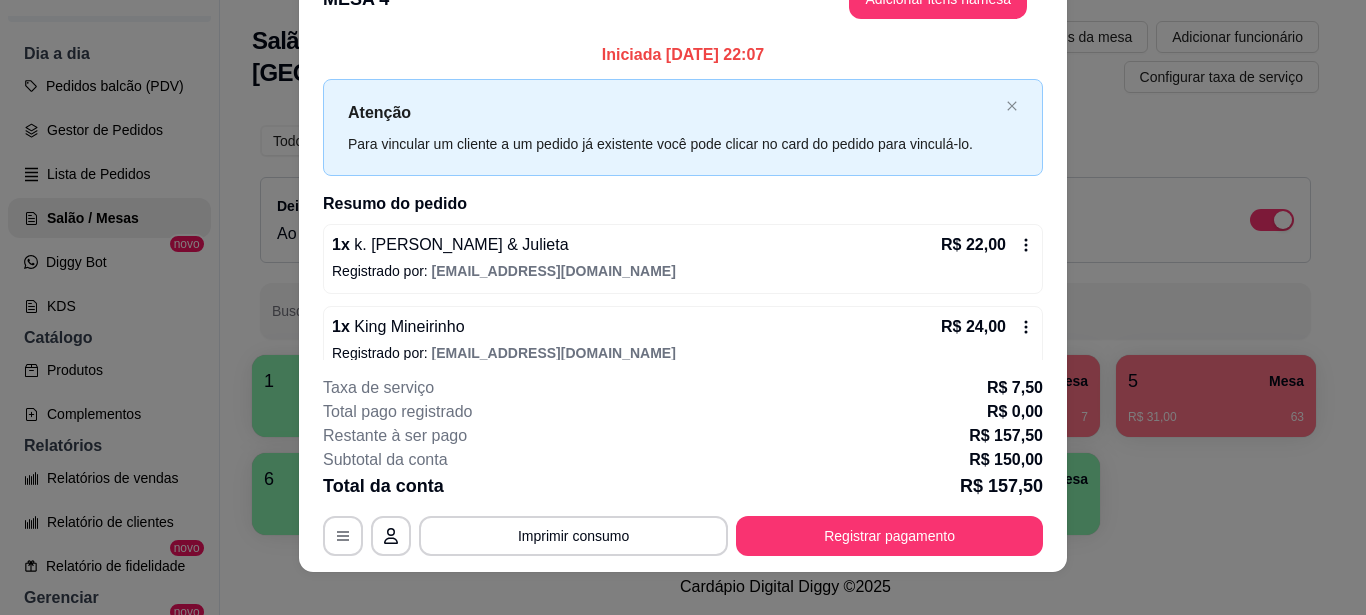 scroll, scrollTop: 61, scrollLeft: 0, axis: vertical 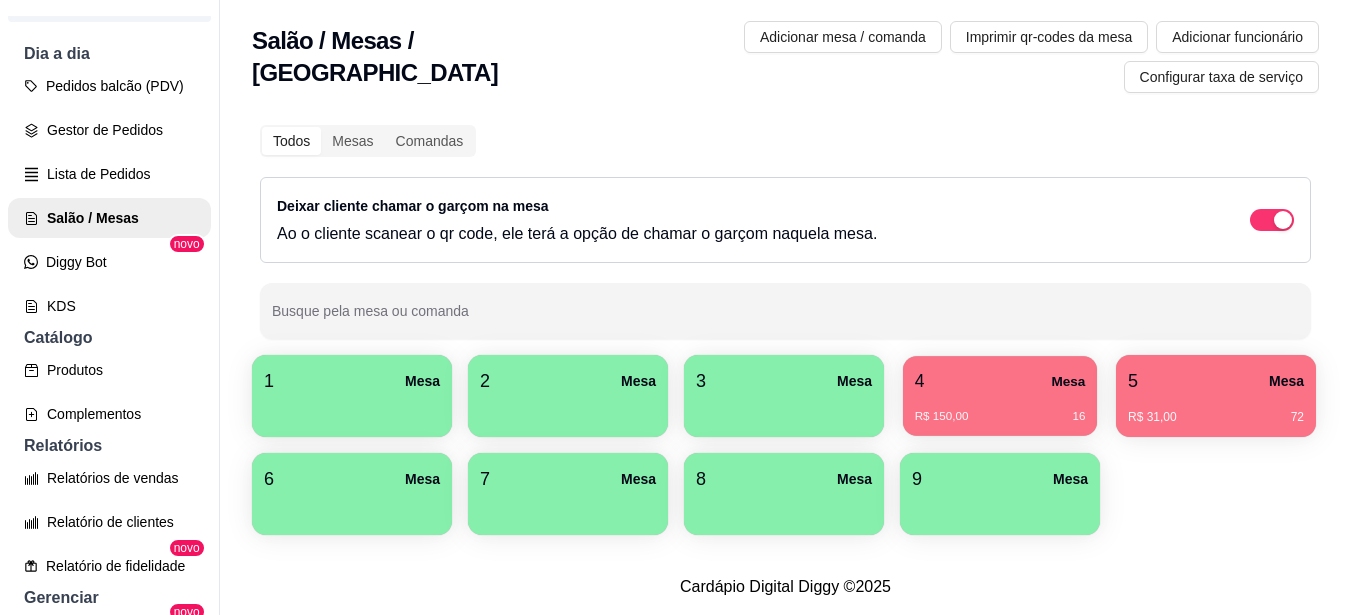click on "R$ 150,00 16" at bounding box center (1000, 417) 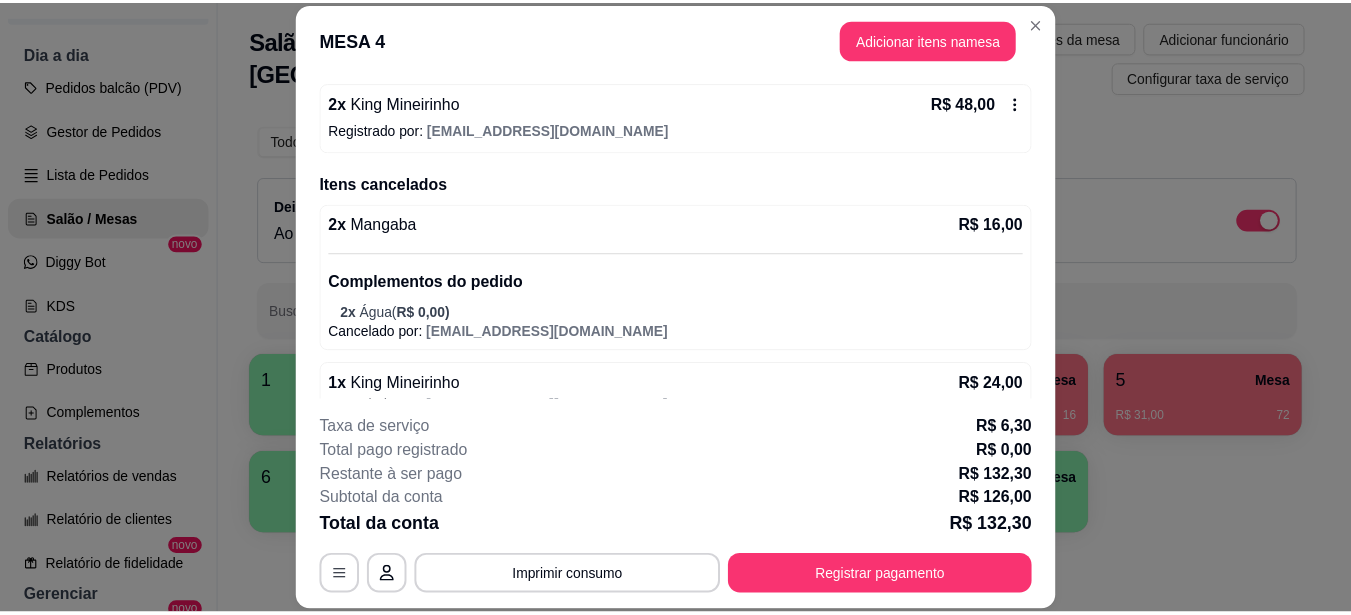 scroll, scrollTop: 684, scrollLeft: 0, axis: vertical 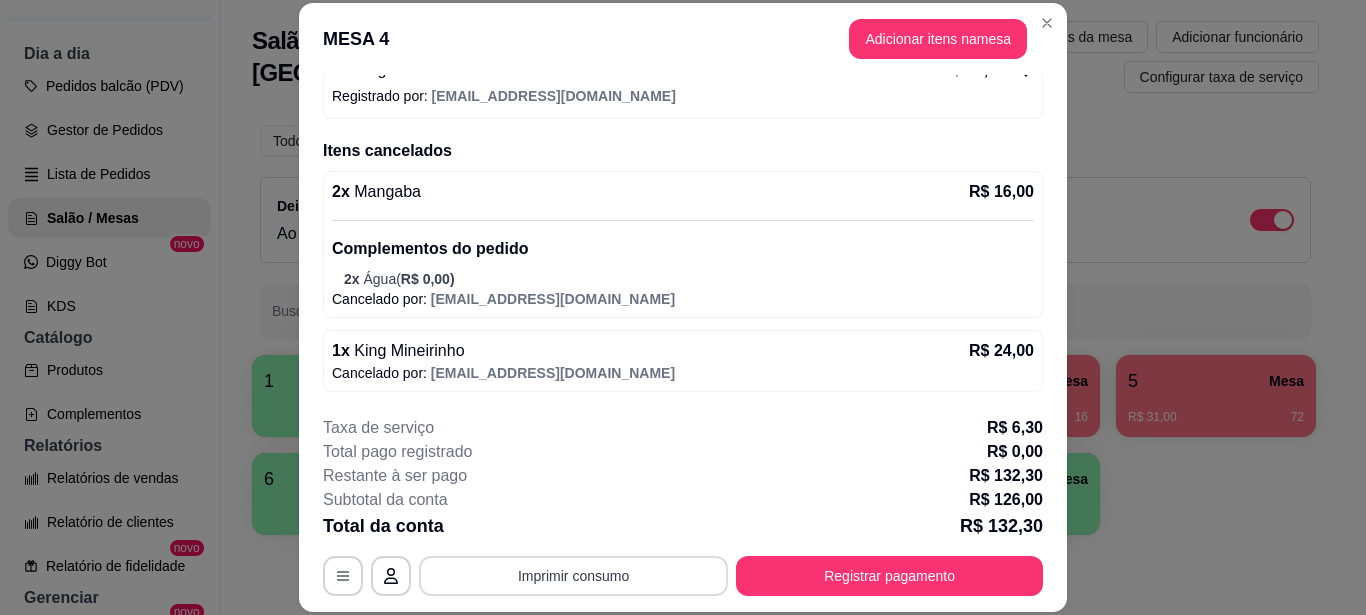 click on "Imprimir consumo" at bounding box center [573, 576] 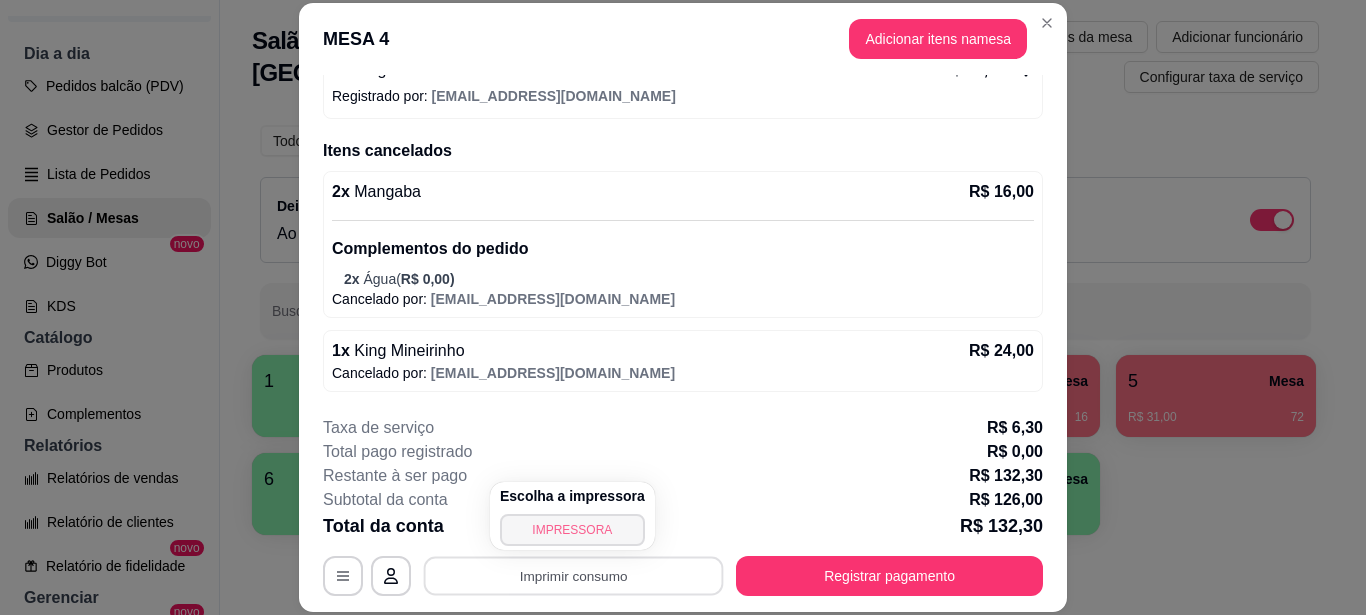 click on "IMPRESSORA" at bounding box center [572, 530] 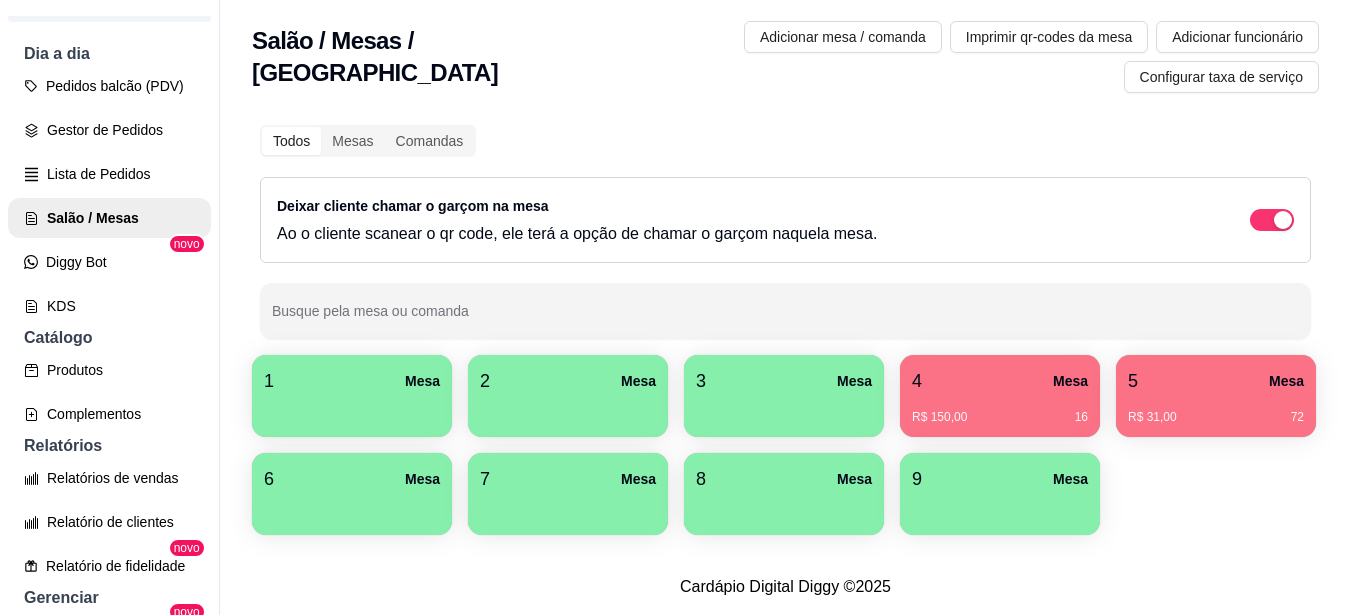 click on "Mesa" at bounding box center (1286, 381) 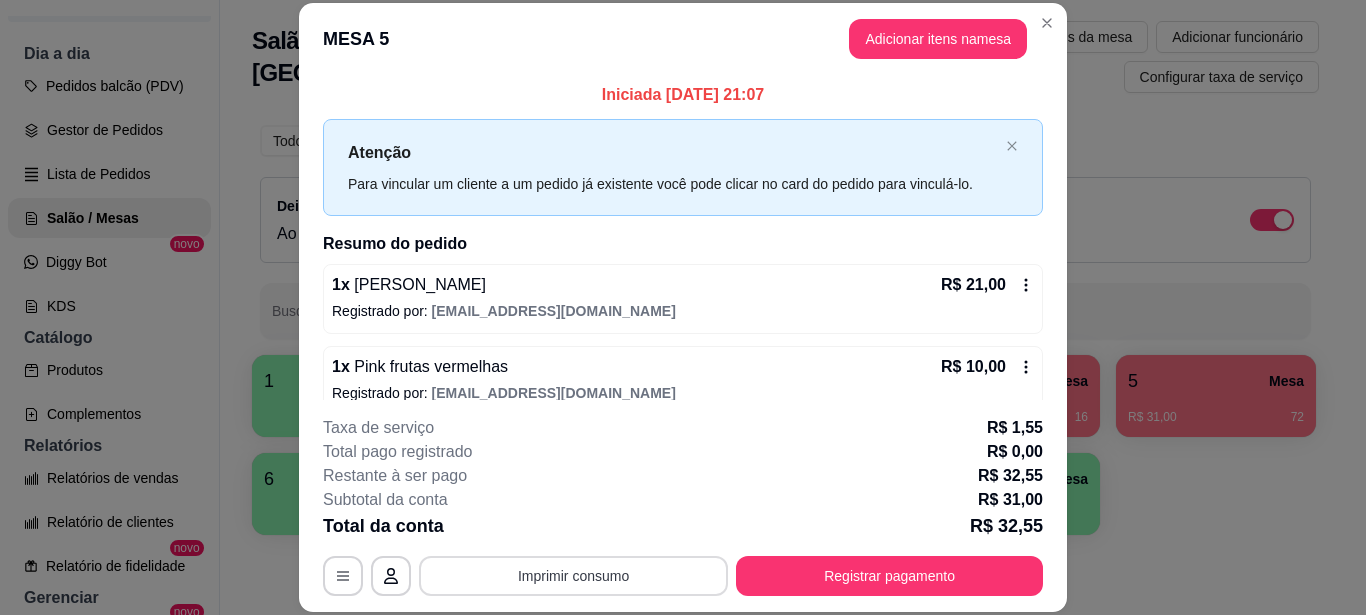 click on "Imprimir consumo" at bounding box center (573, 576) 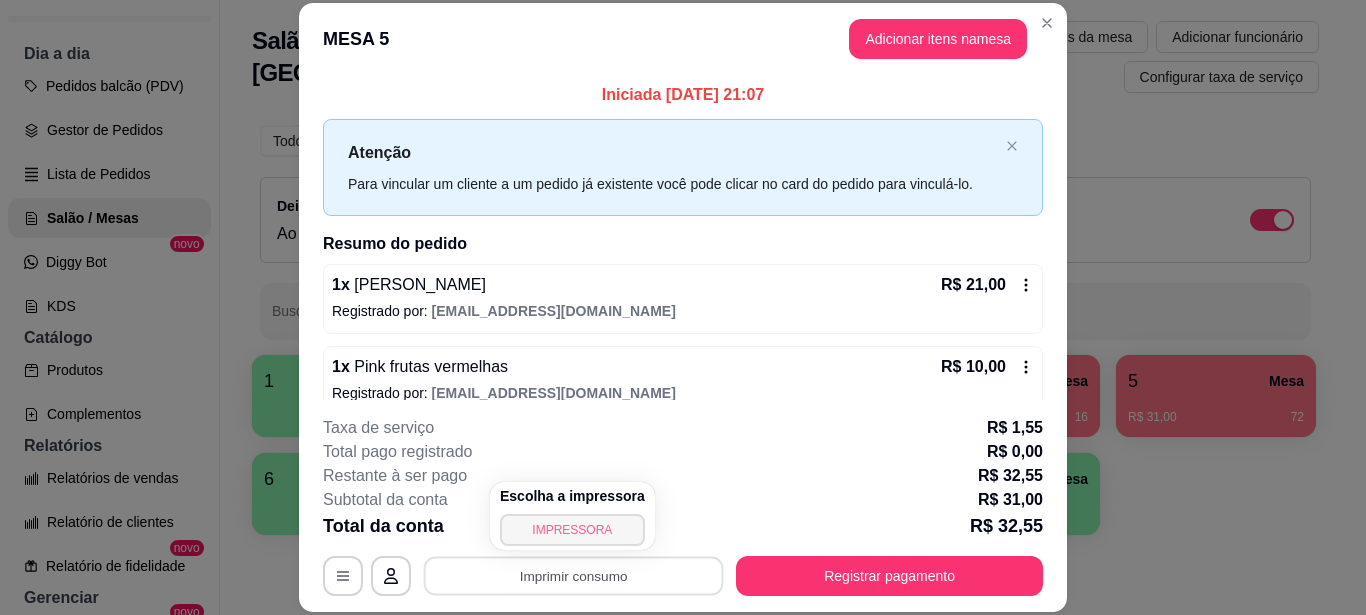 click on "IMPRESSORA" at bounding box center (572, 530) 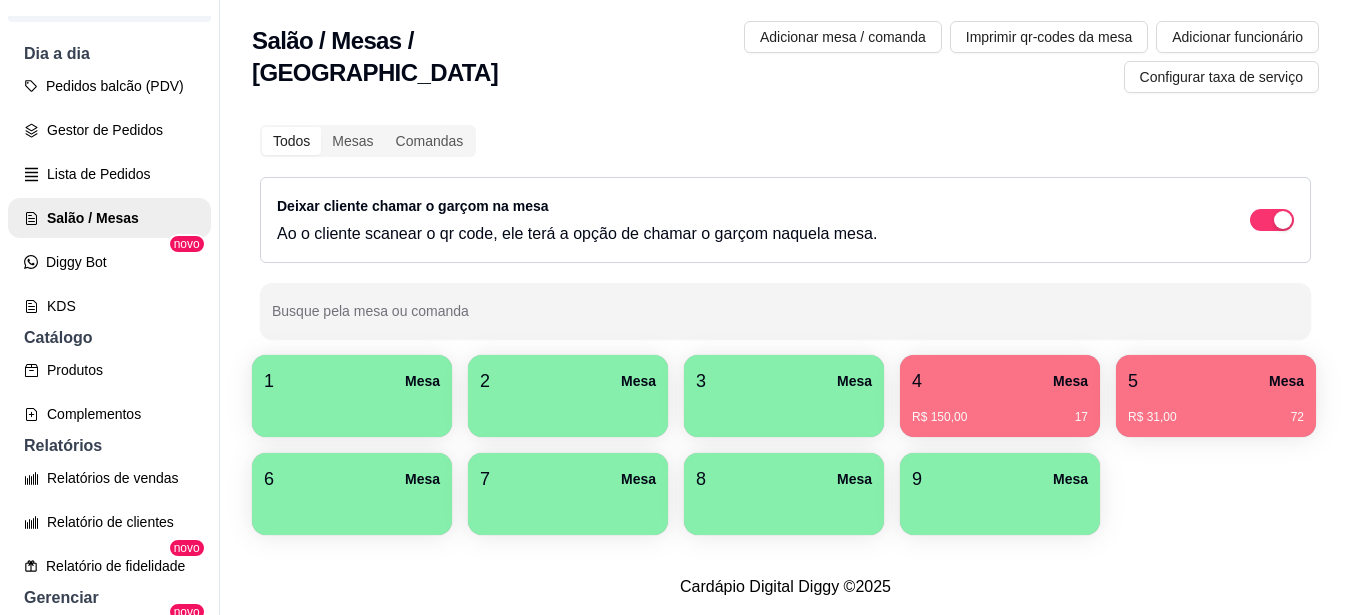 click on "R$ 150,00" at bounding box center (939, 417) 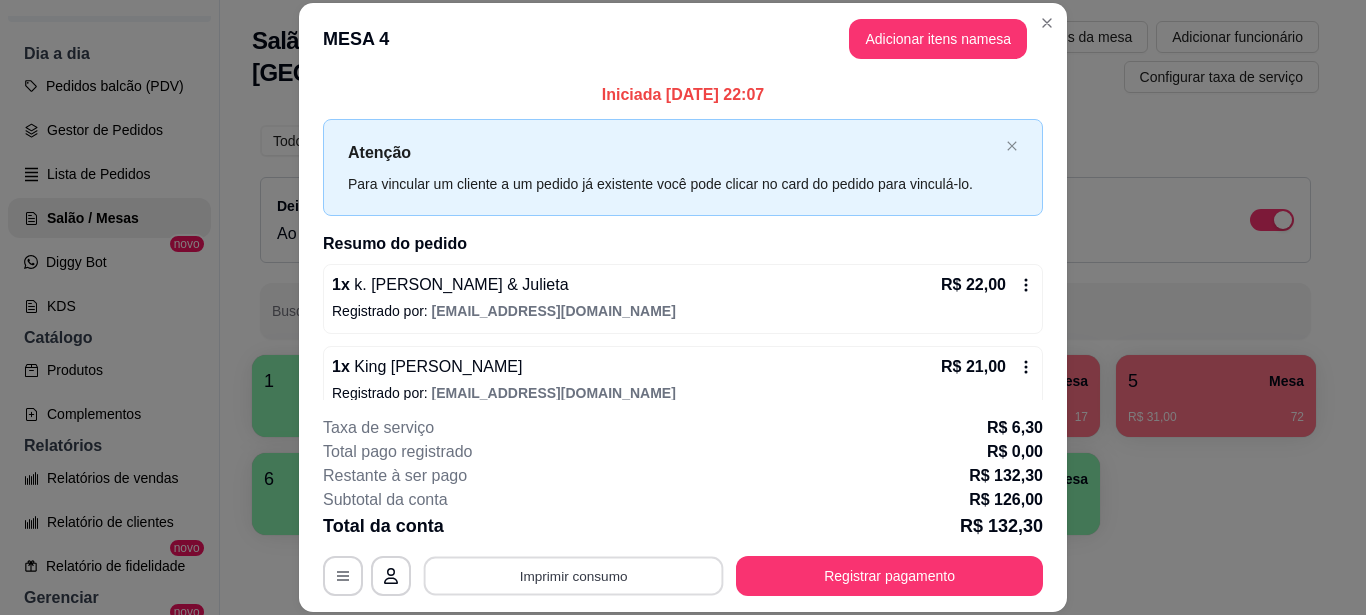 click on "Imprimir consumo" at bounding box center (574, 576) 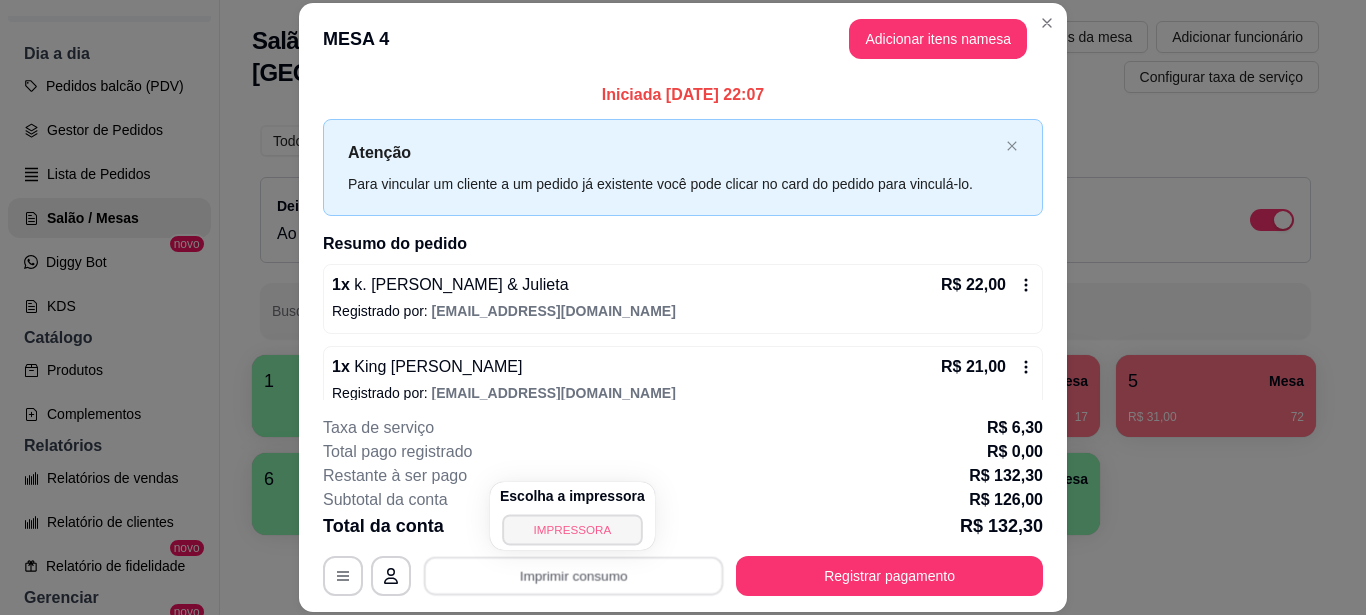 click on "IMPRESSORA" at bounding box center (572, 529) 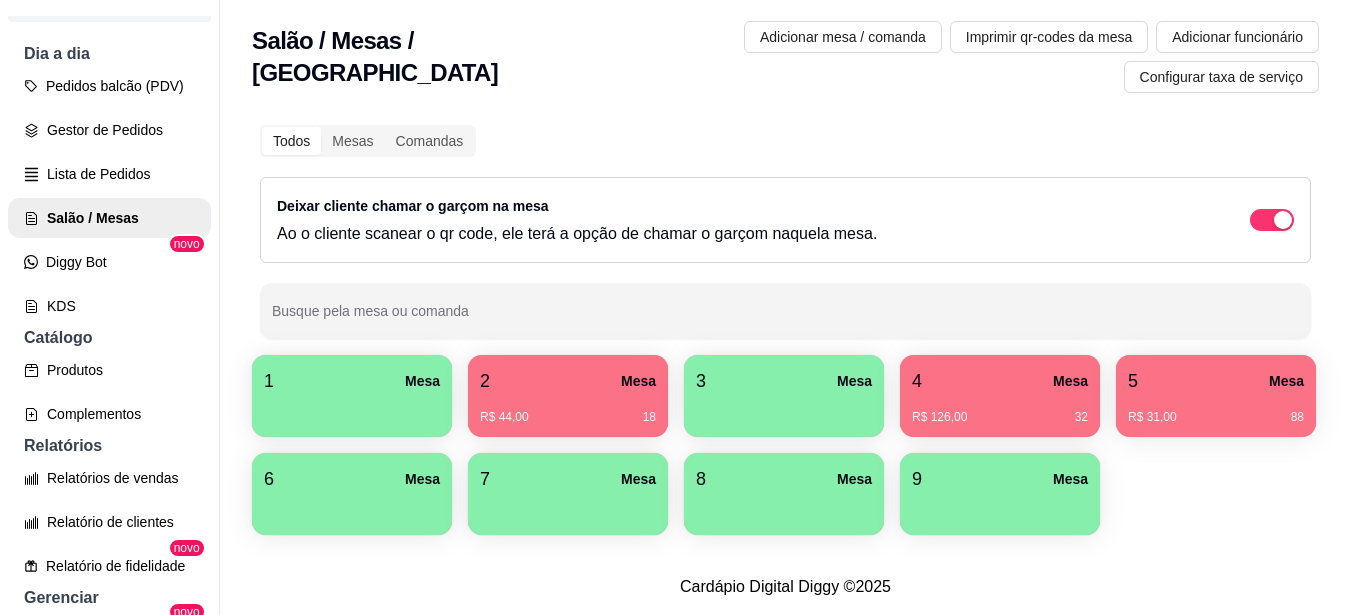 click on "5 Mesa" at bounding box center [1216, 381] 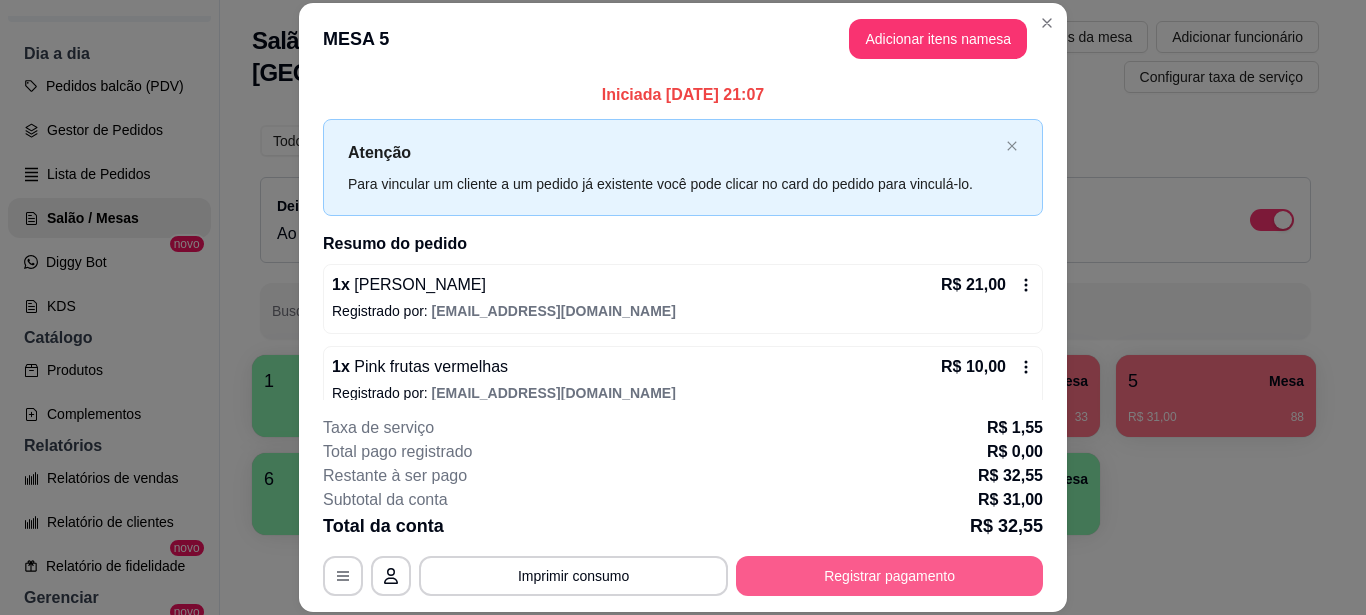 click on "Registrar pagamento" at bounding box center (889, 576) 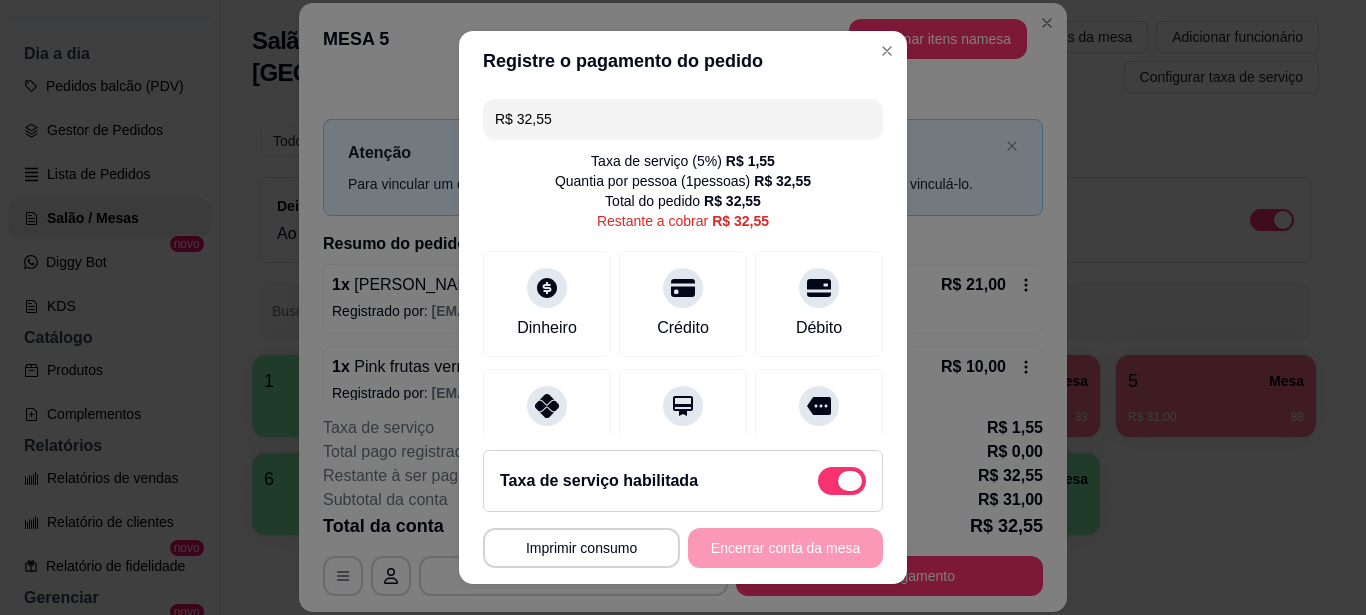 click at bounding box center (842, 481) 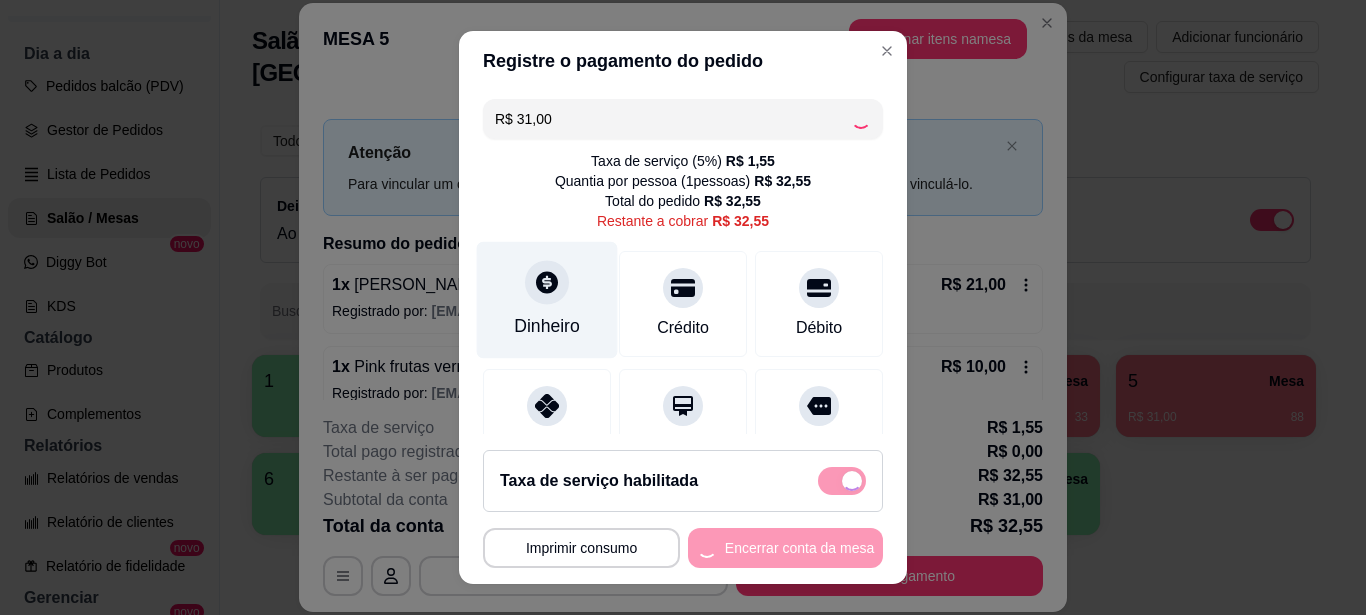 checkbox on "false" 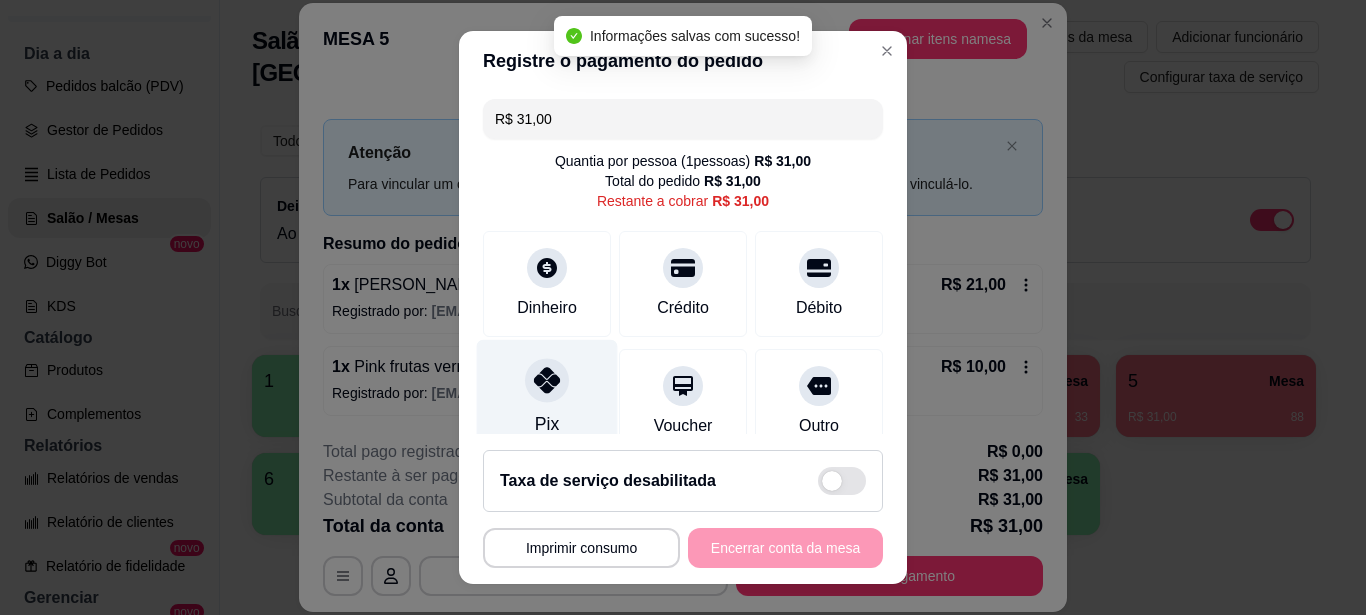 click 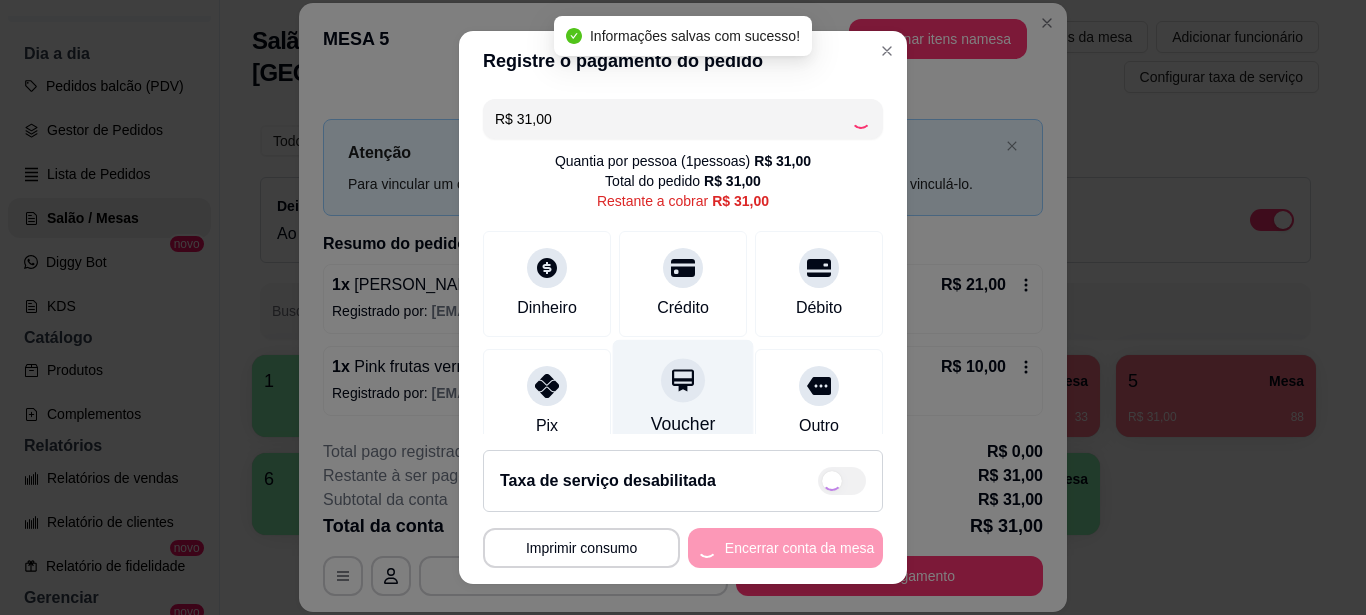 type on "R$ 0,00" 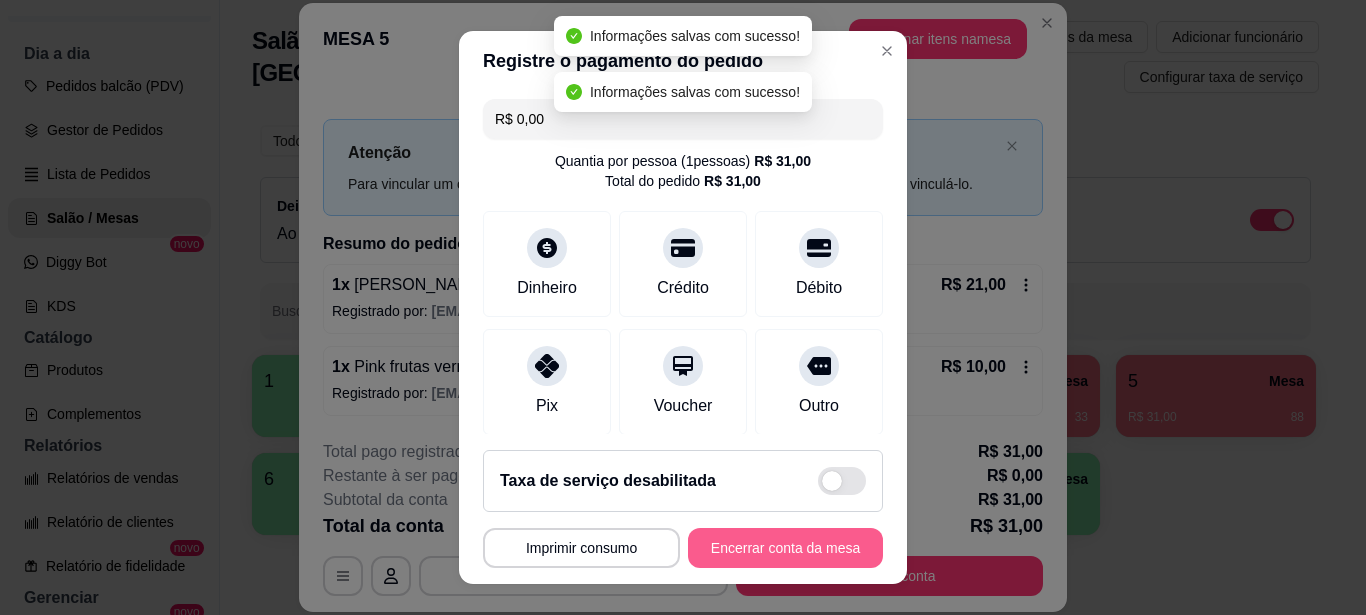 click on "Encerrar conta da mesa" at bounding box center (785, 548) 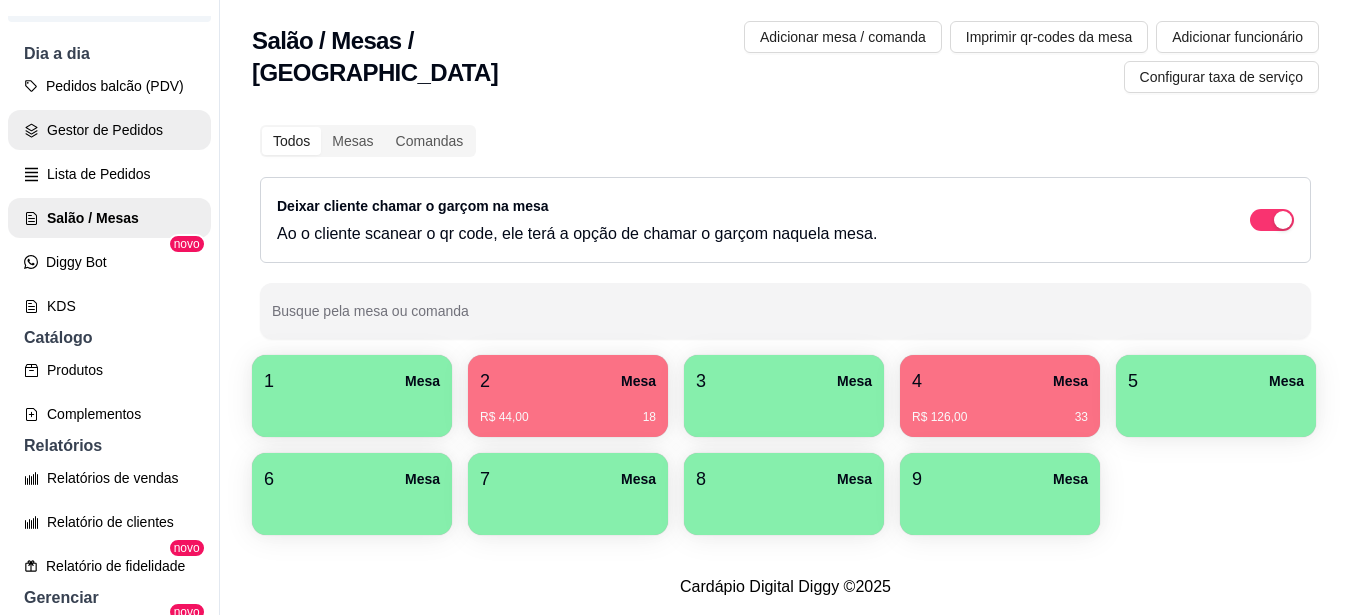click on "Gestor de Pedidos" at bounding box center (109, 130) 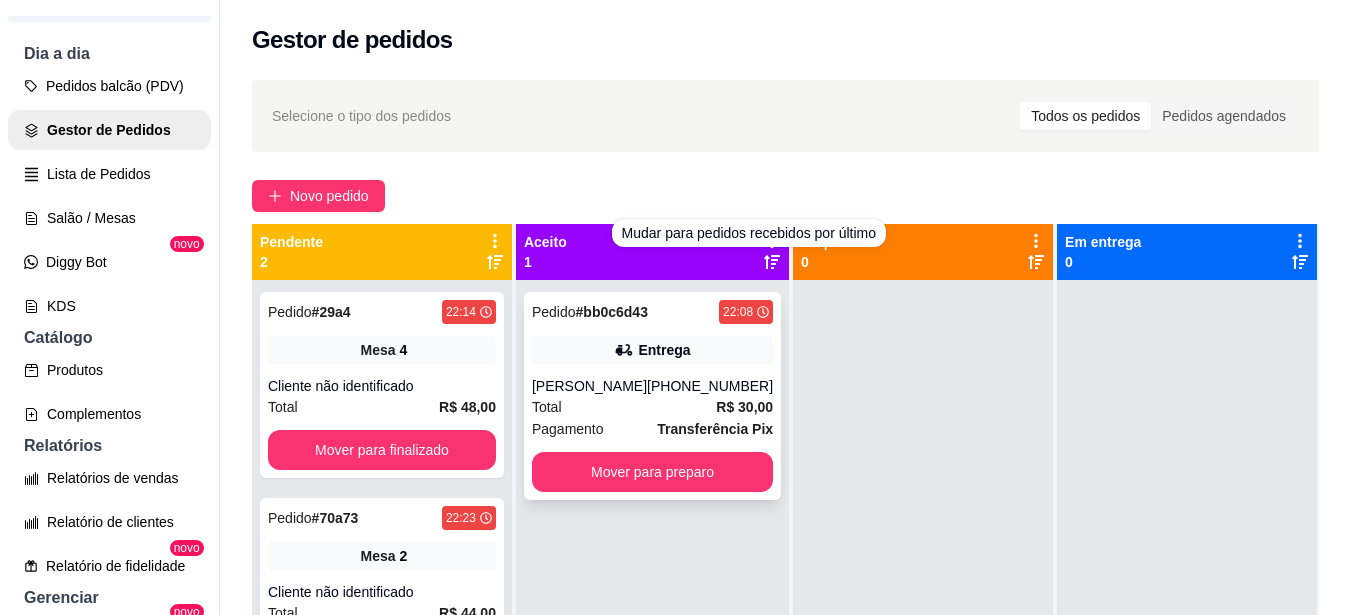 scroll, scrollTop: 56, scrollLeft: 0, axis: vertical 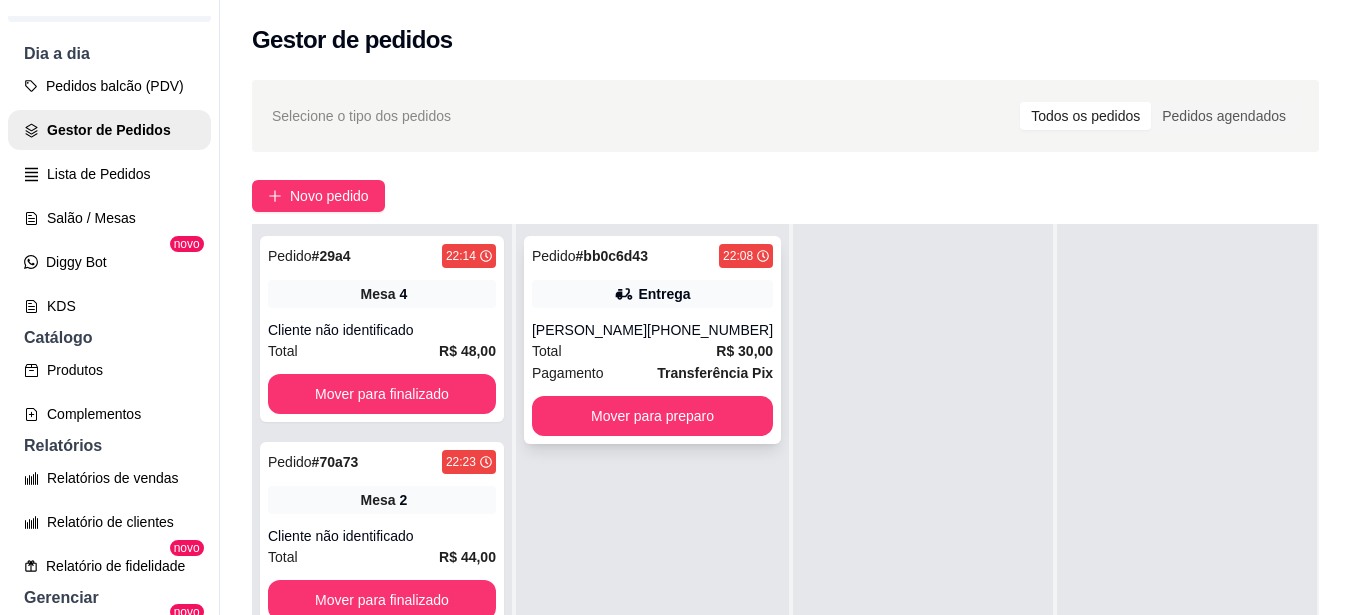 click on "Total R$ 30,00" at bounding box center (652, 351) 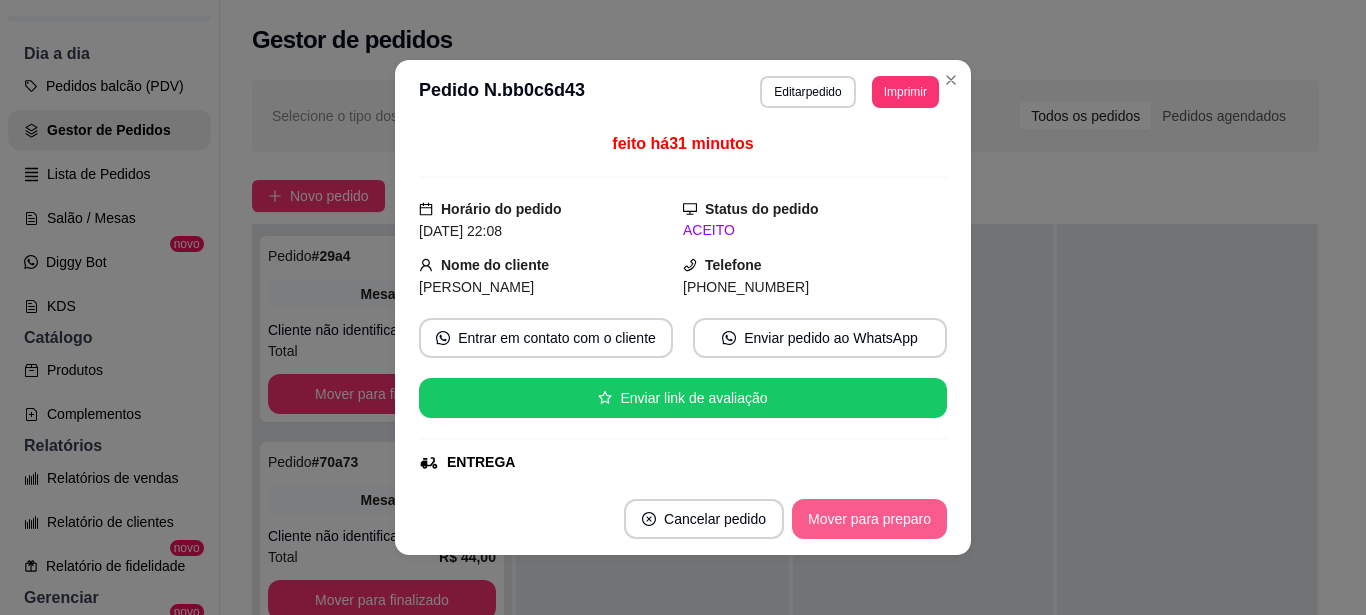 click on "Mover para preparo" at bounding box center [869, 519] 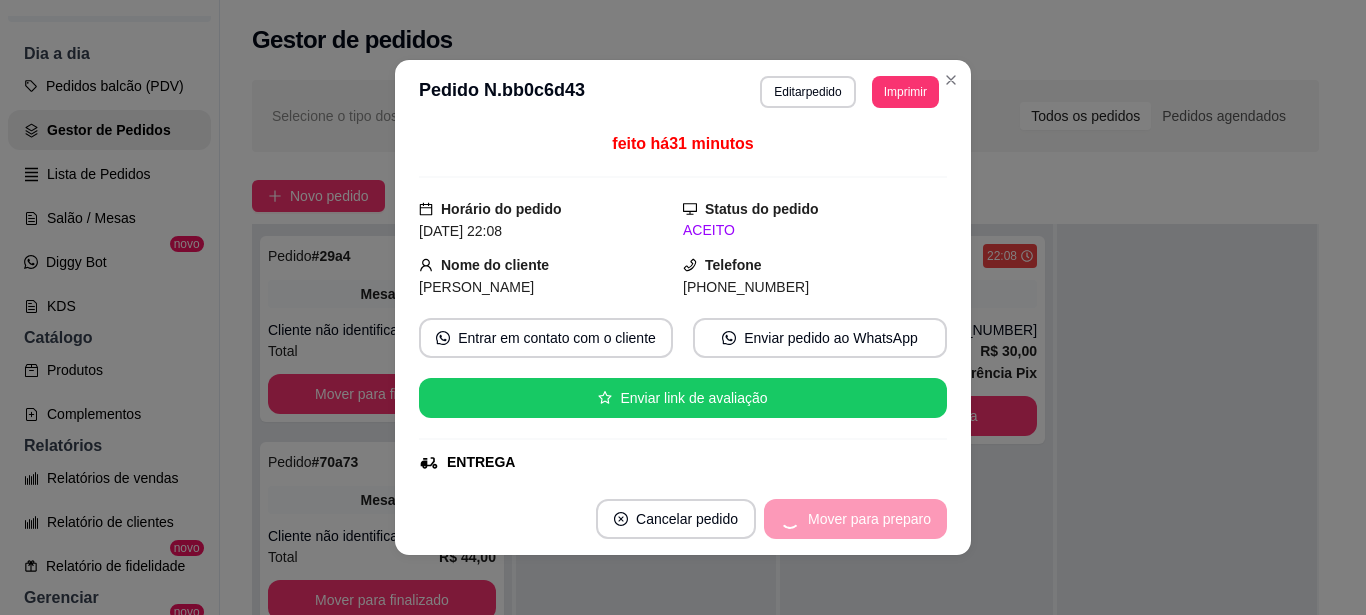 click on "Mover para preparo" at bounding box center (855, 519) 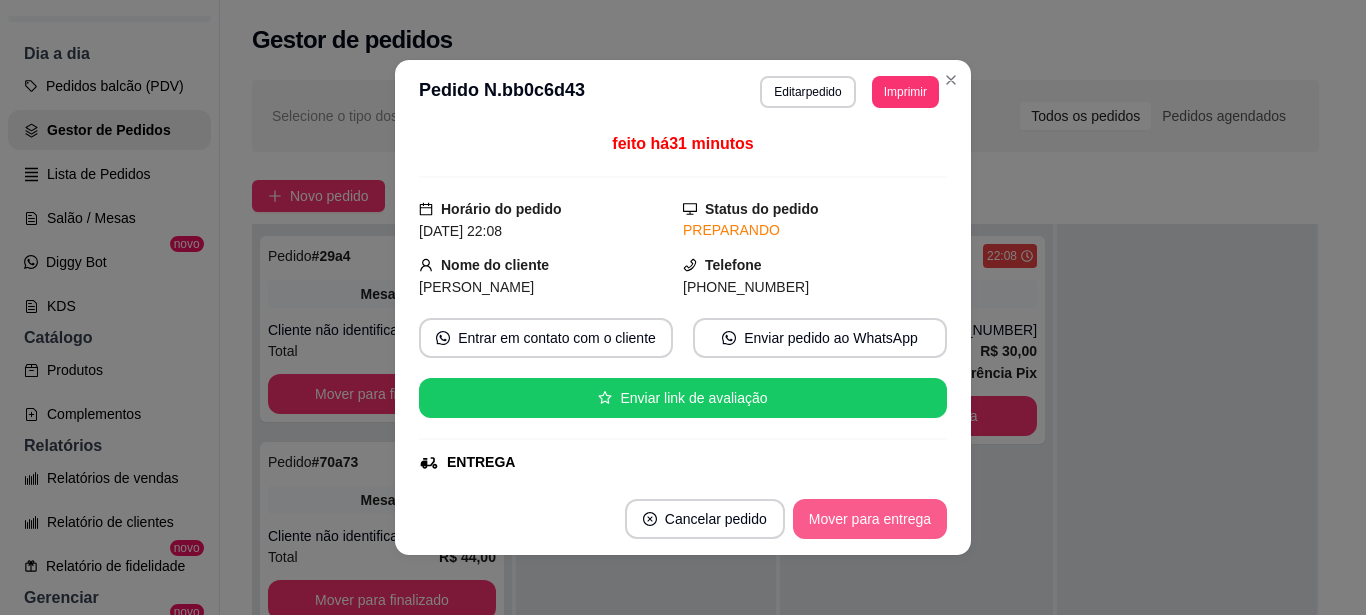 click on "Mover para entrega" at bounding box center [870, 519] 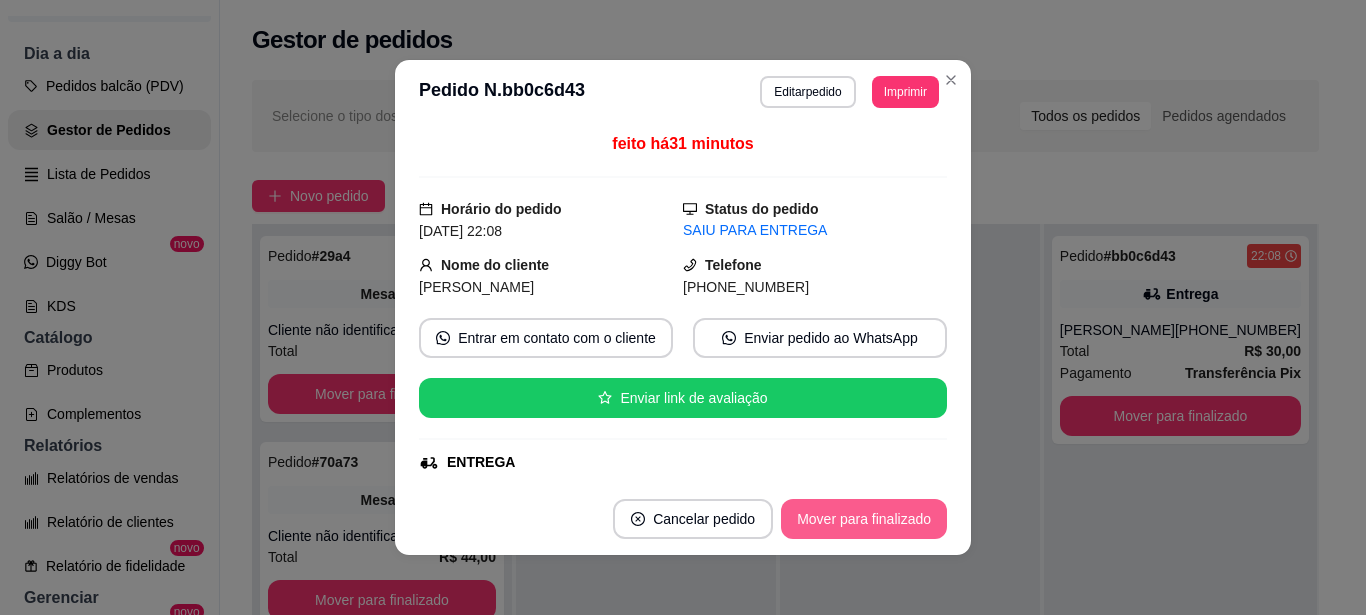 click on "Mover para finalizado" at bounding box center (864, 519) 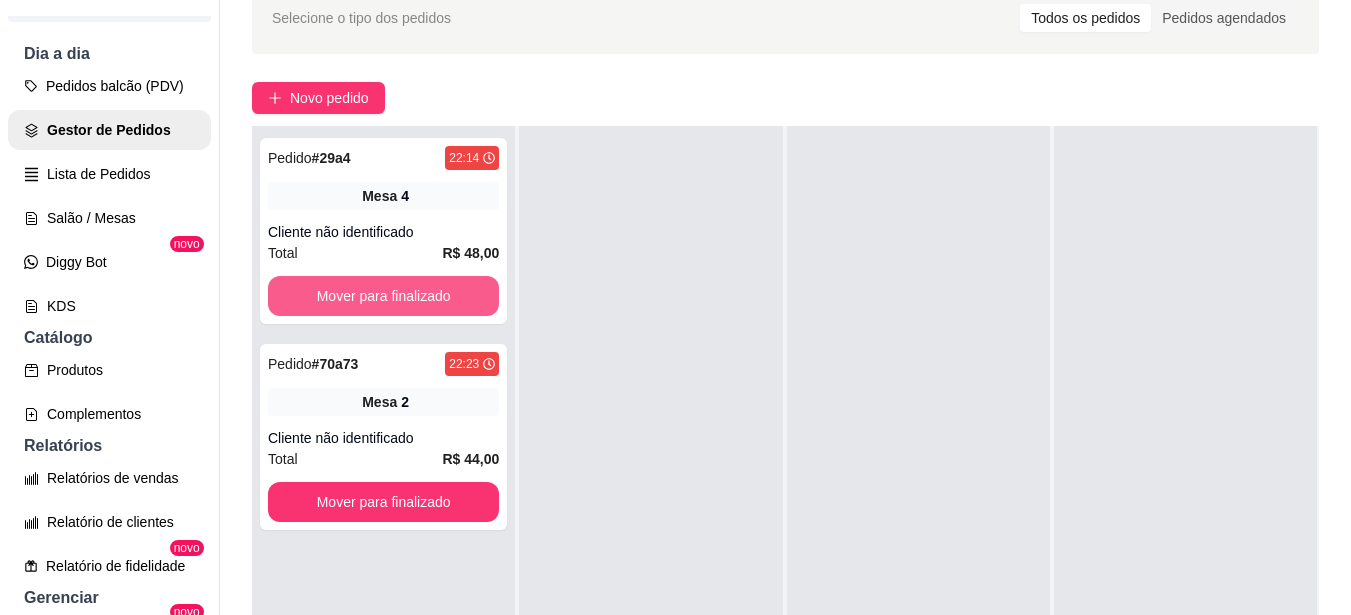 scroll, scrollTop: 319, scrollLeft: 0, axis: vertical 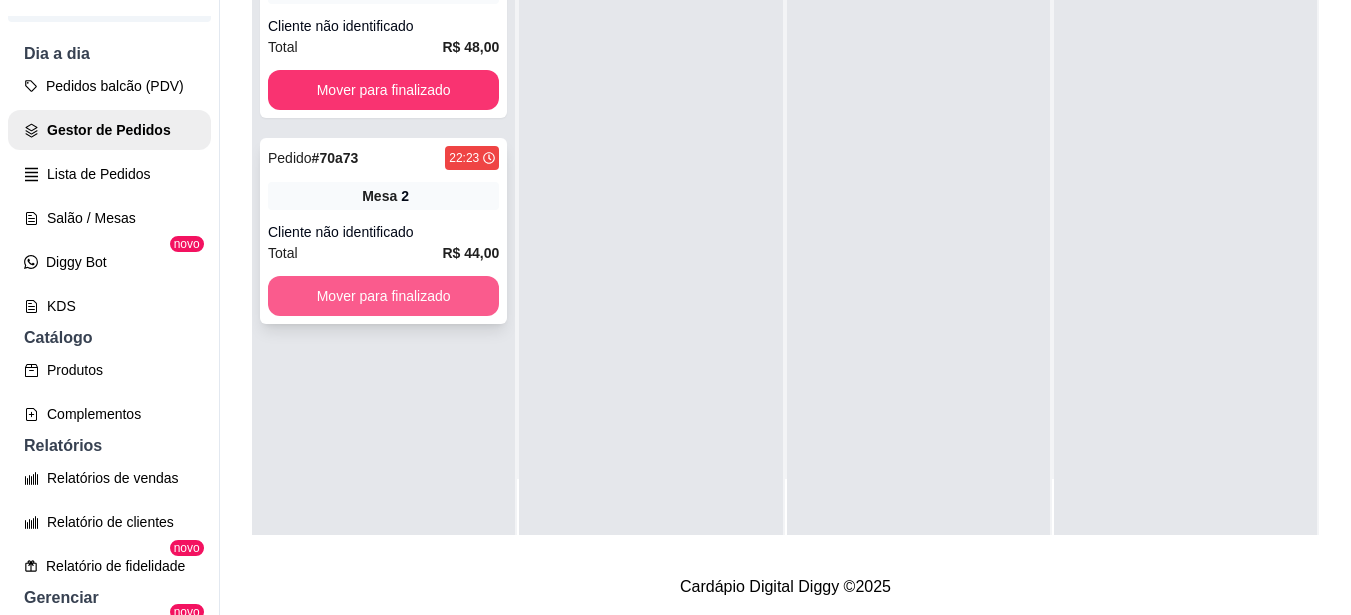 click on "Mover para finalizado" at bounding box center (383, 296) 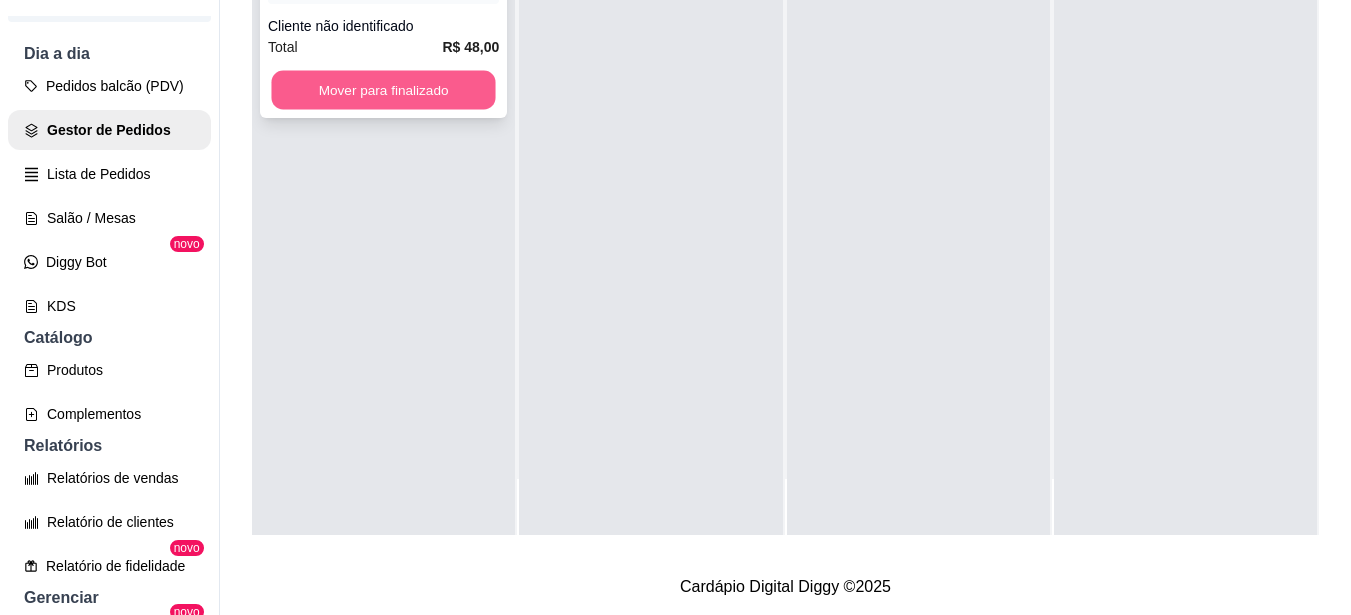 click on "Mover para finalizado" at bounding box center [383, 90] 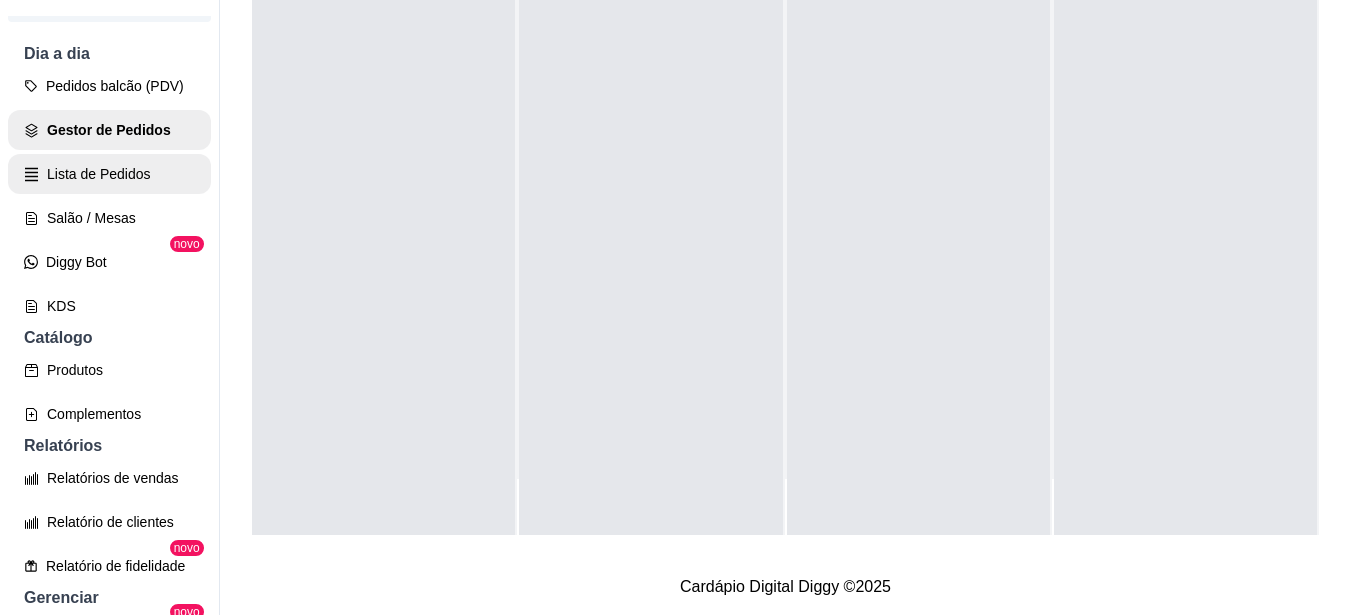 click on "Lista de Pedidos" at bounding box center [109, 174] 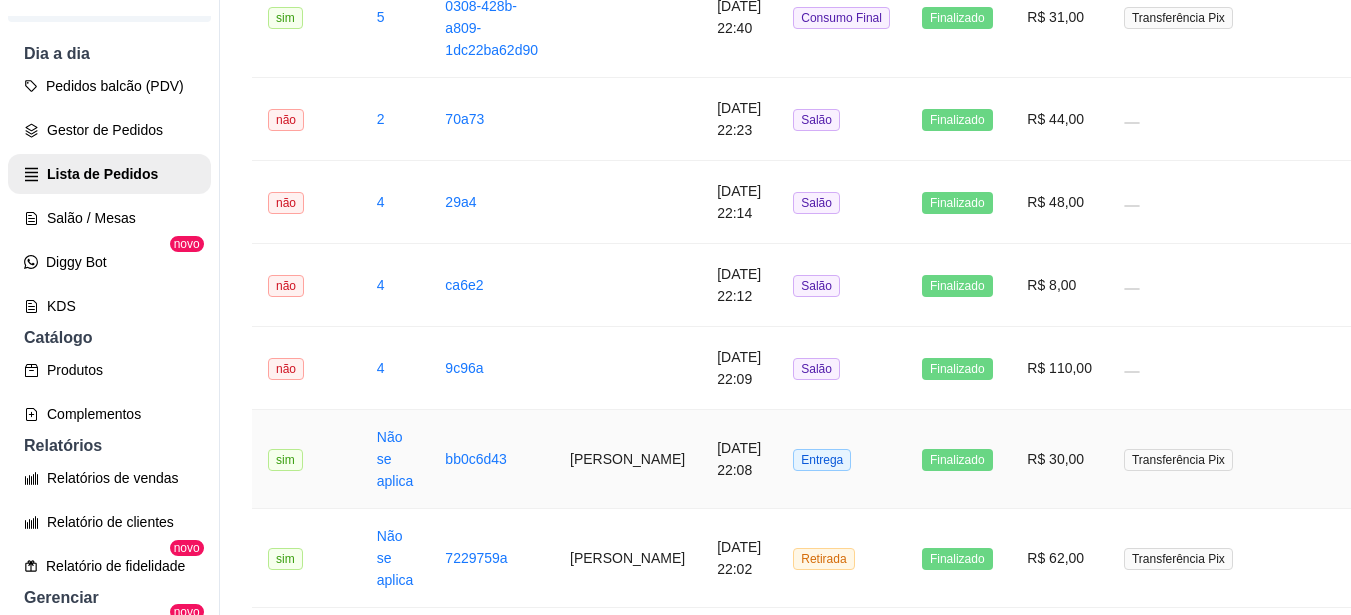 scroll, scrollTop: 400, scrollLeft: 0, axis: vertical 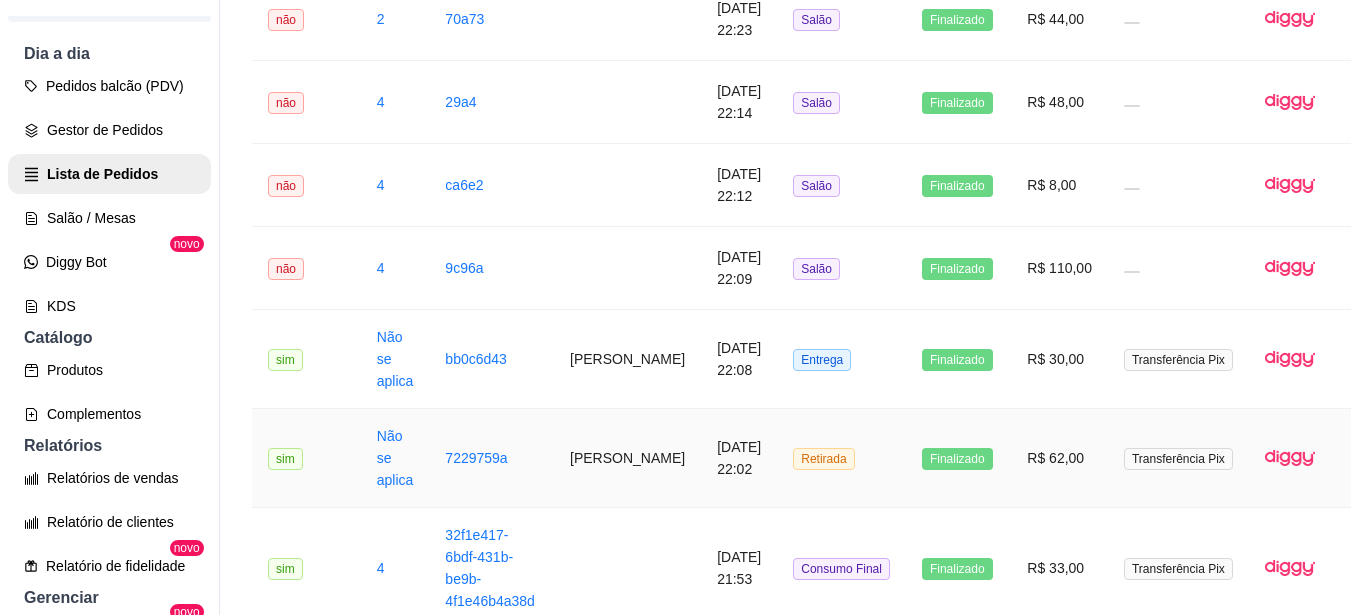 click on "R$ 62,00" at bounding box center (1059, 458) 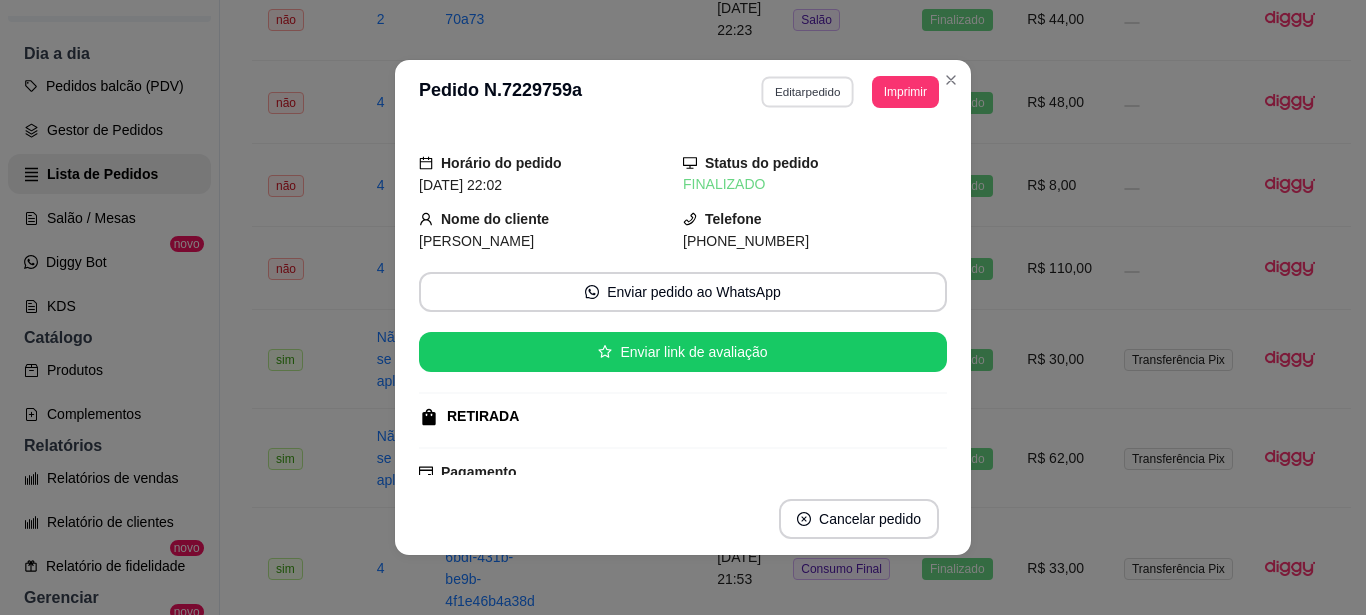click on "Editar  pedido" at bounding box center (808, 91) 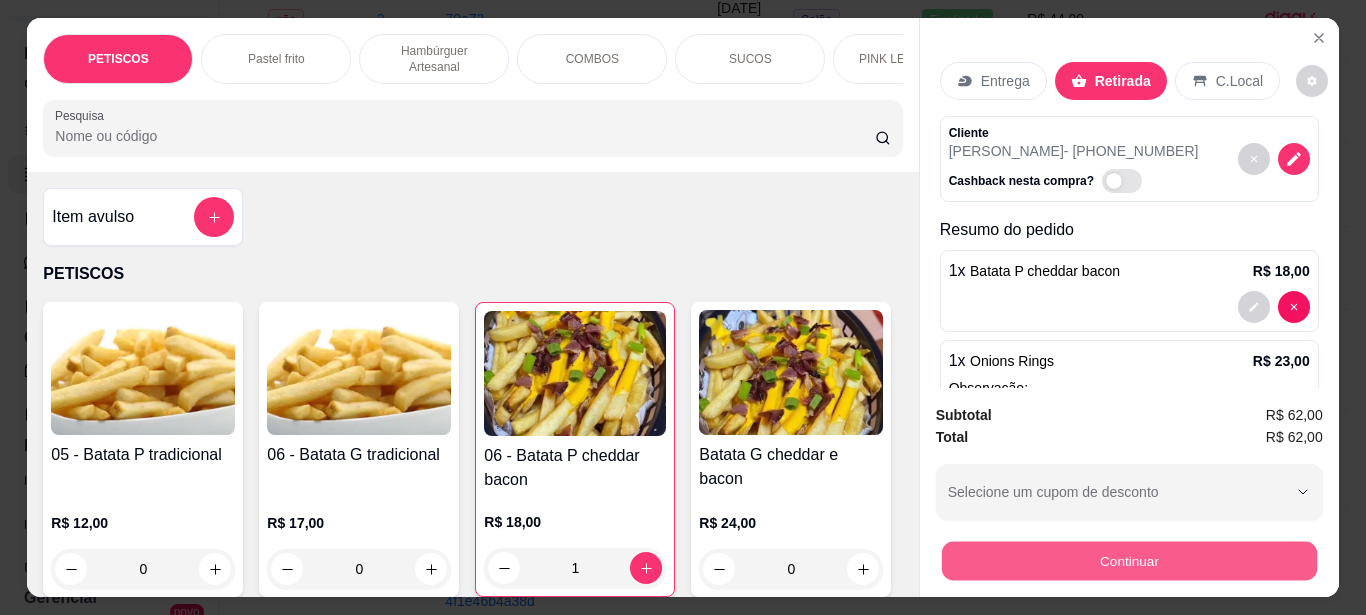 click on "Continuar" at bounding box center [1128, 560] 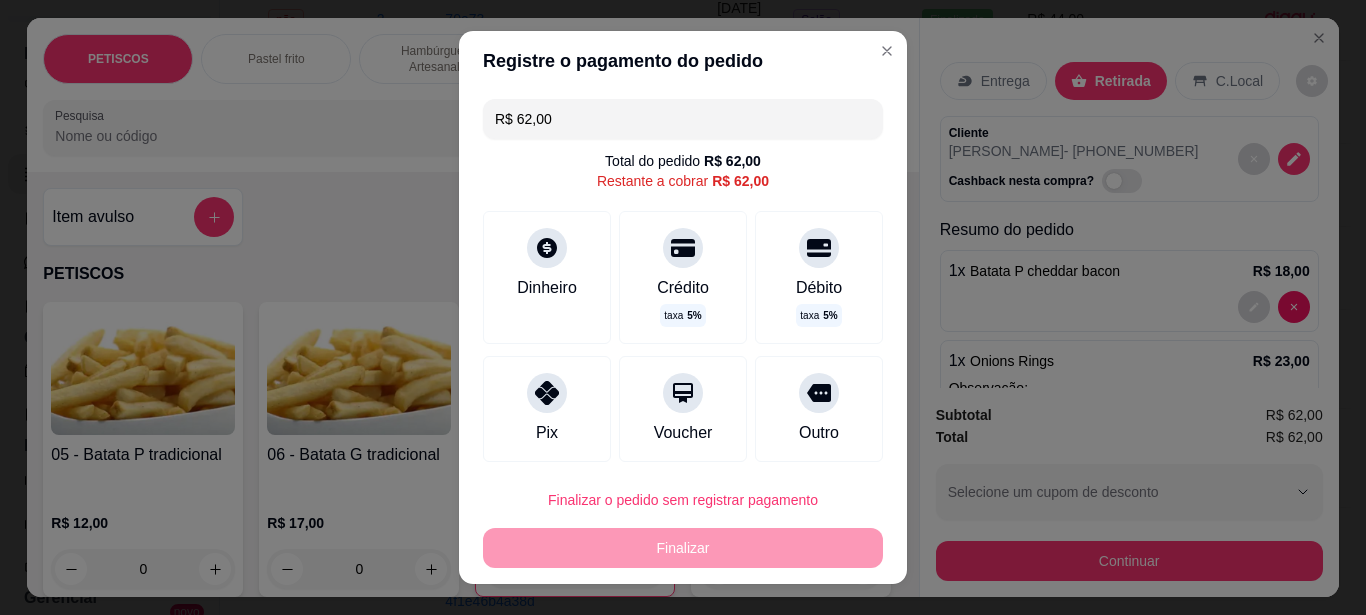 drag, startPoint x: 553, startPoint y: 115, endPoint x: 424, endPoint y: 115, distance: 129 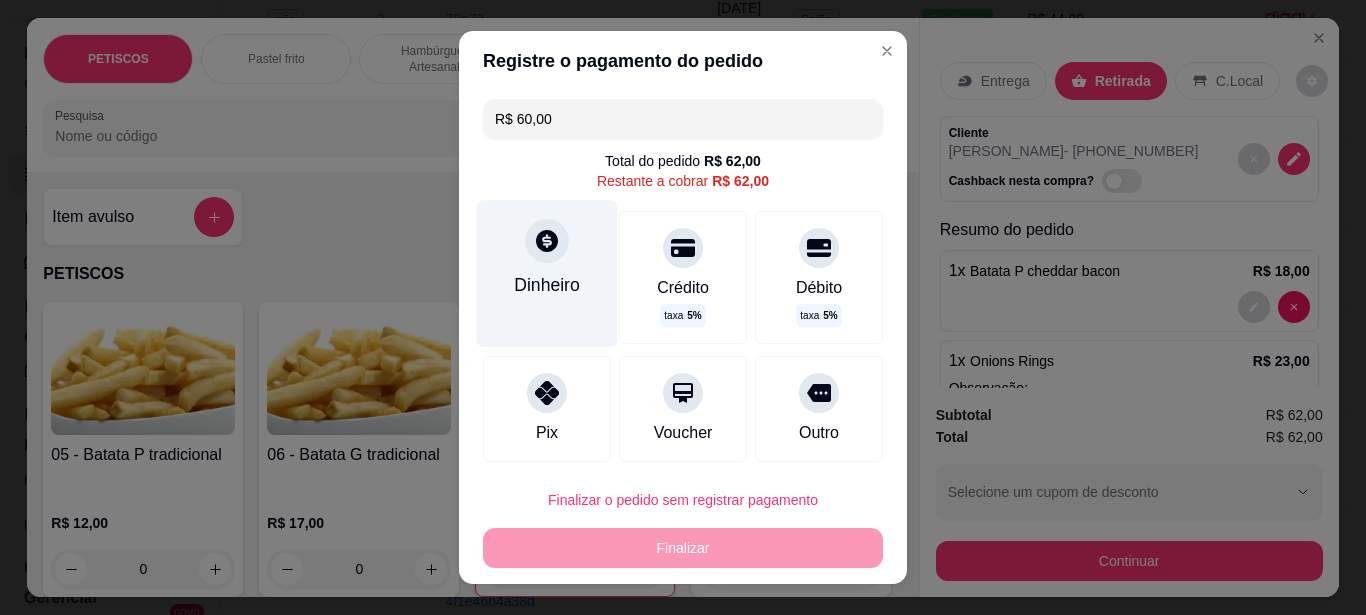 click 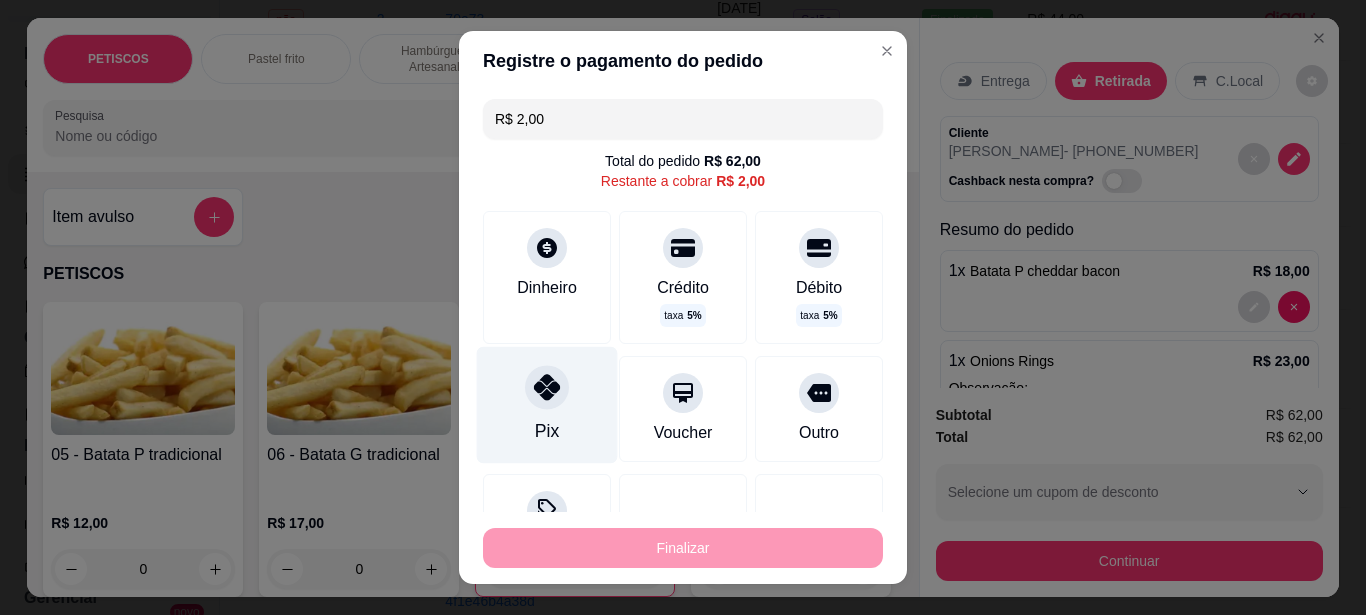 click 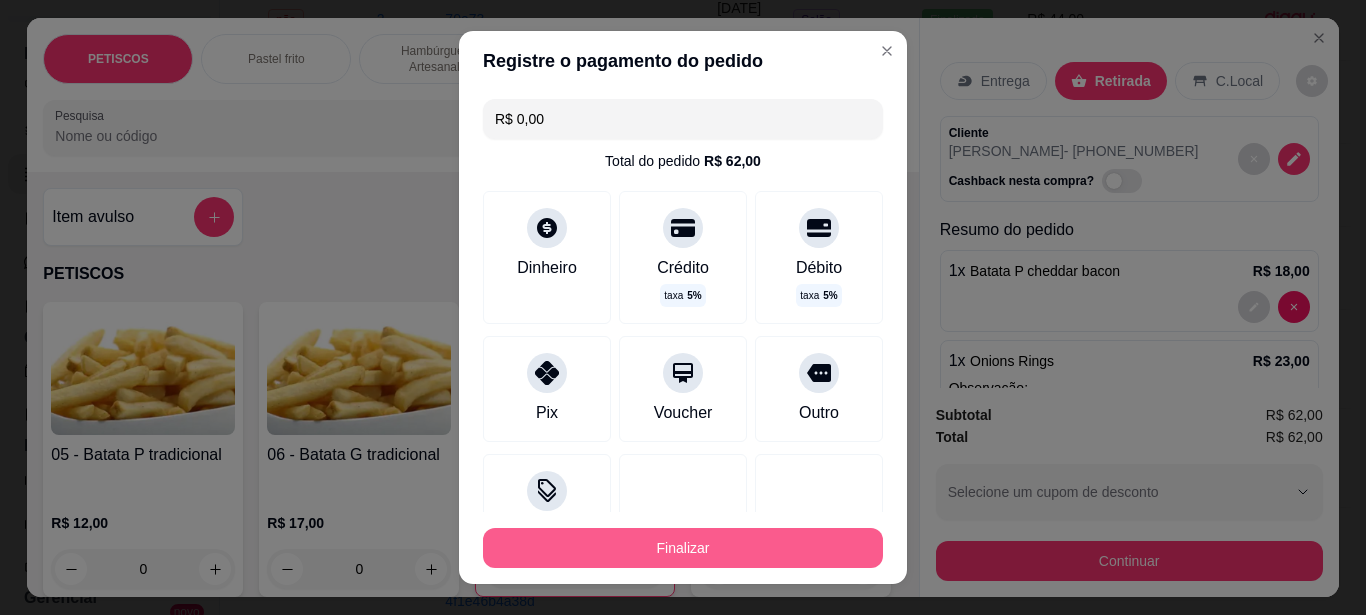 click on "Finalizar" at bounding box center [683, 548] 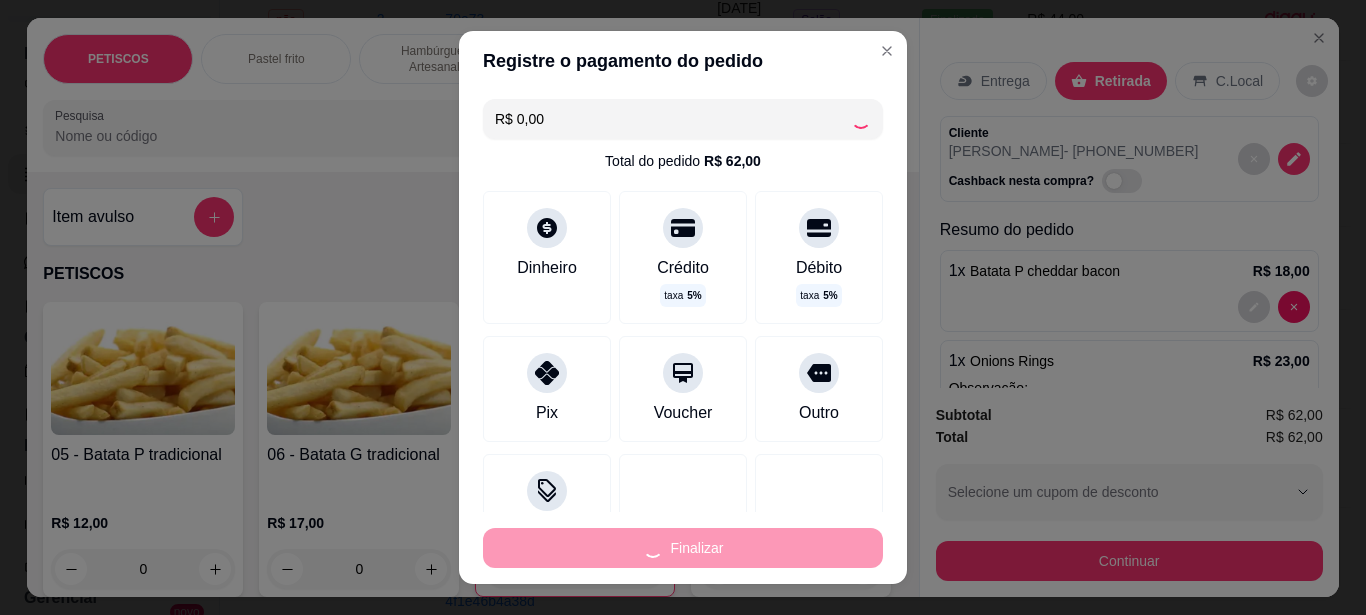 type on "0" 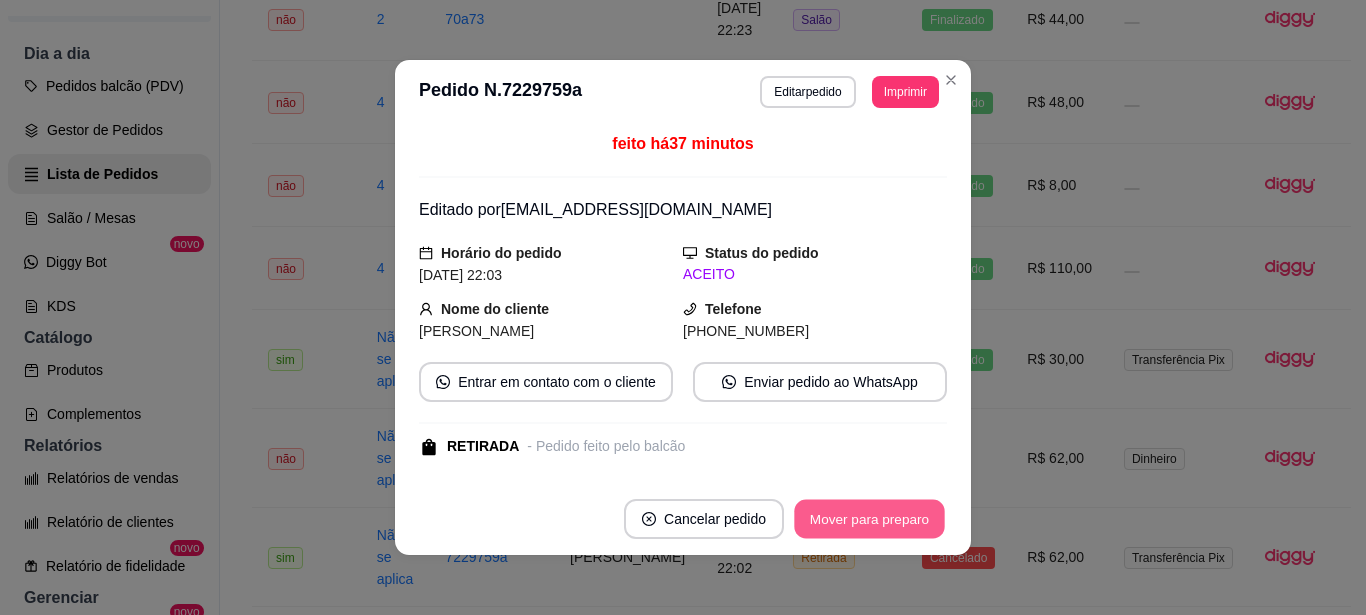 click on "Mover para preparo" at bounding box center (869, 519) 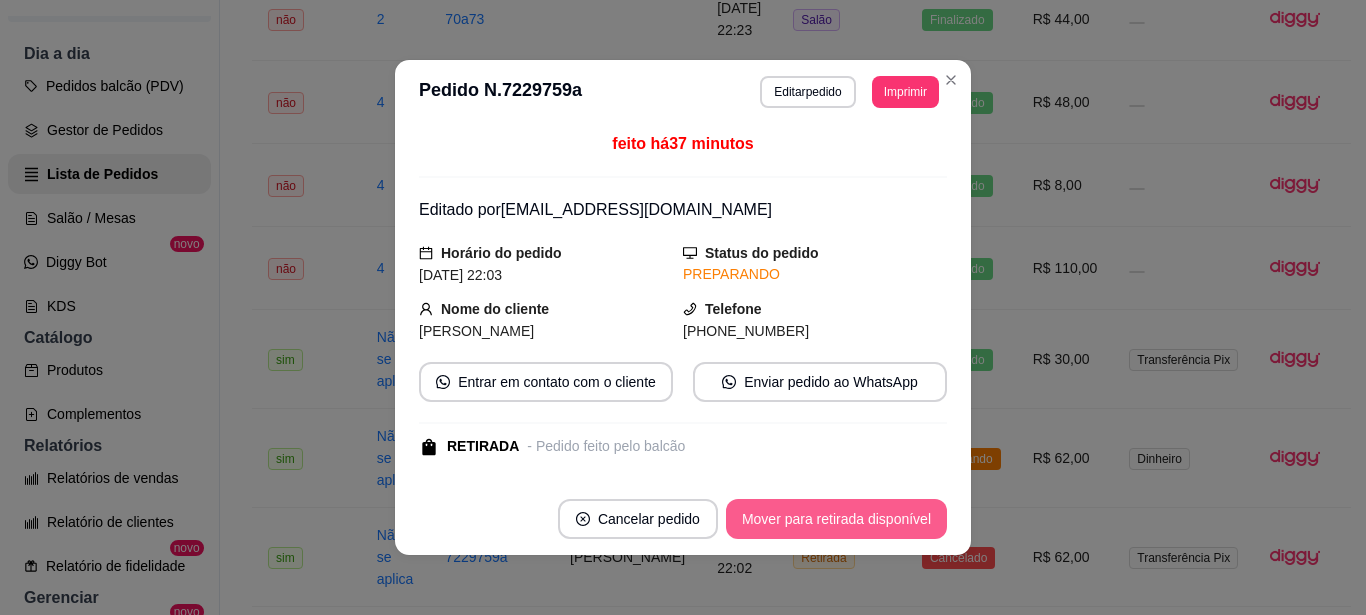 click on "Mover para retirada disponível" at bounding box center [836, 519] 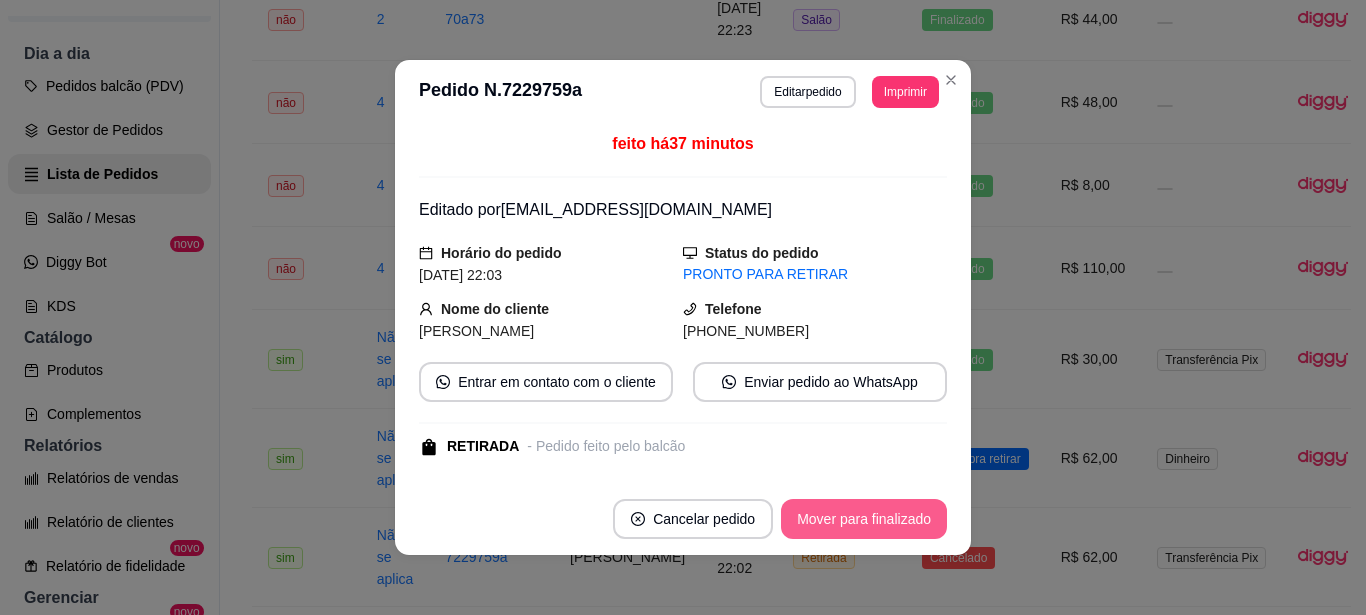 click on "Mover para finalizado" at bounding box center [864, 519] 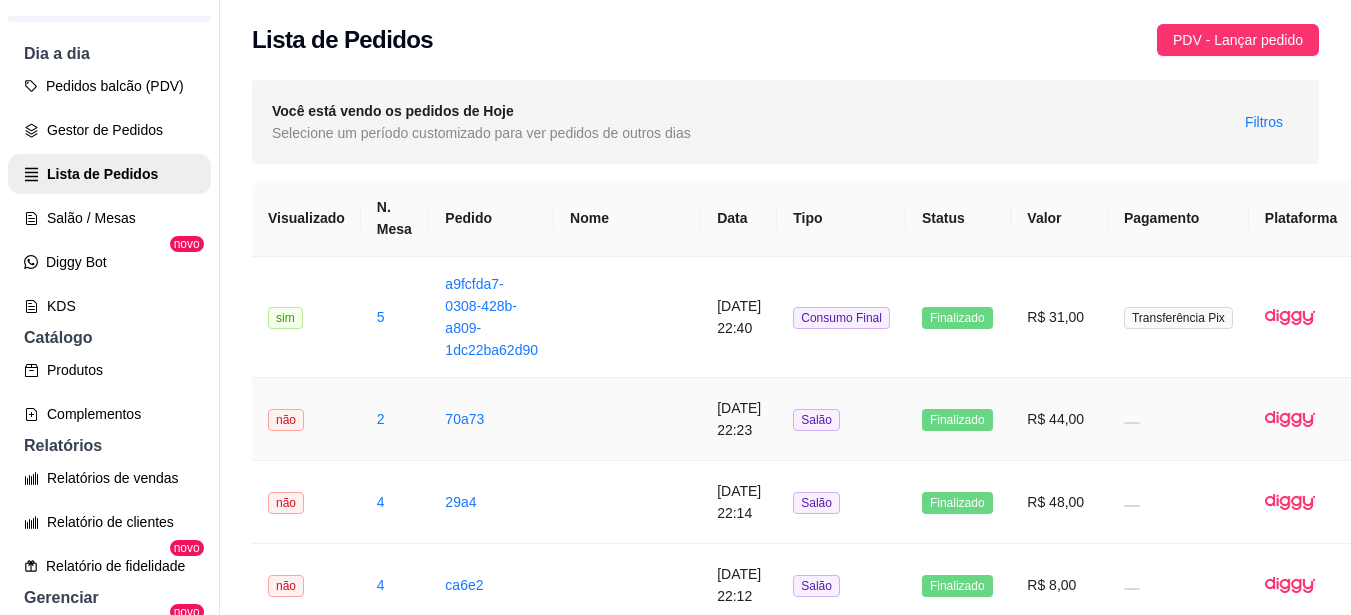 scroll, scrollTop: 500, scrollLeft: 0, axis: vertical 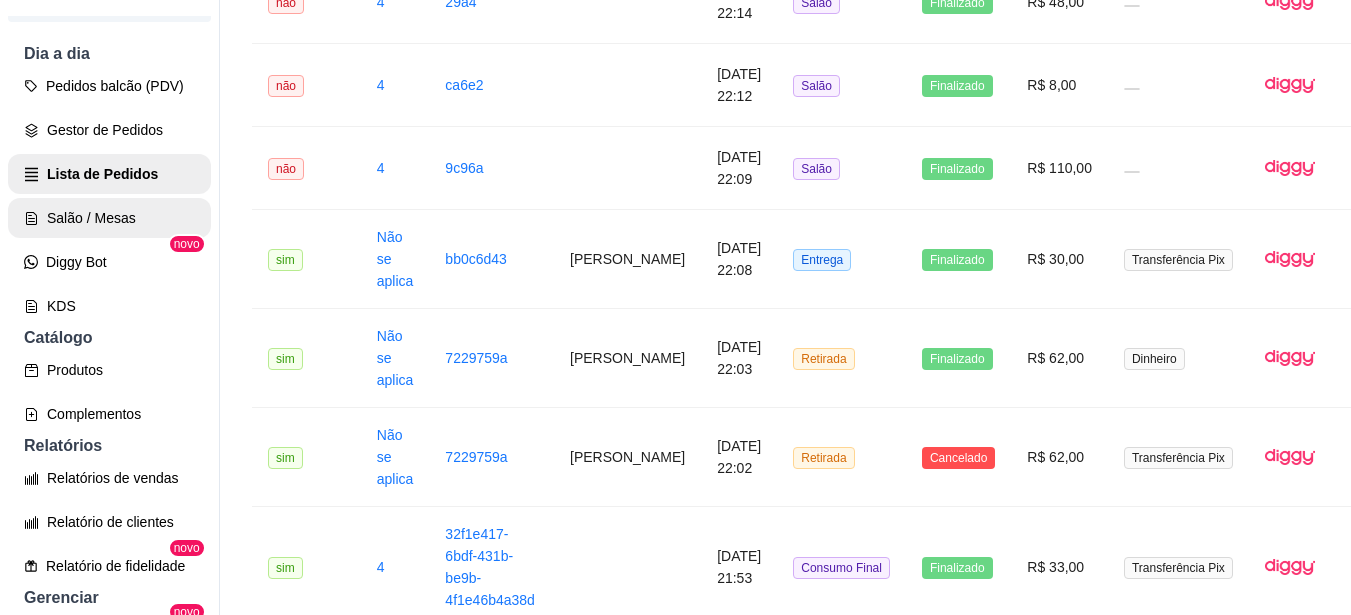 click on "Salão / Mesas" at bounding box center [109, 218] 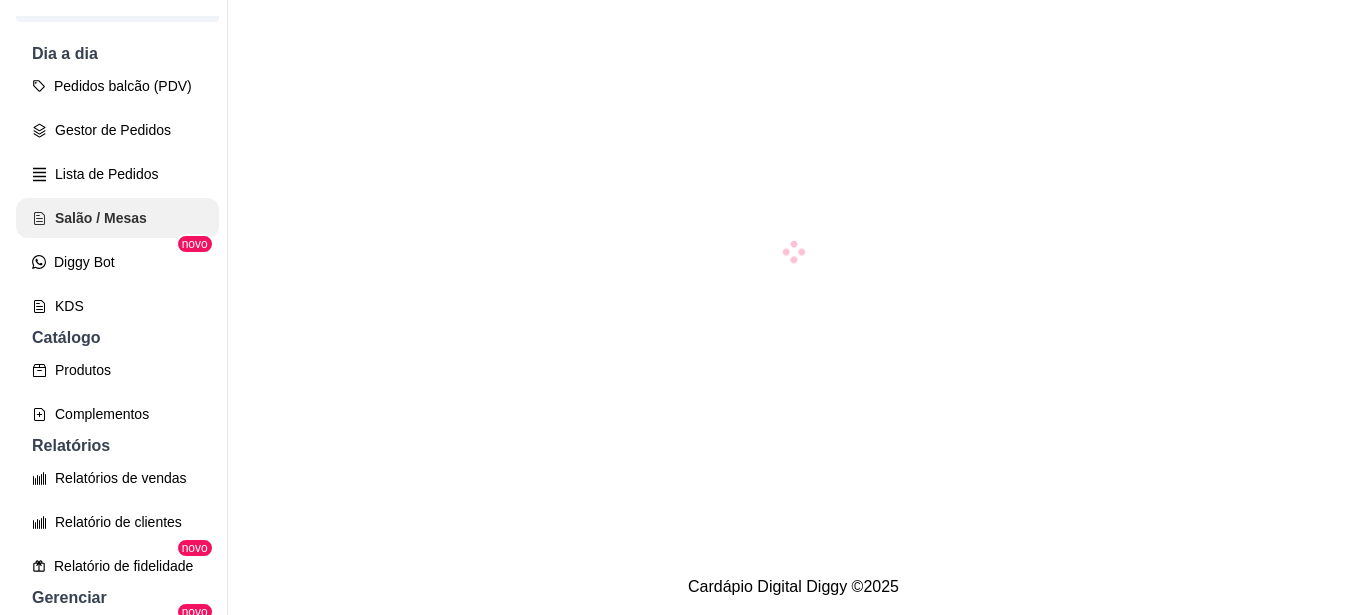 scroll, scrollTop: 0, scrollLeft: 0, axis: both 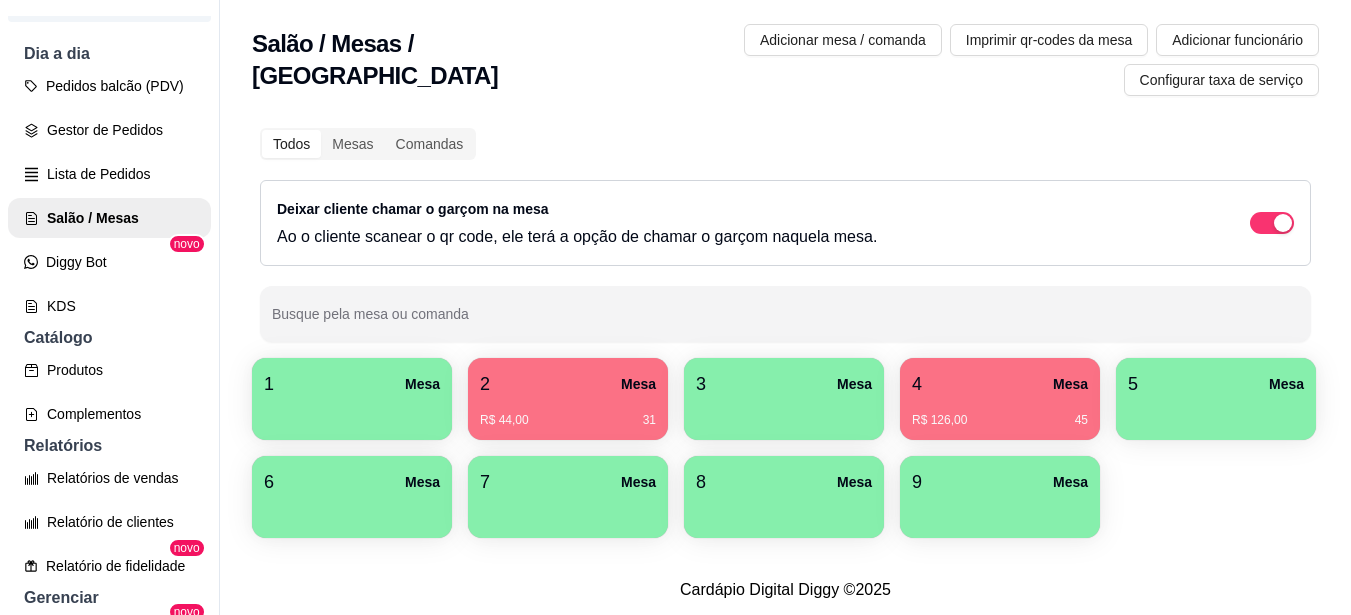 click on "2 Mesa" at bounding box center (568, 384) 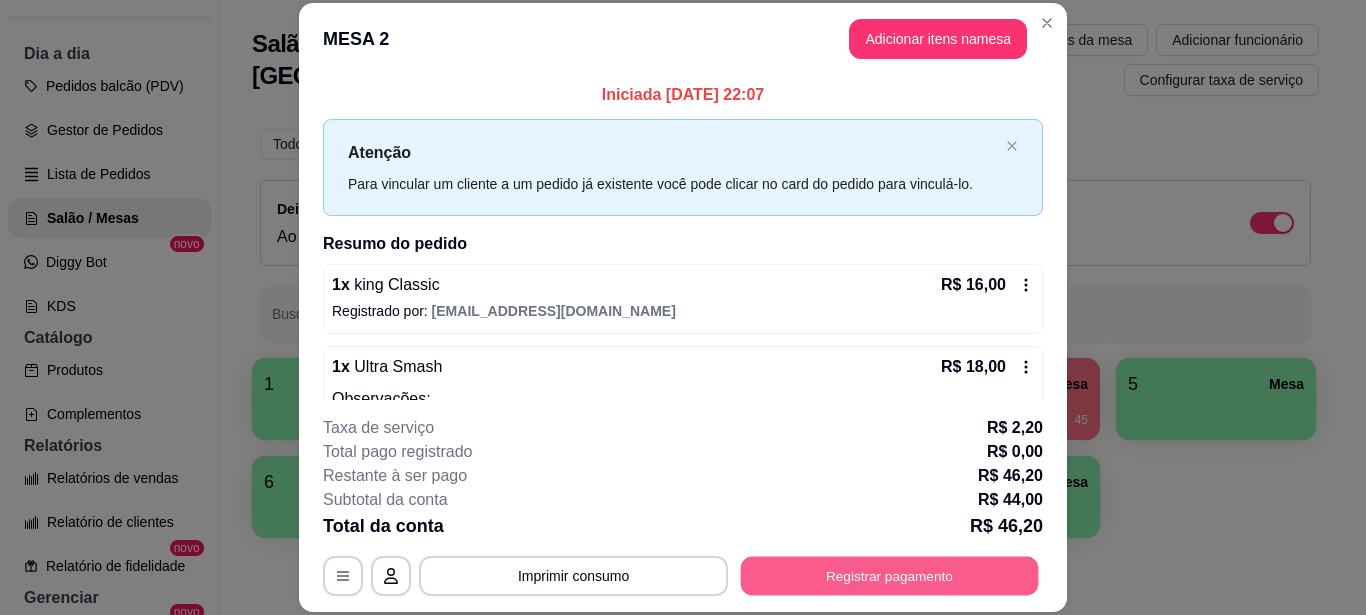 click on "Registrar pagamento" at bounding box center [890, 576] 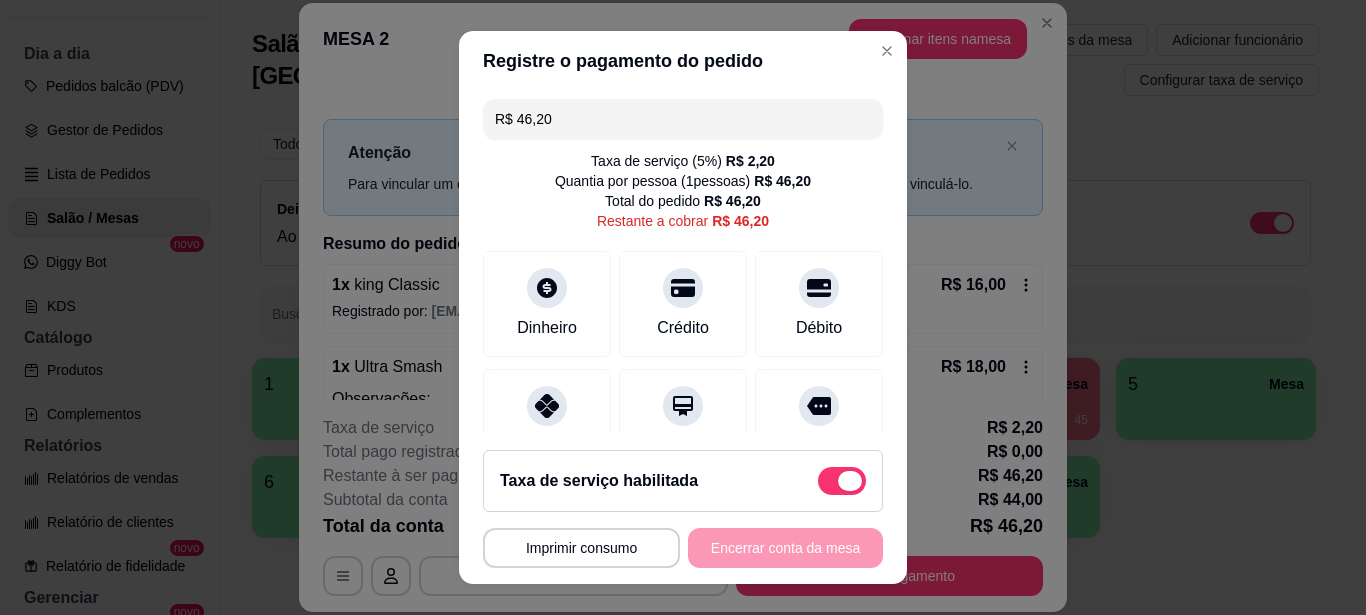 click at bounding box center [842, 481] 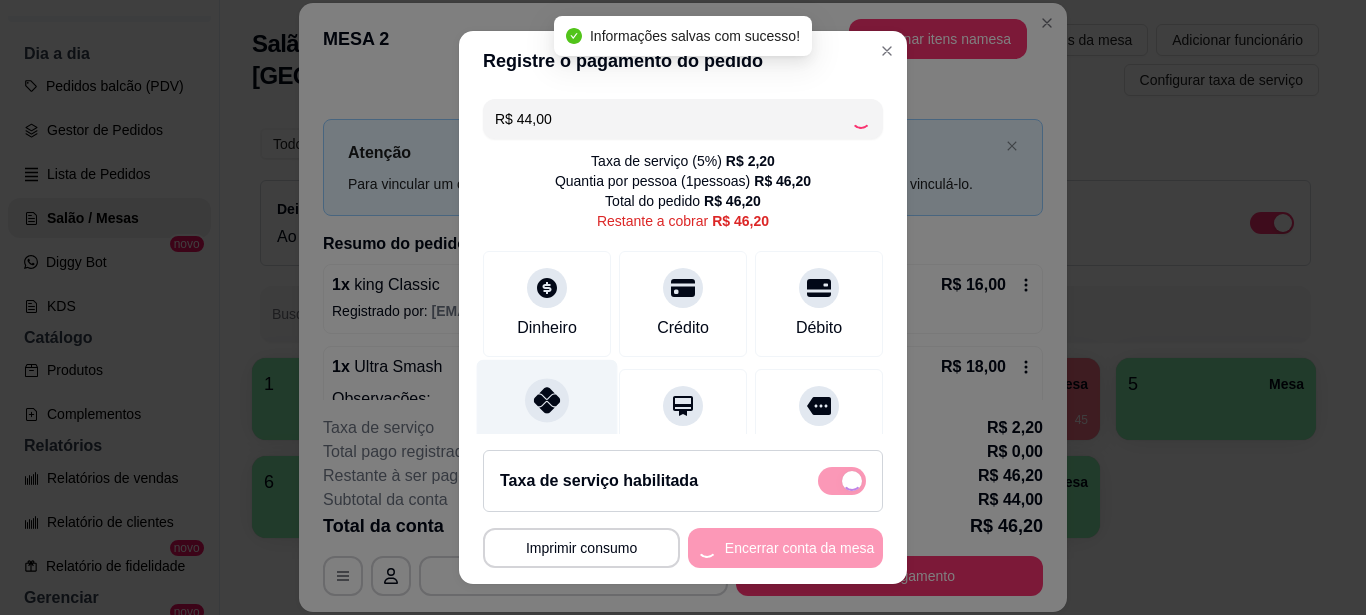 checkbox on "false" 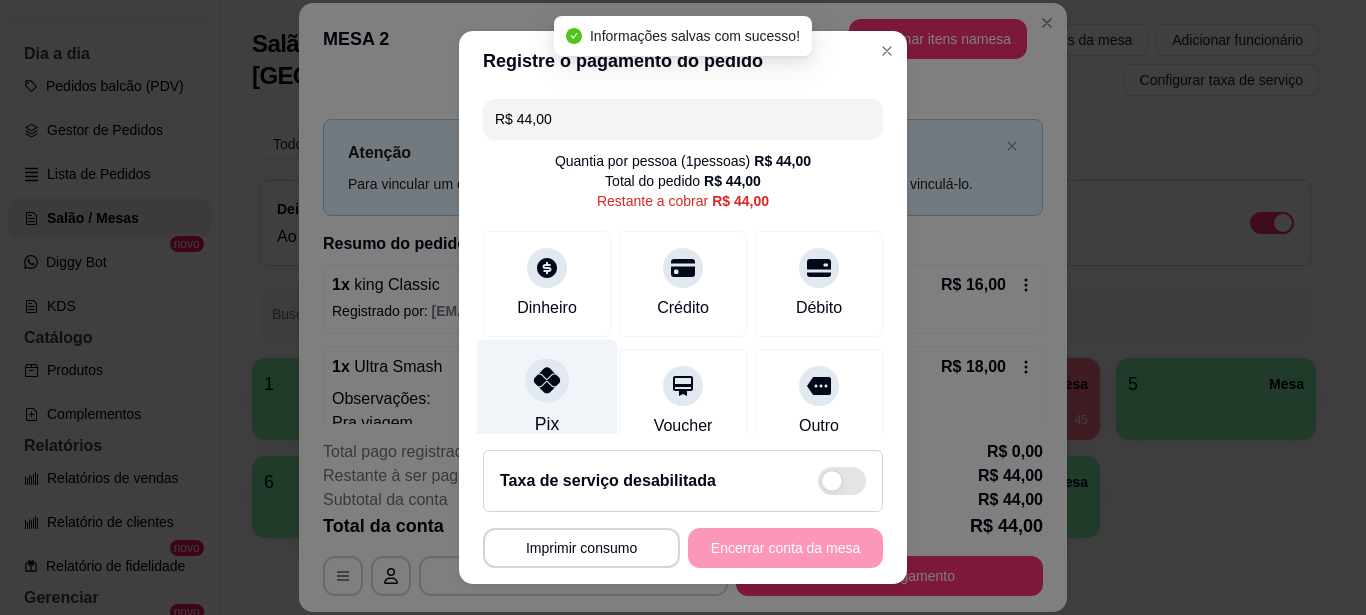 click 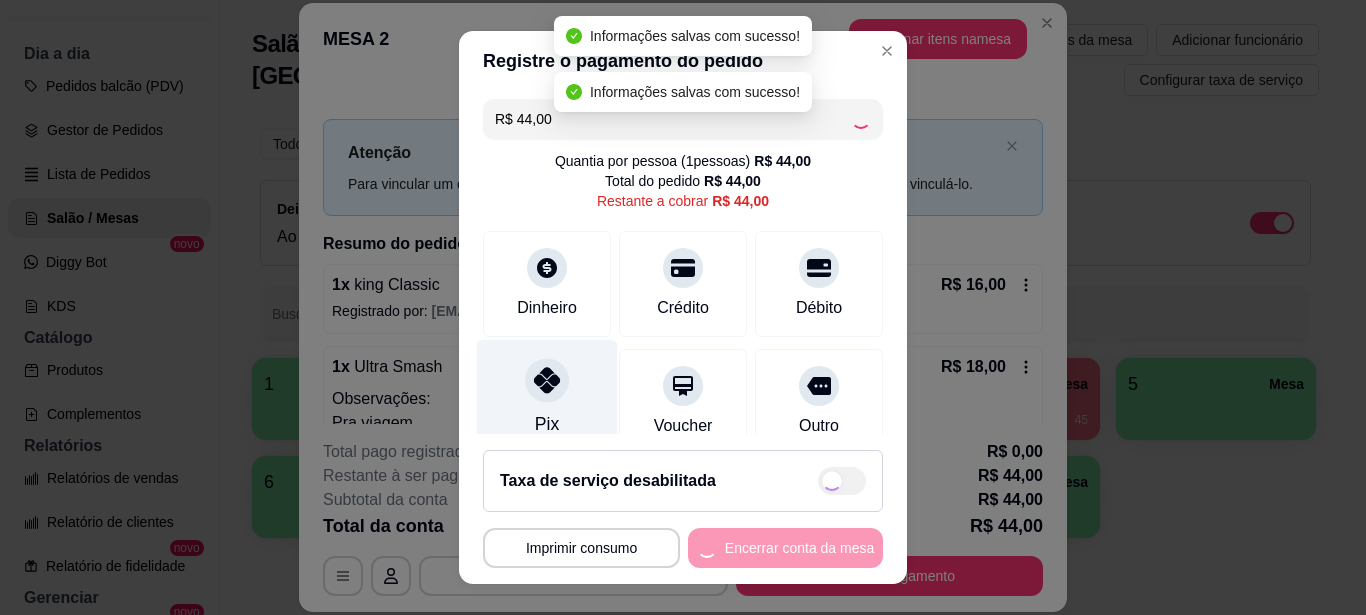 type on "R$ 0,00" 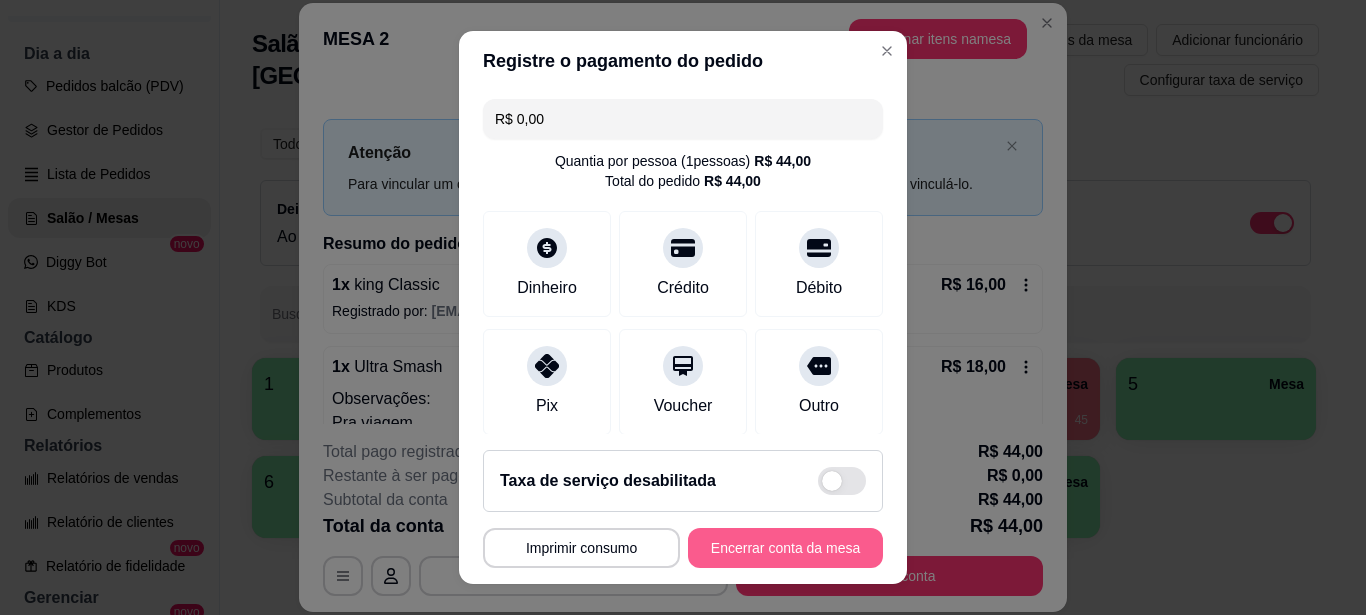 click on "Encerrar conta da mesa" at bounding box center (785, 548) 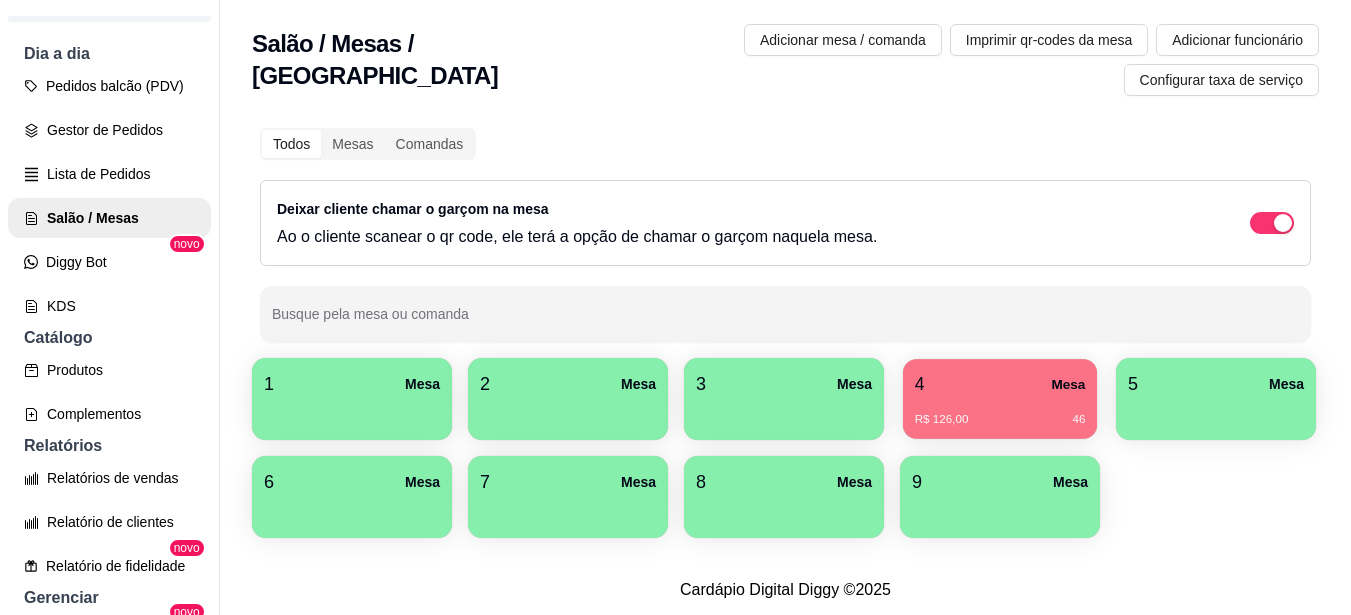 click on "R$ 126,00 46" at bounding box center (1000, 412) 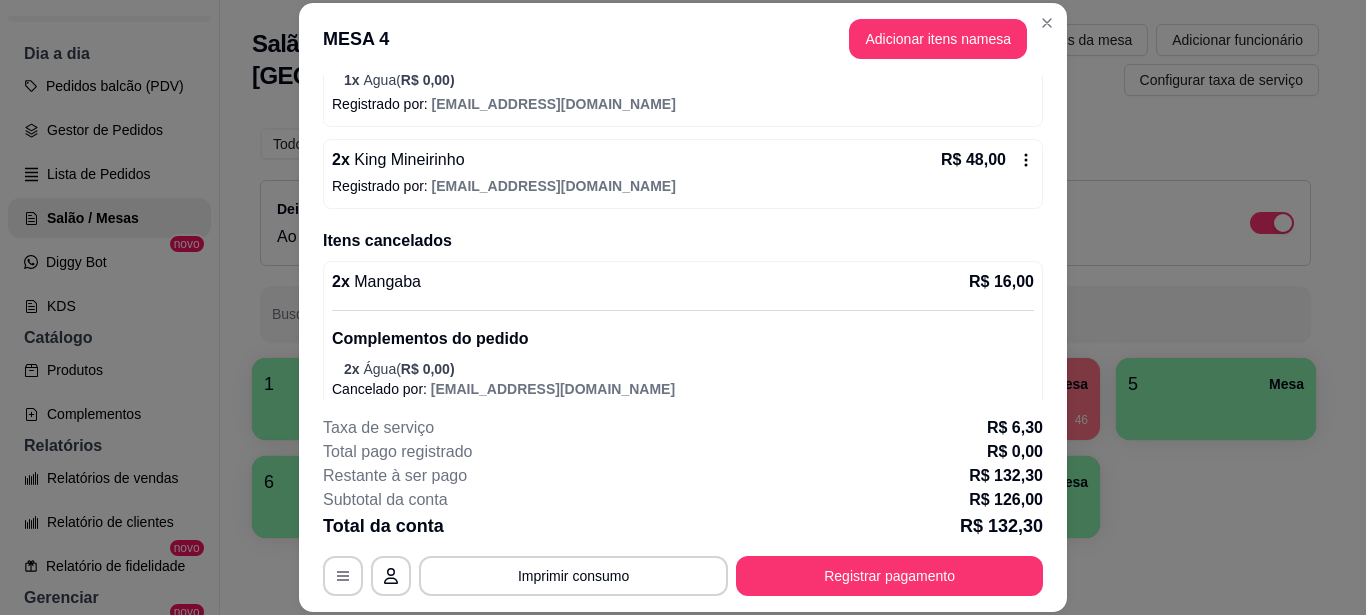 scroll, scrollTop: 684, scrollLeft: 0, axis: vertical 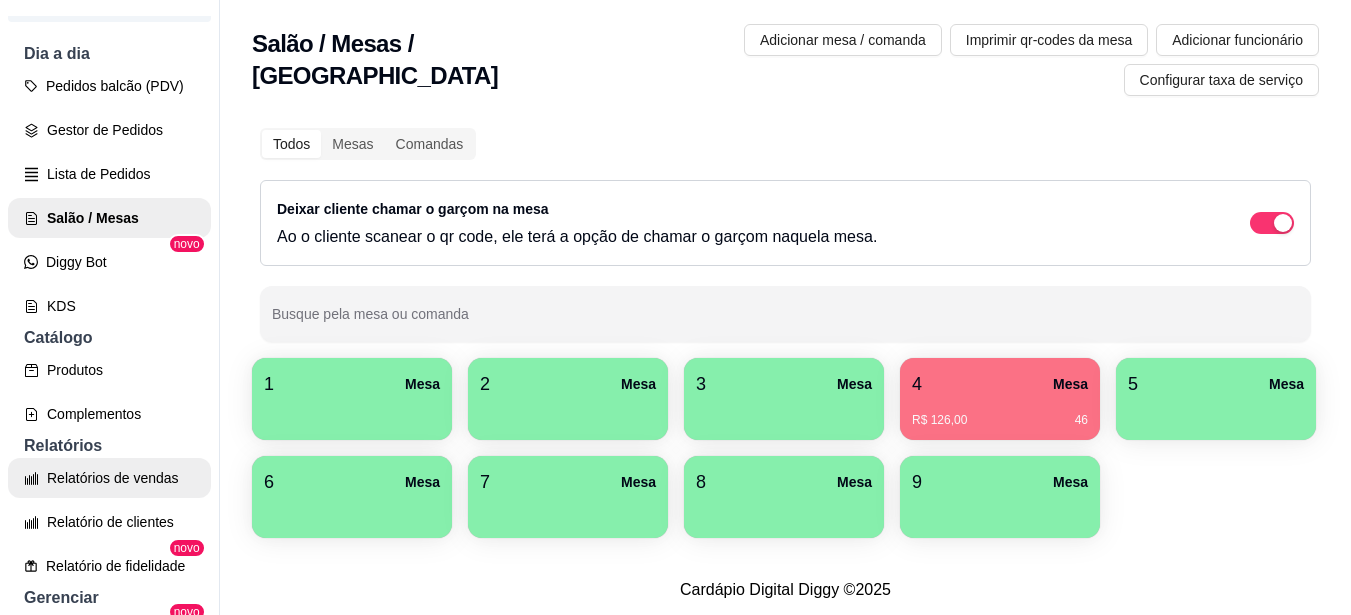 click on "Relatórios de vendas" at bounding box center [109, 478] 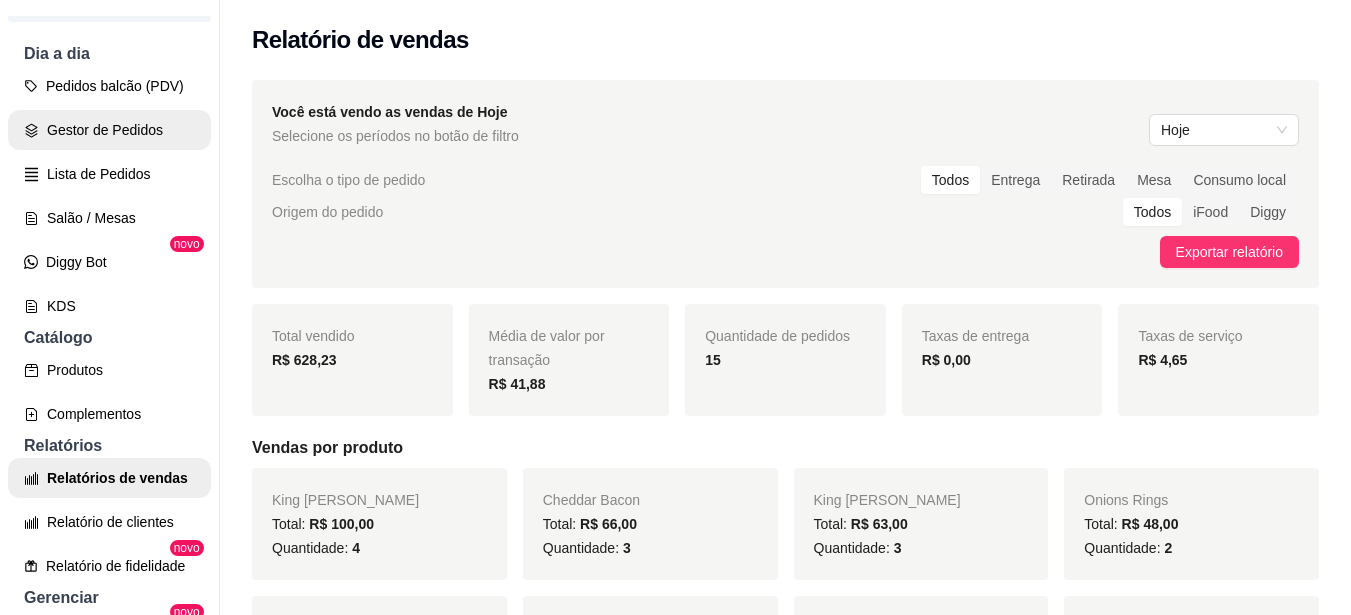 click on "Gestor de Pedidos" at bounding box center (109, 130) 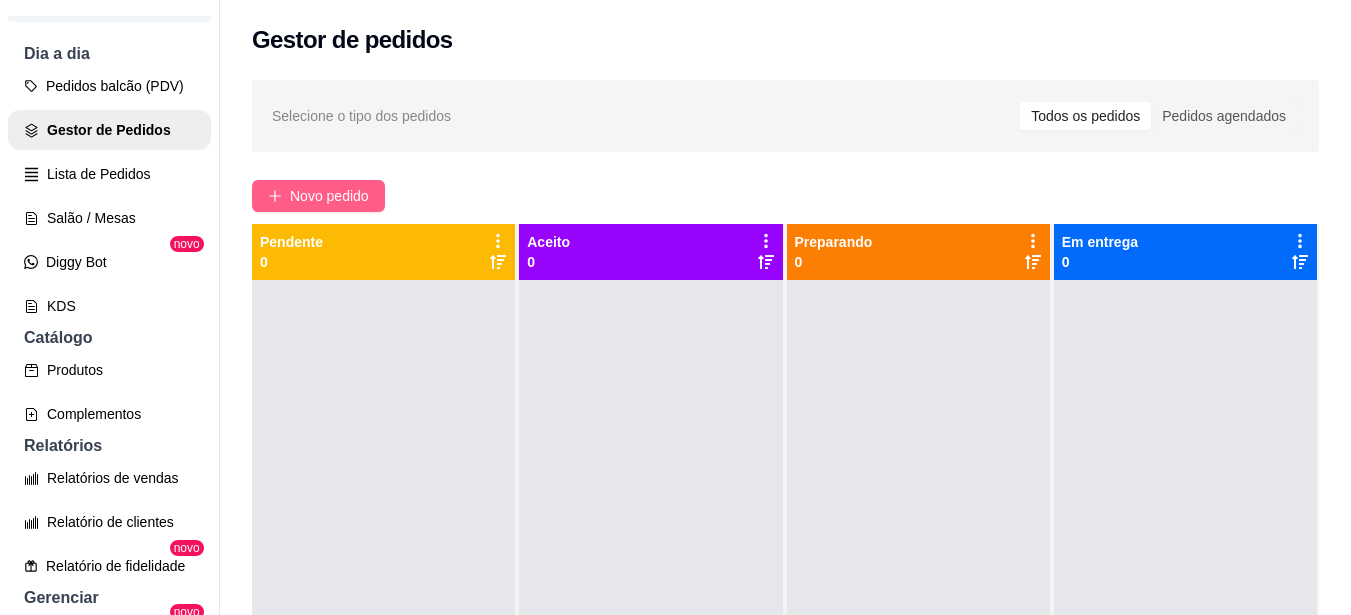 click on "Novo pedido" at bounding box center [329, 196] 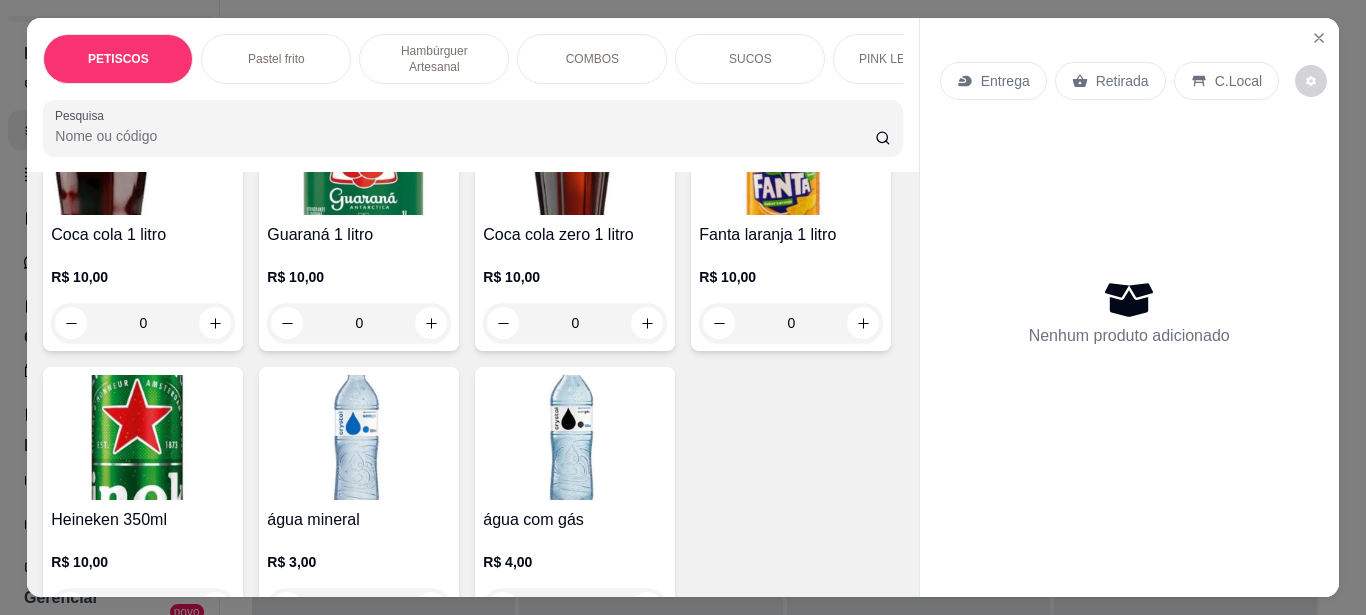 scroll, scrollTop: 5400, scrollLeft: 0, axis: vertical 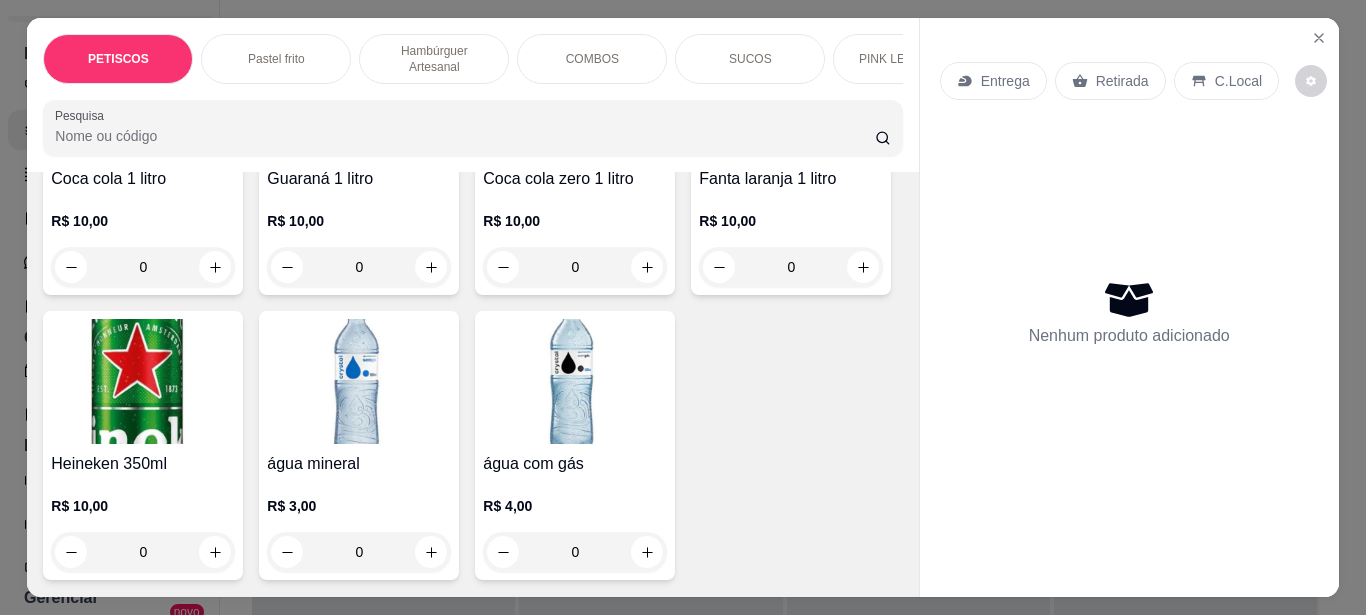 click at bounding box center [359, -189] 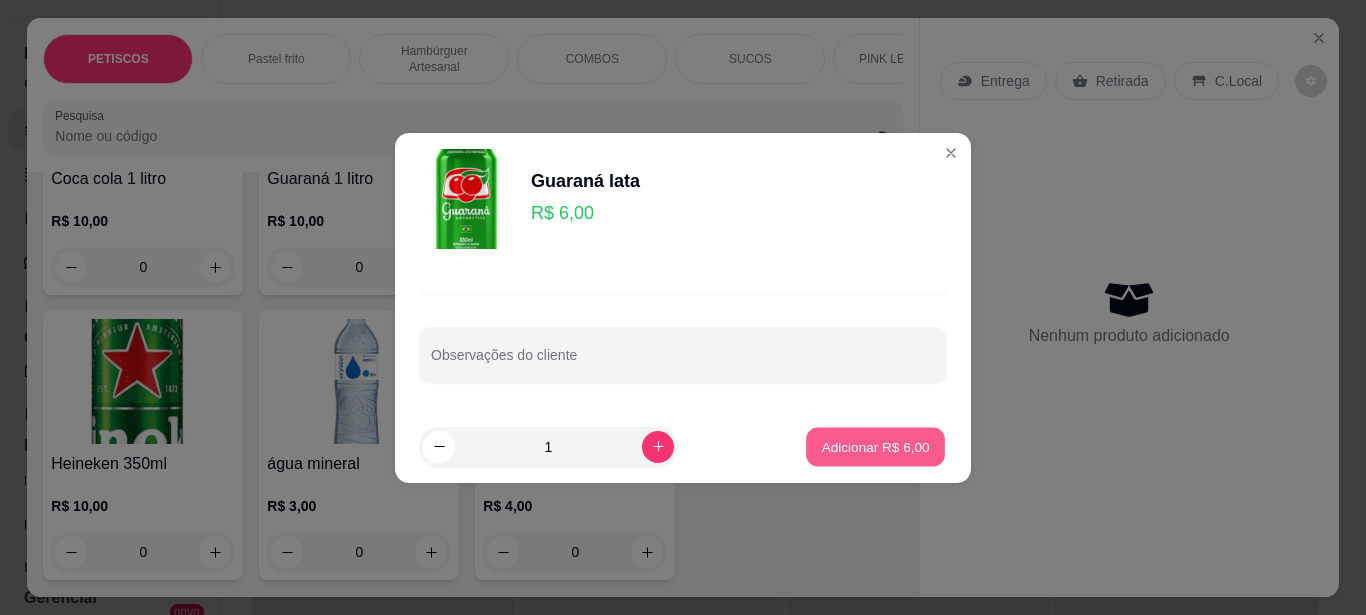 click on "Adicionar   R$ 6,00" at bounding box center [875, 446] 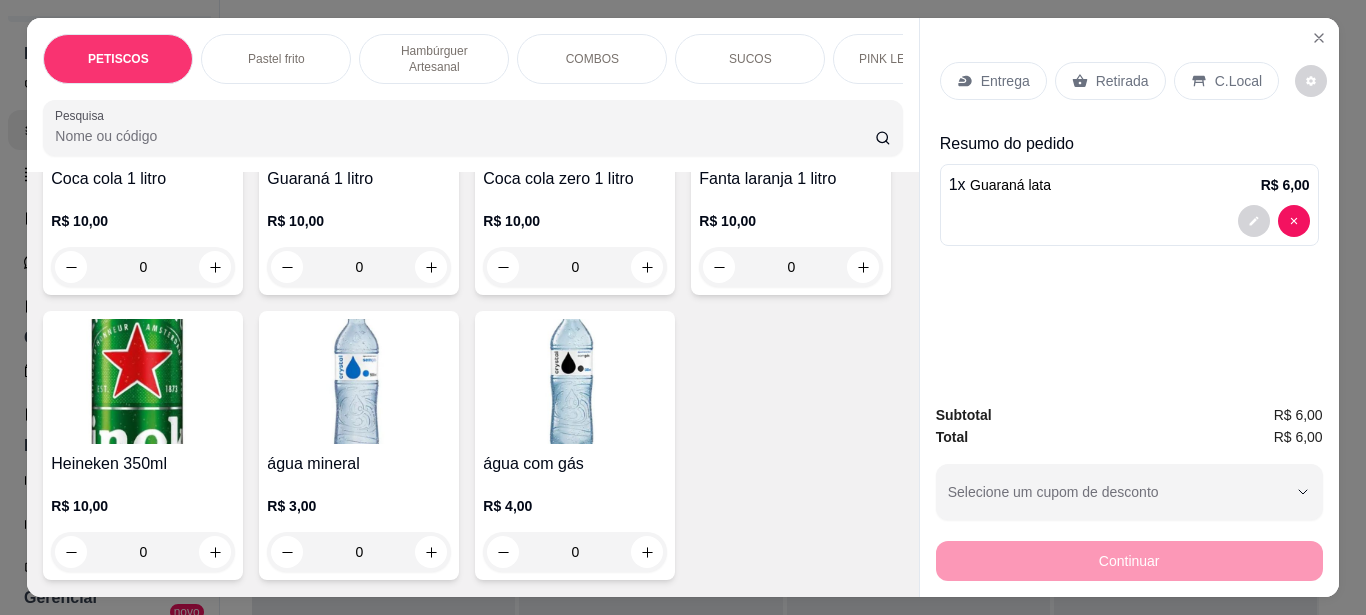 click on "Retirada" at bounding box center (1110, 81) 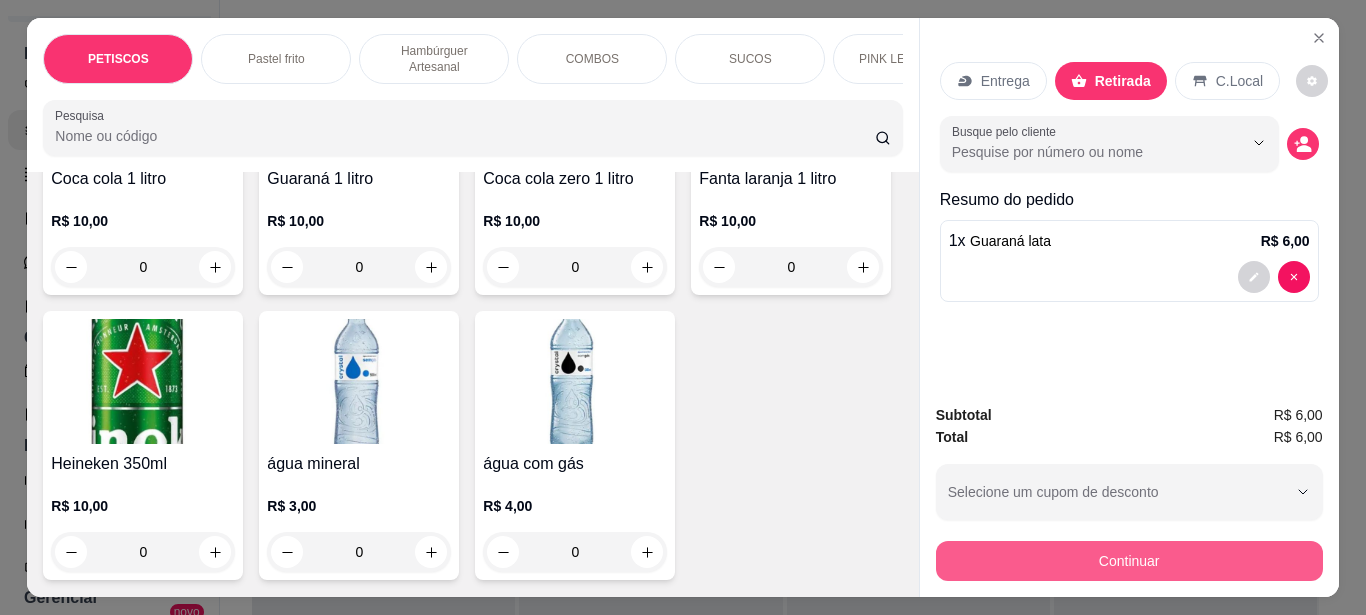 click on "Continuar" at bounding box center (1129, 561) 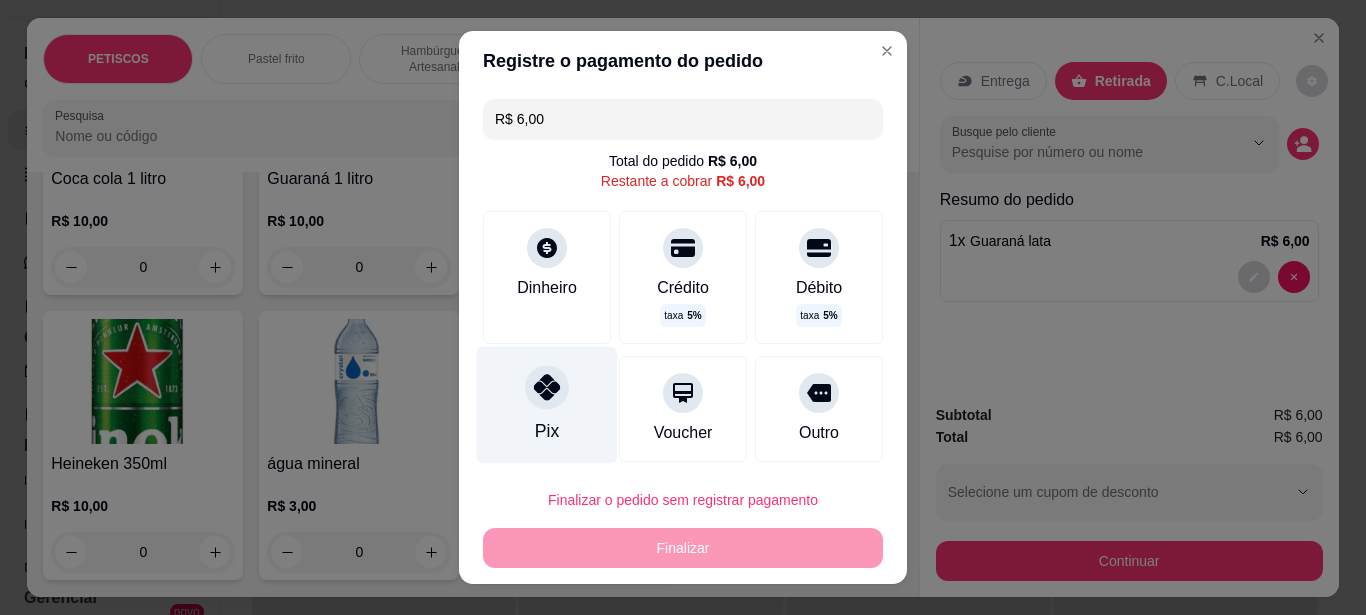 drag, startPoint x: 540, startPoint y: 393, endPoint x: 587, endPoint y: 425, distance: 56.859474 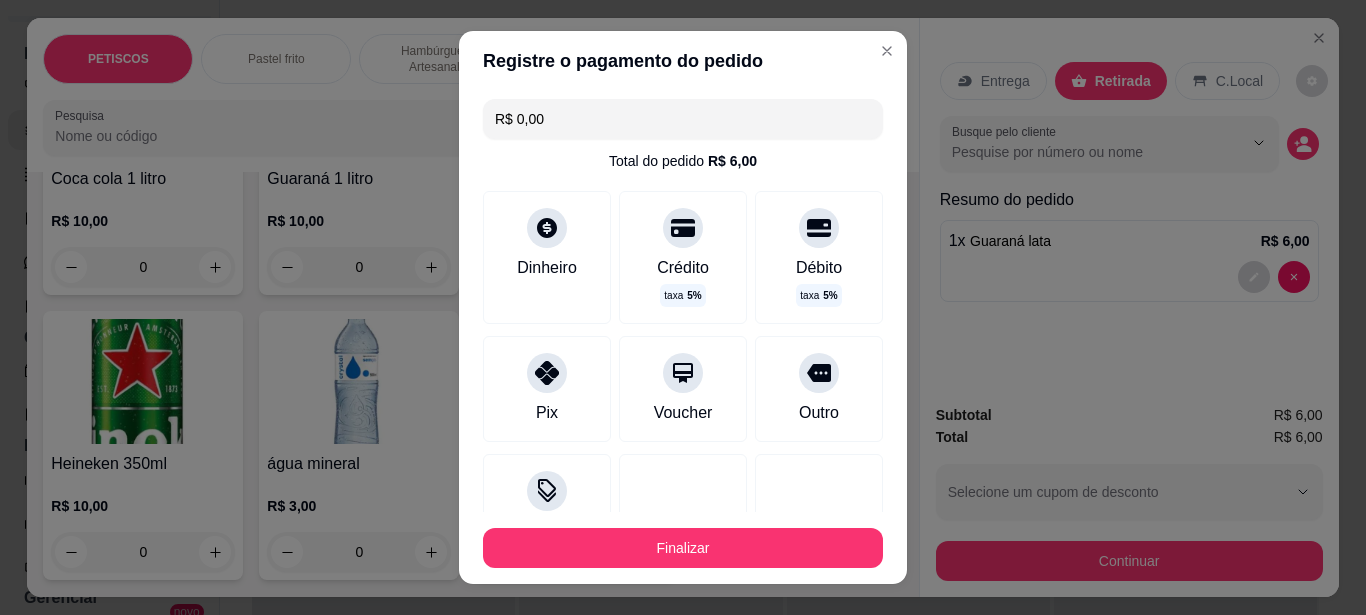 click on "Finalizar" at bounding box center [683, 548] 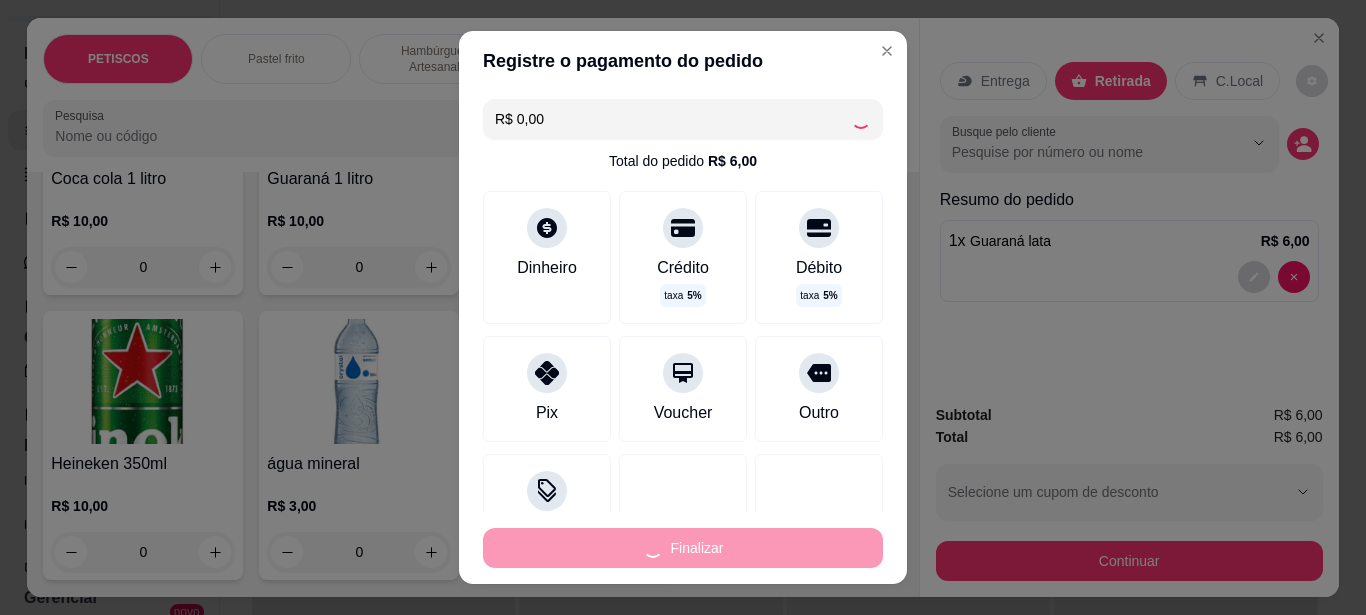 type on "0" 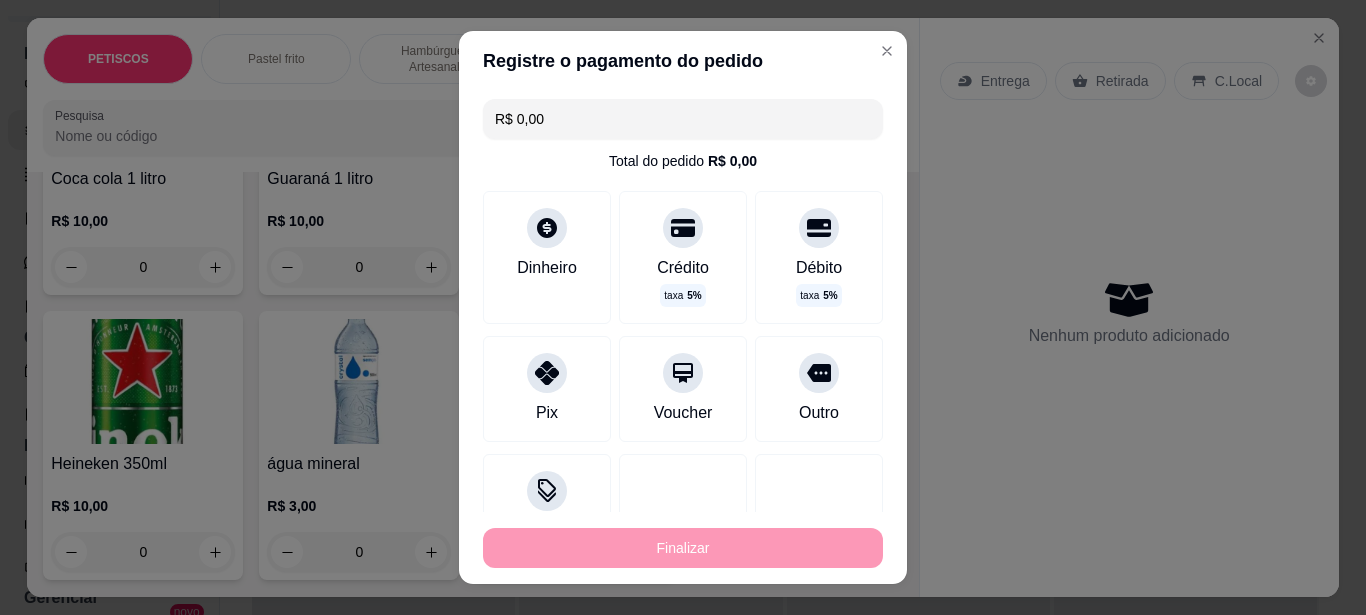 type on "-R$ 6,00" 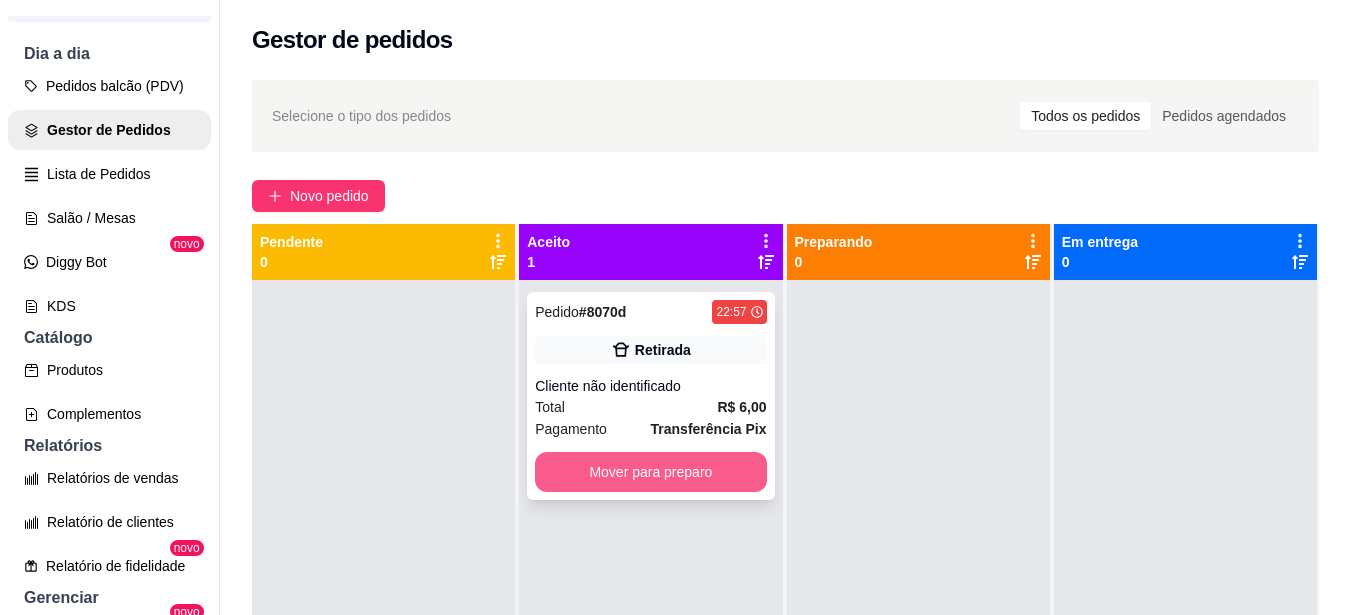 click on "Mover para preparo" at bounding box center (650, 472) 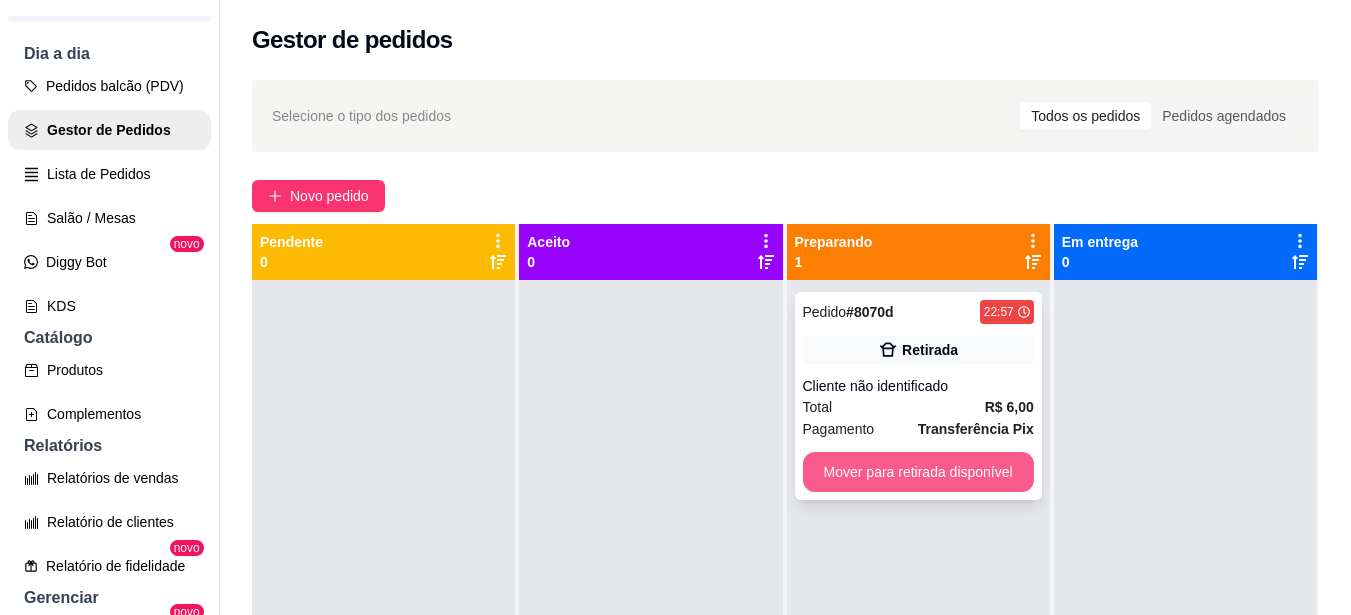 click on "Mover para retirada disponível" at bounding box center [918, 472] 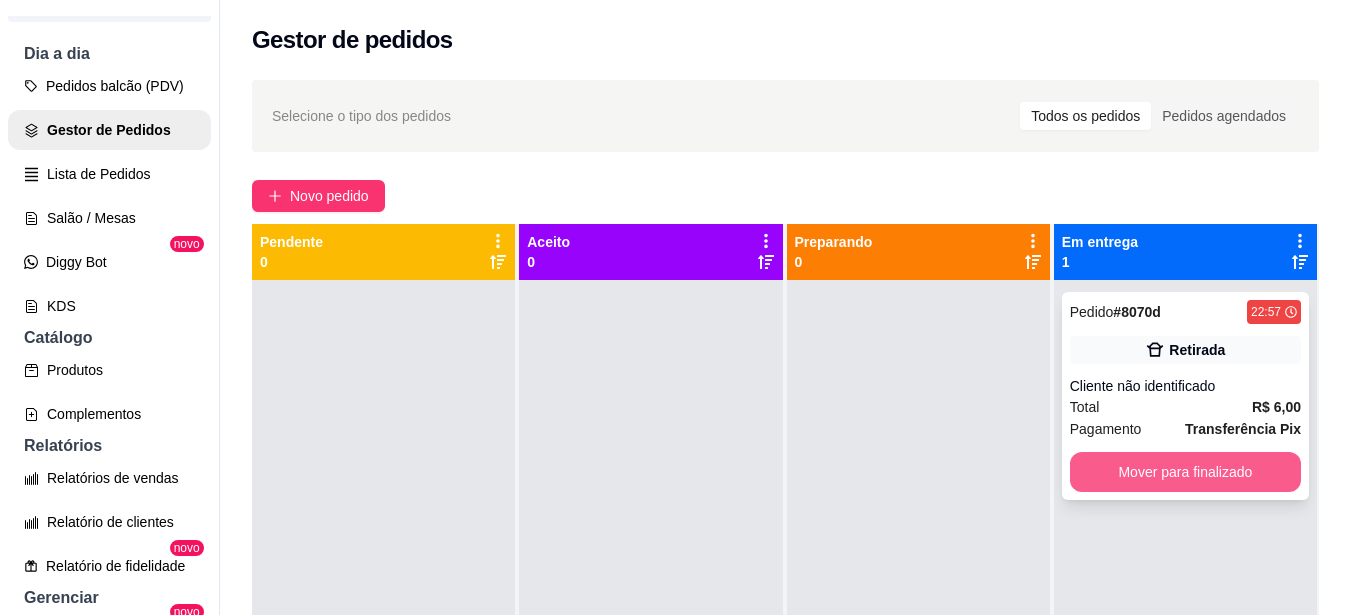 click on "Mover para finalizado" at bounding box center [1185, 472] 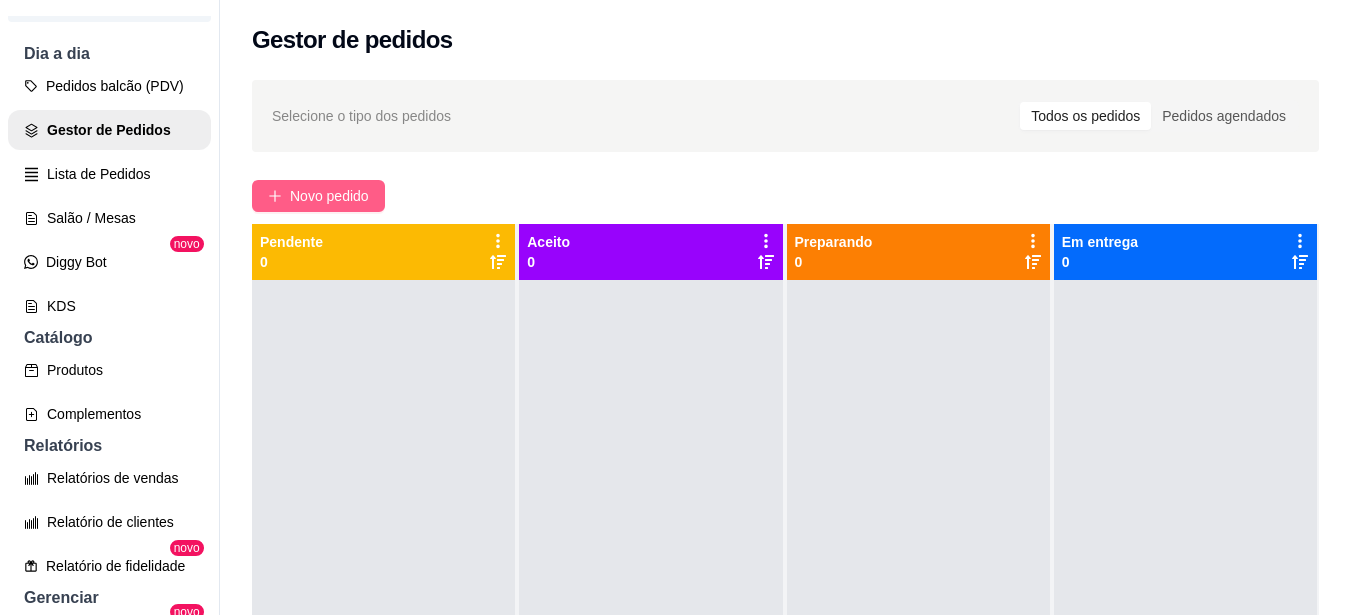 click on "Novo pedido" at bounding box center (329, 196) 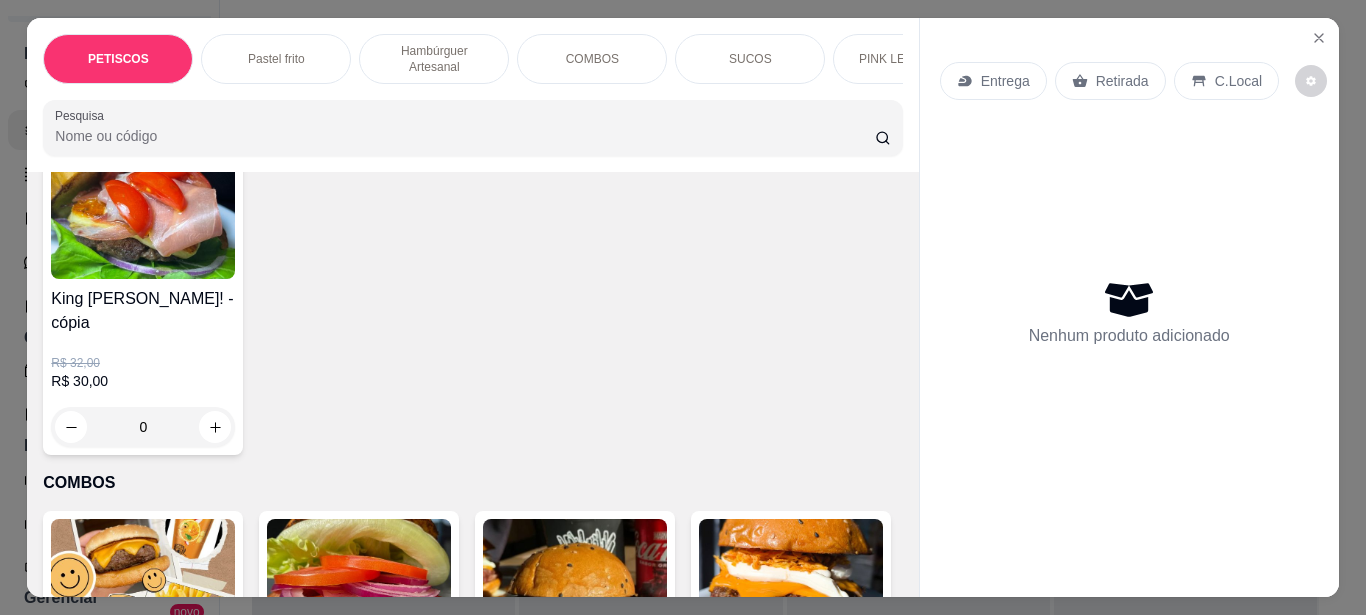 scroll, scrollTop: 2600, scrollLeft: 0, axis: vertical 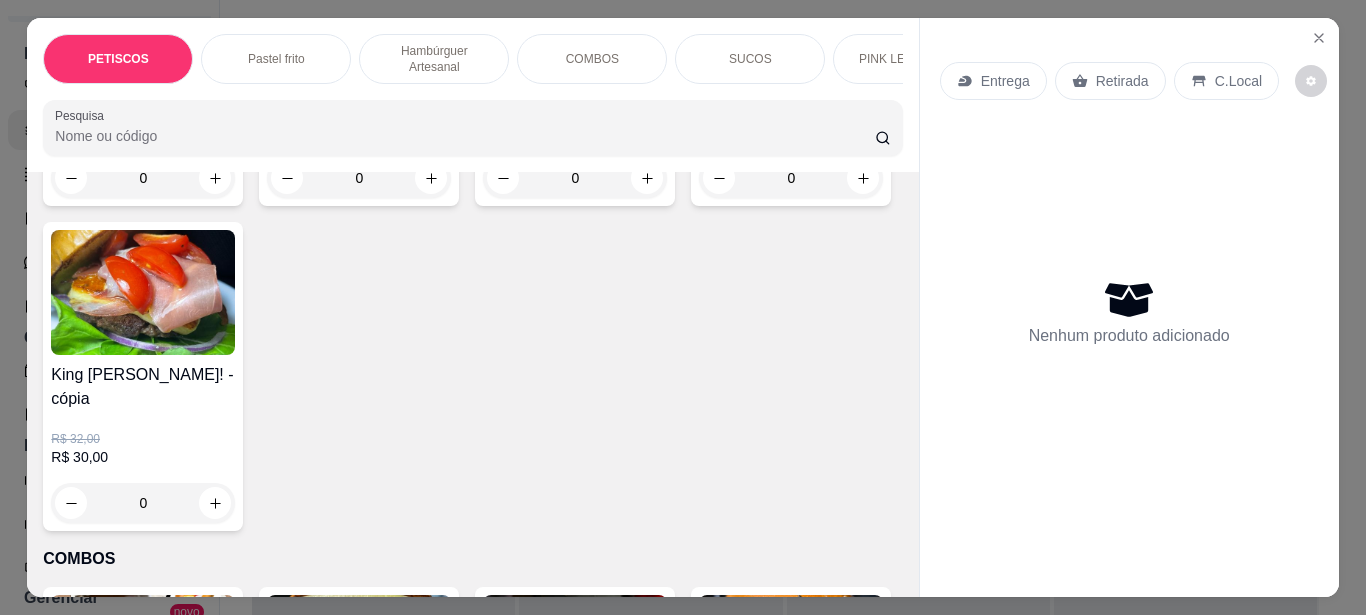 click at bounding box center [359, -326] 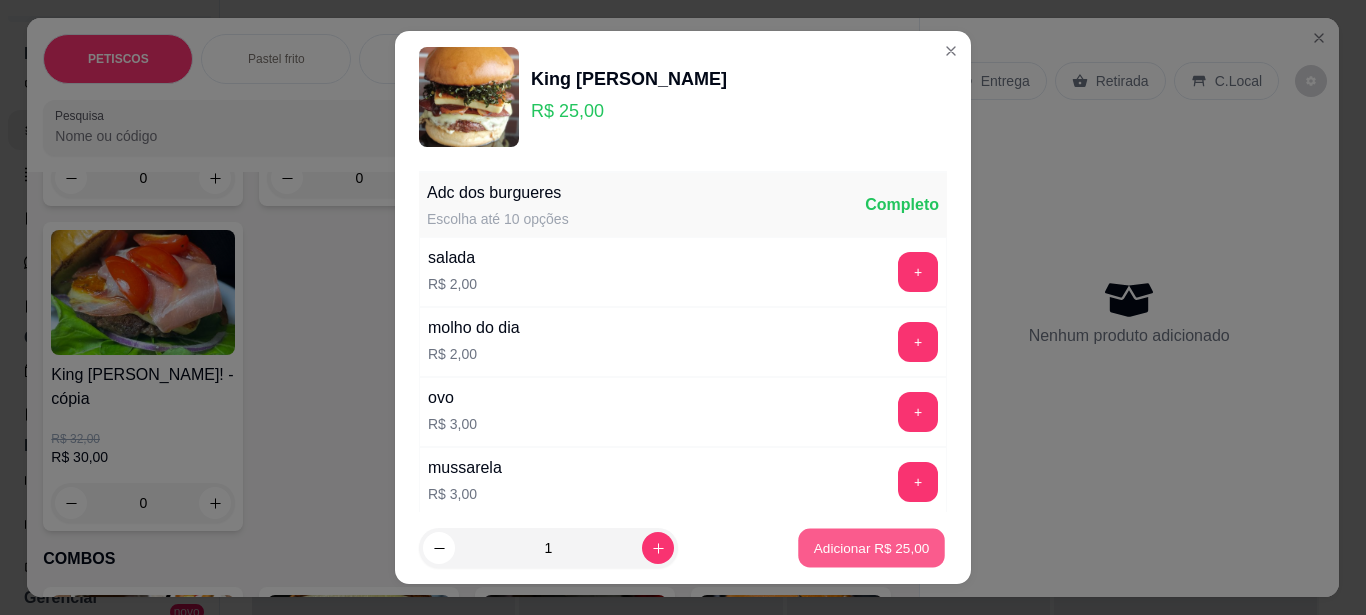 click on "Adicionar   R$ 25,00" at bounding box center (872, 548) 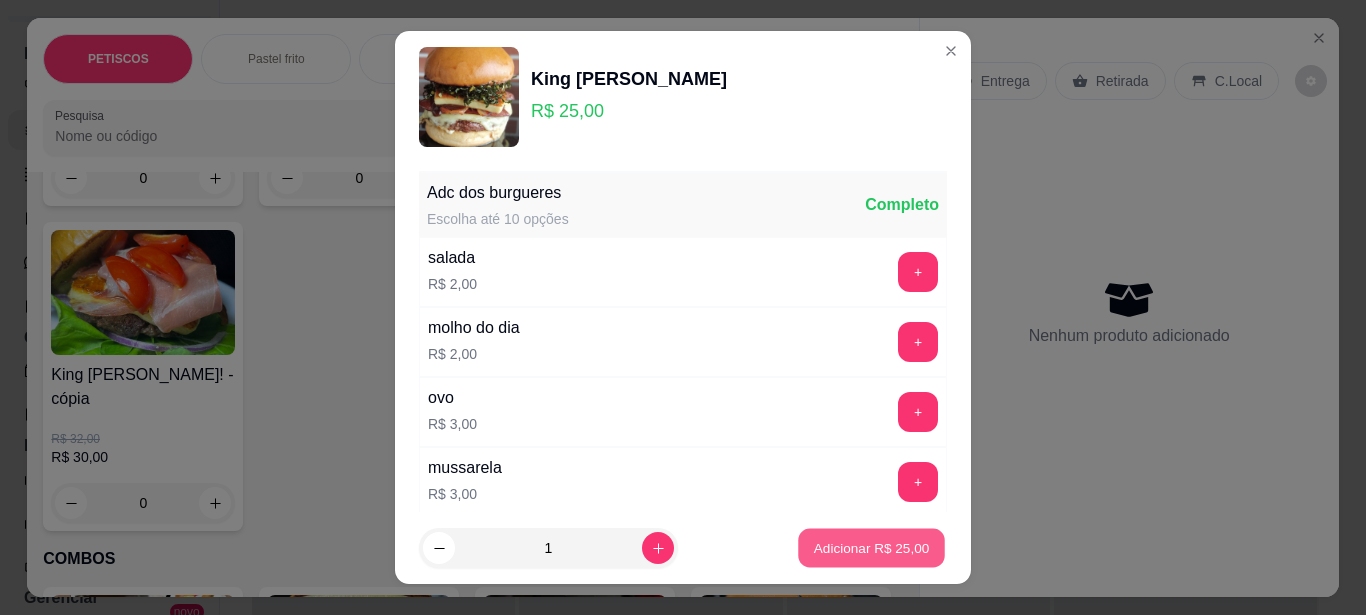 type on "1" 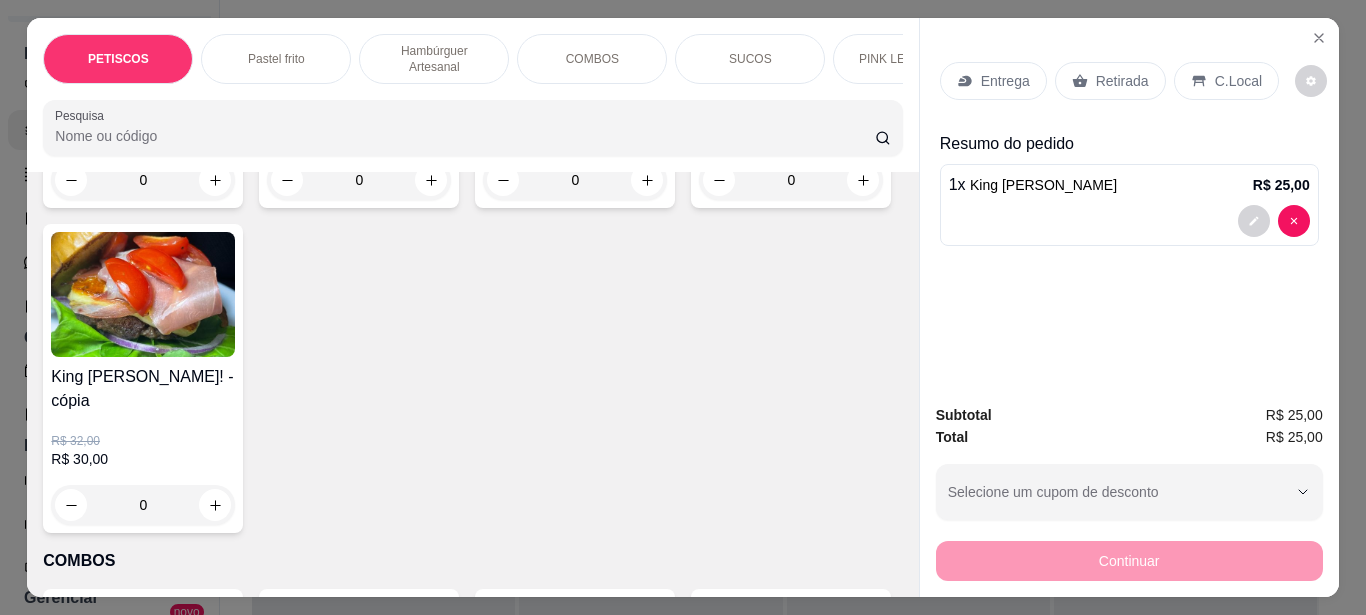 scroll, scrollTop: 2900, scrollLeft: 0, axis: vertical 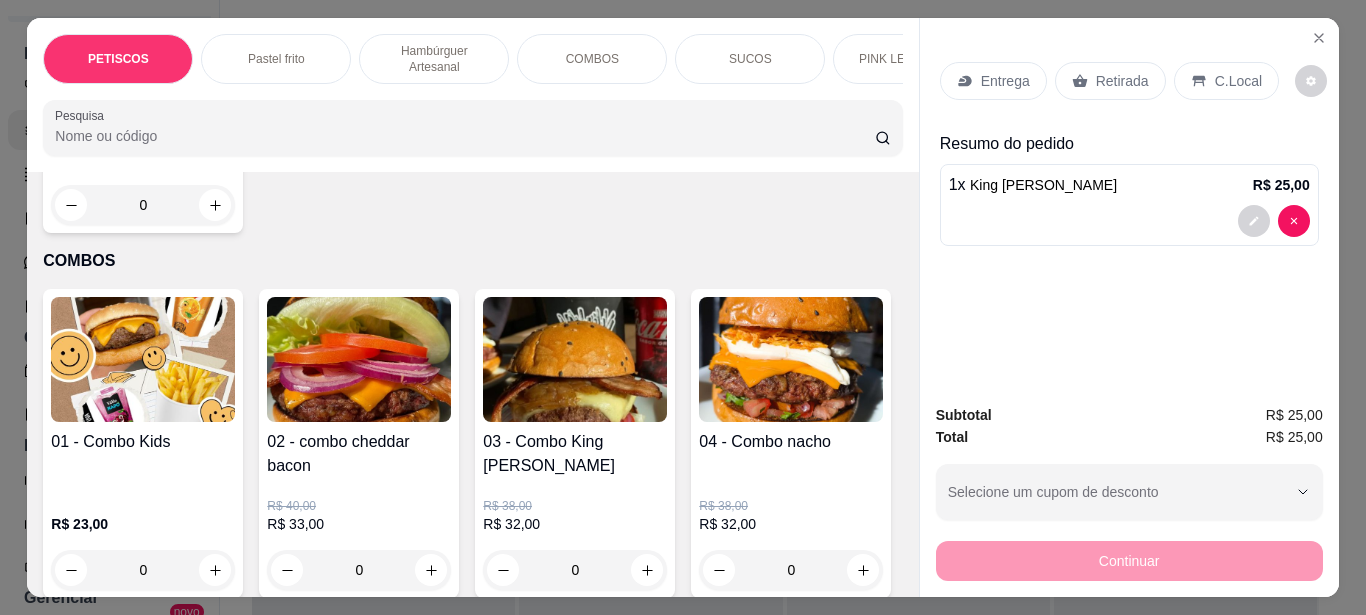 click on "Entrega" at bounding box center (1005, 81) 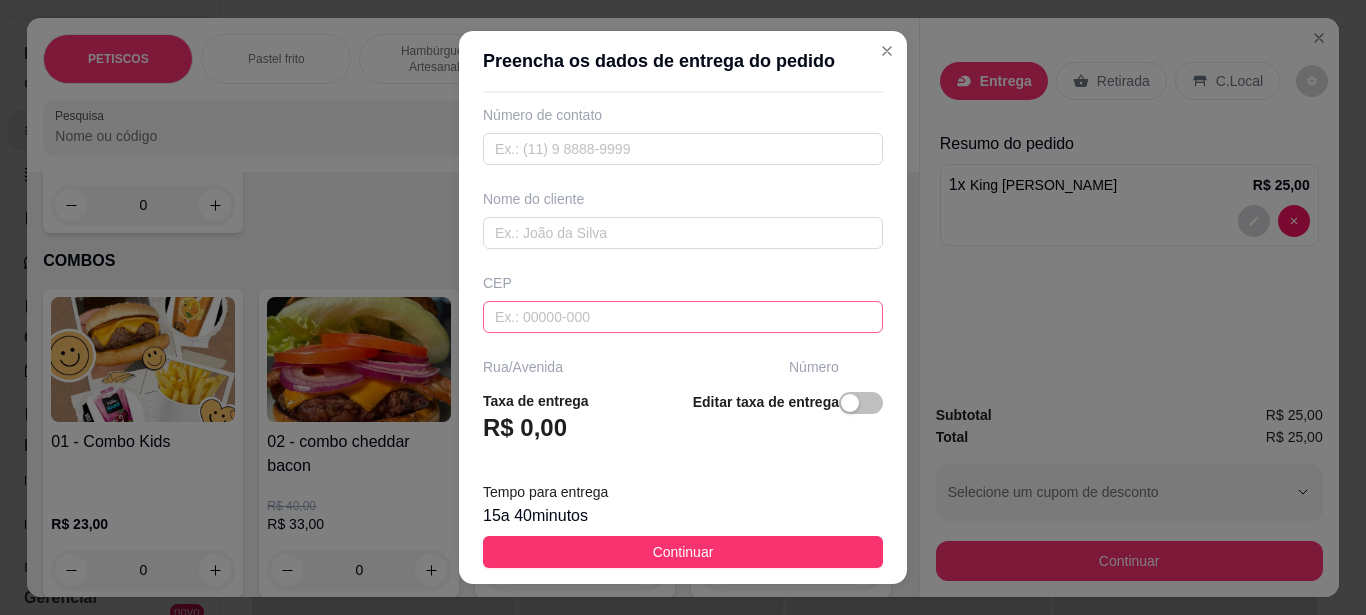 scroll, scrollTop: 200, scrollLeft: 0, axis: vertical 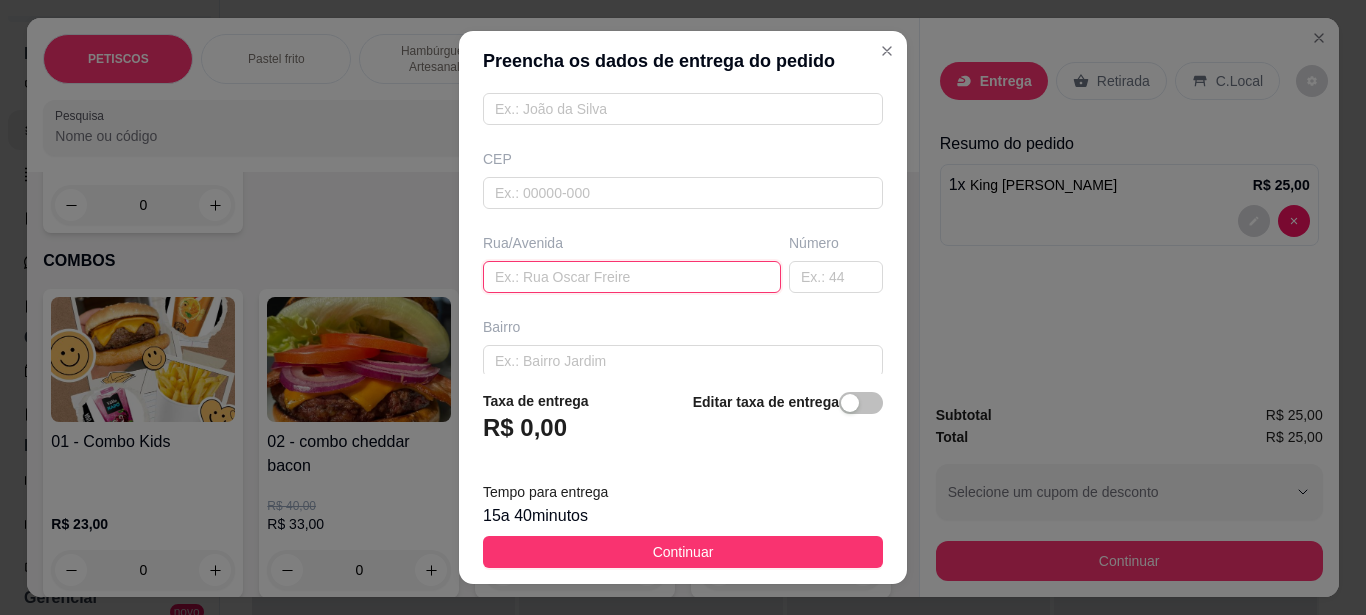 click at bounding box center [632, 277] 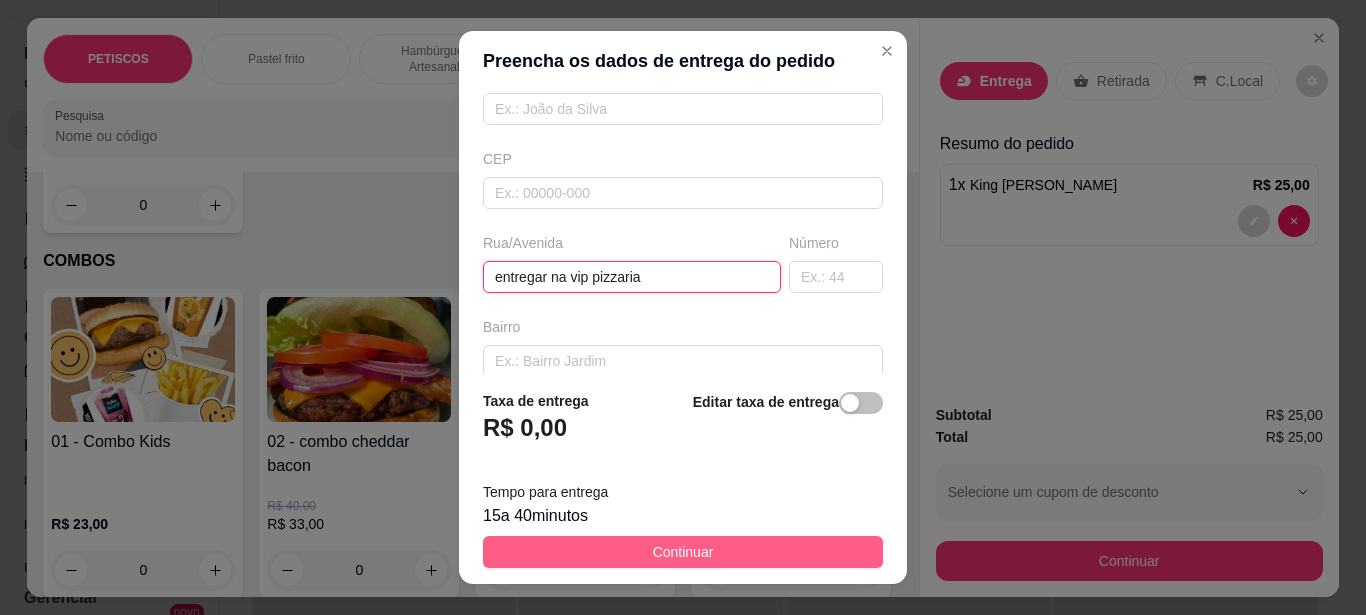 type on "entregar na vip pizzaria" 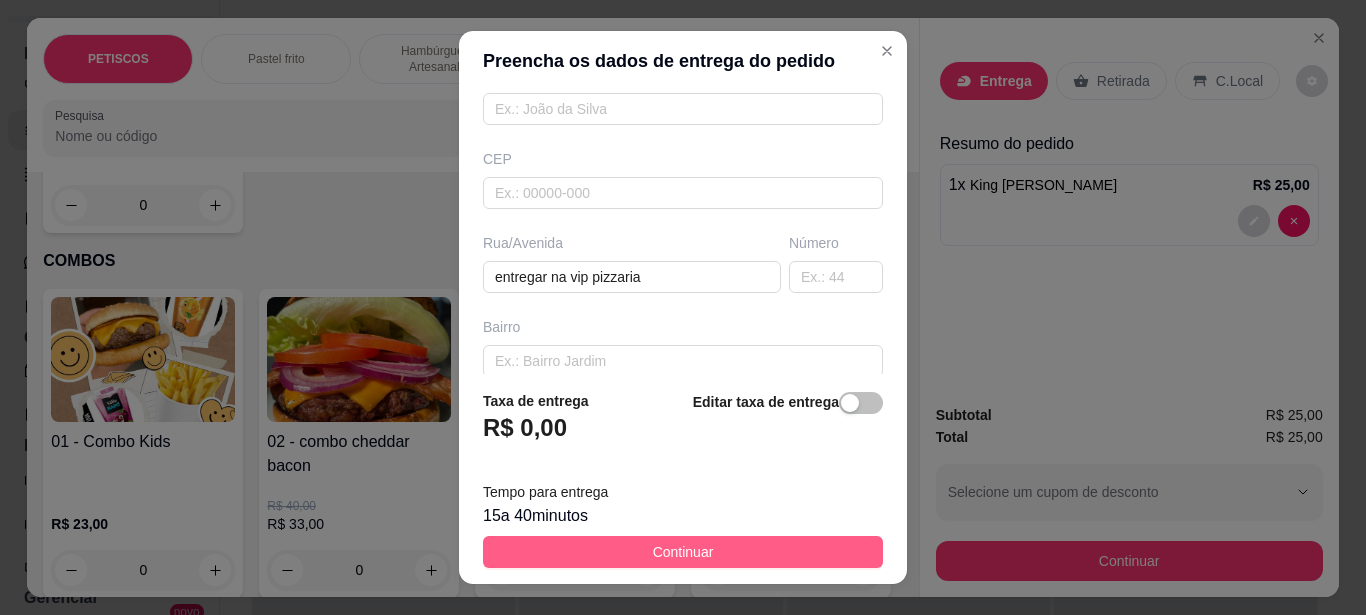 click on "Continuar" at bounding box center (683, 552) 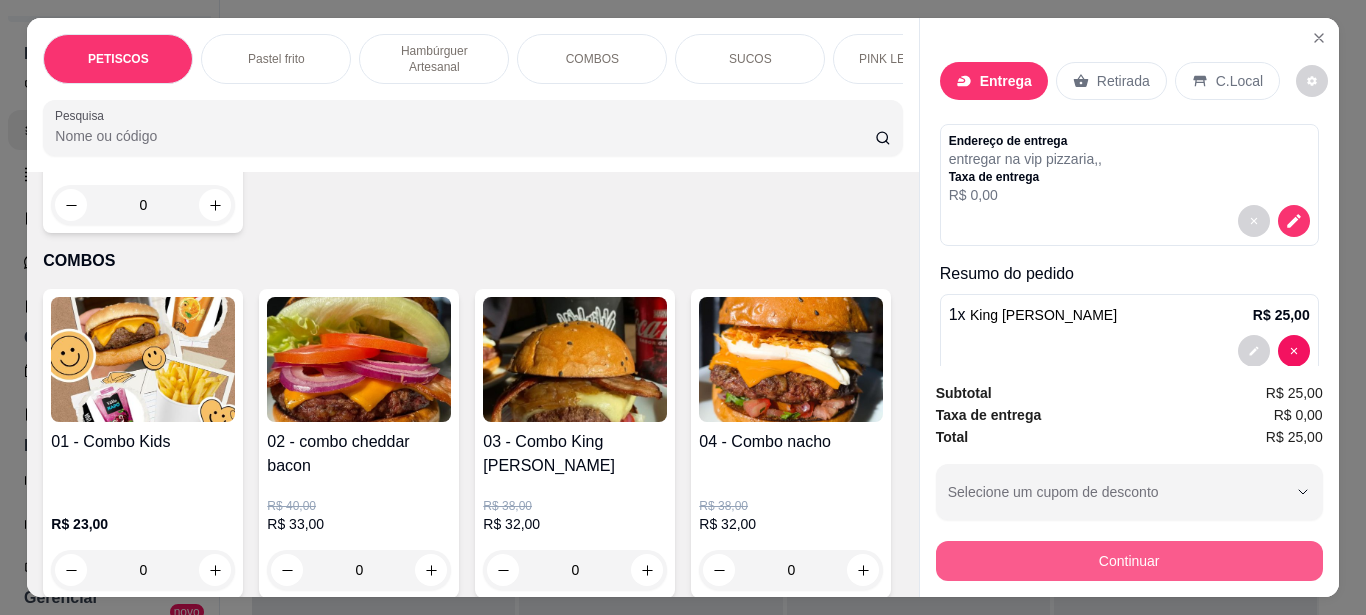 click on "Continuar" at bounding box center [1129, 561] 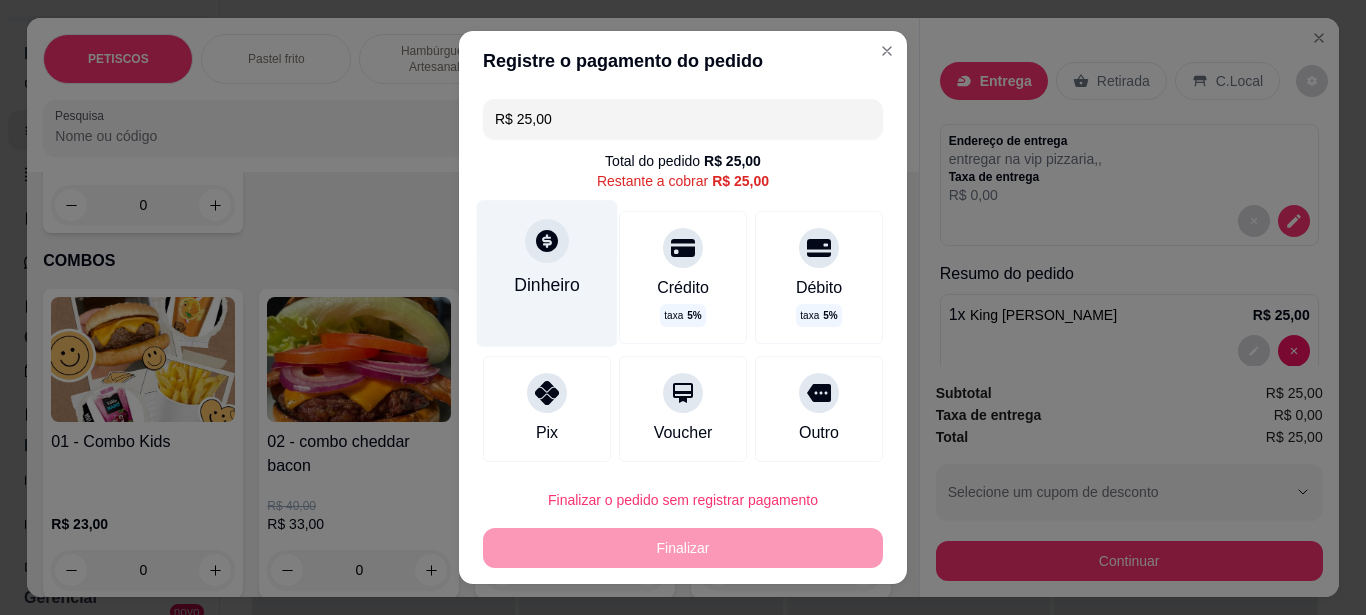 click 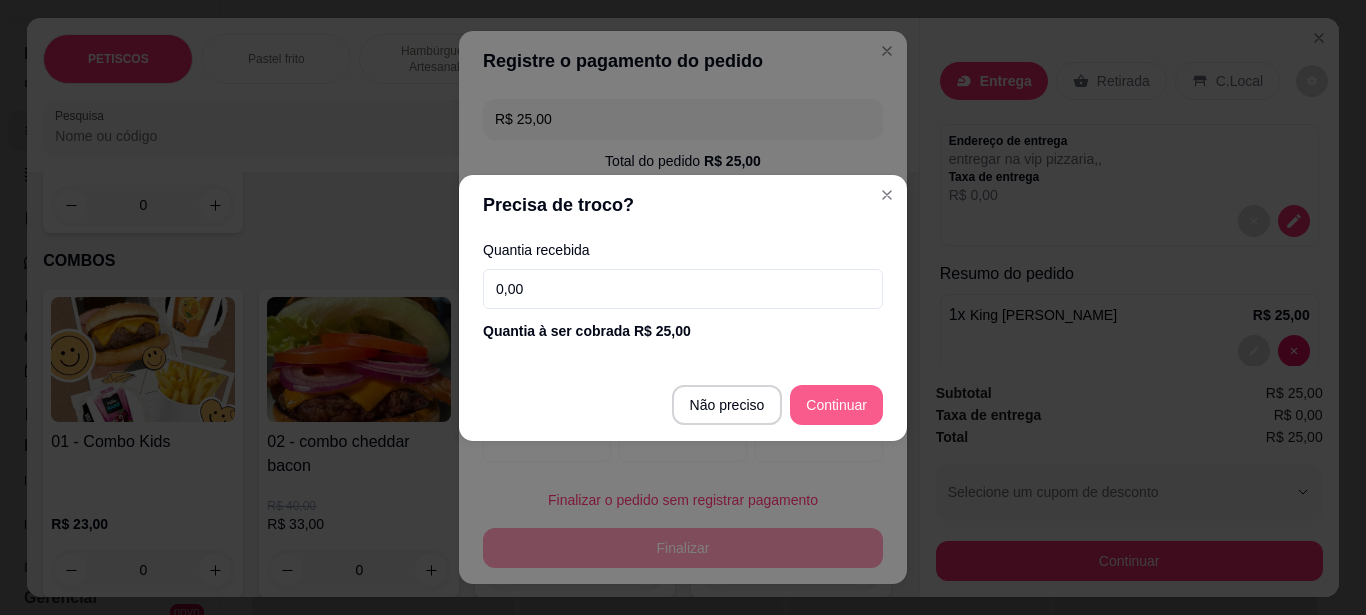 type on "R$ 0,00" 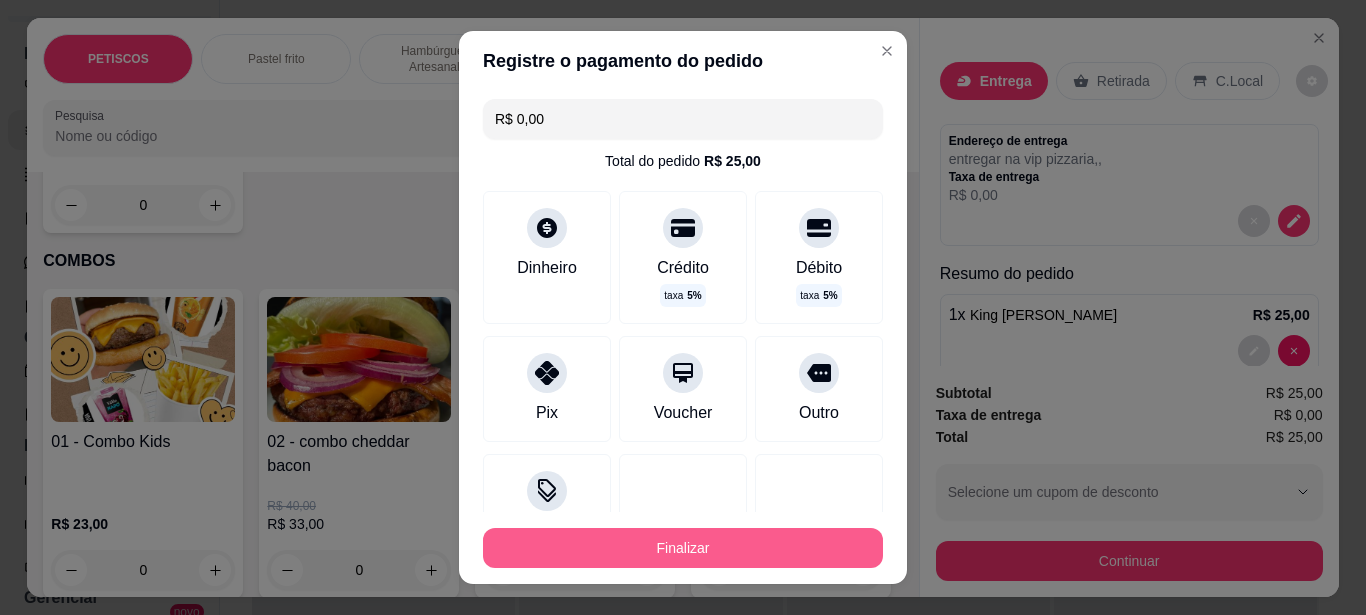 click on "Finalizar" at bounding box center [683, 548] 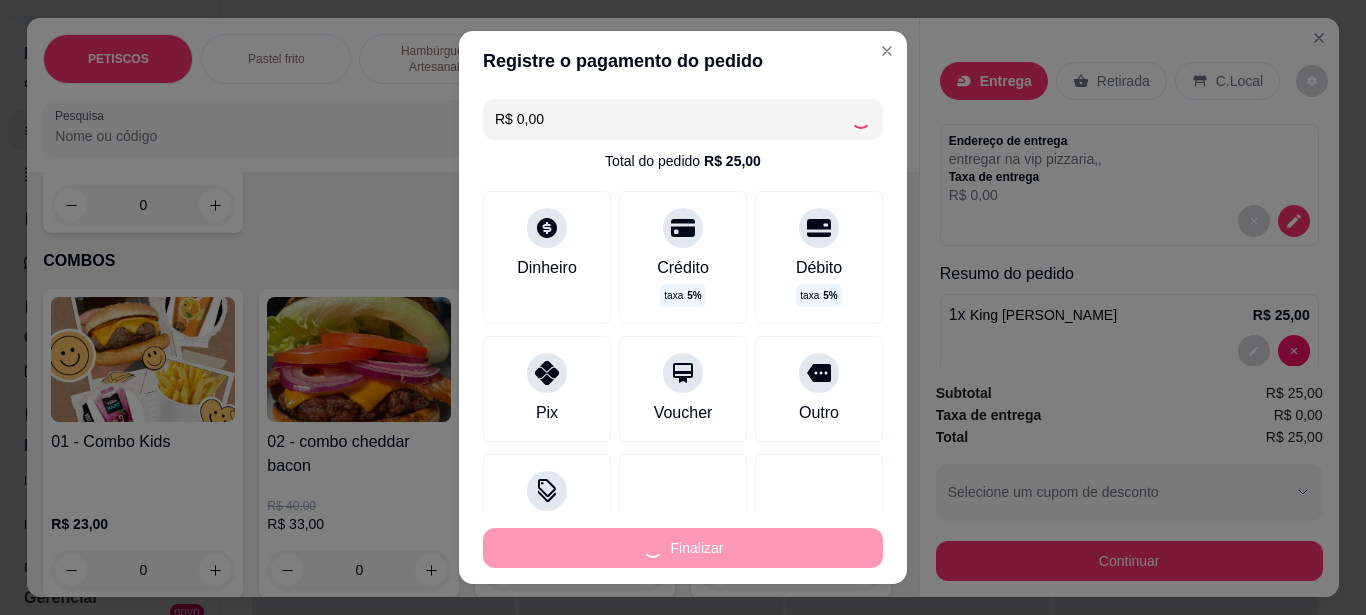 type on "0" 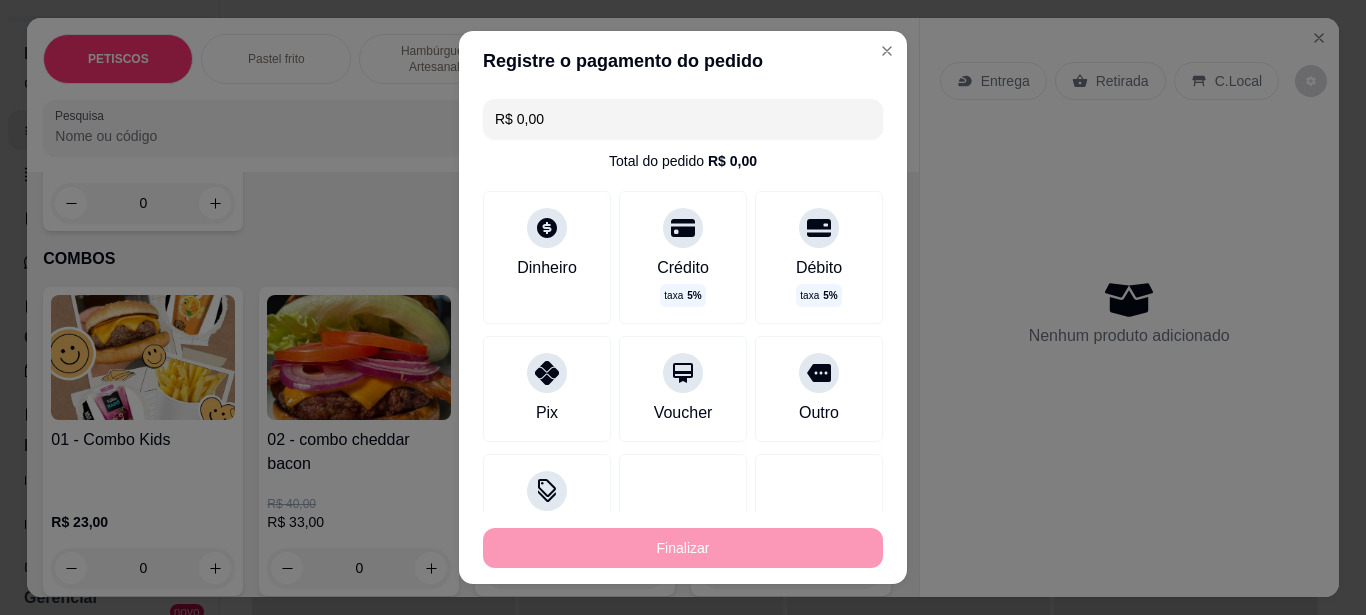 type on "-R$ 25,00" 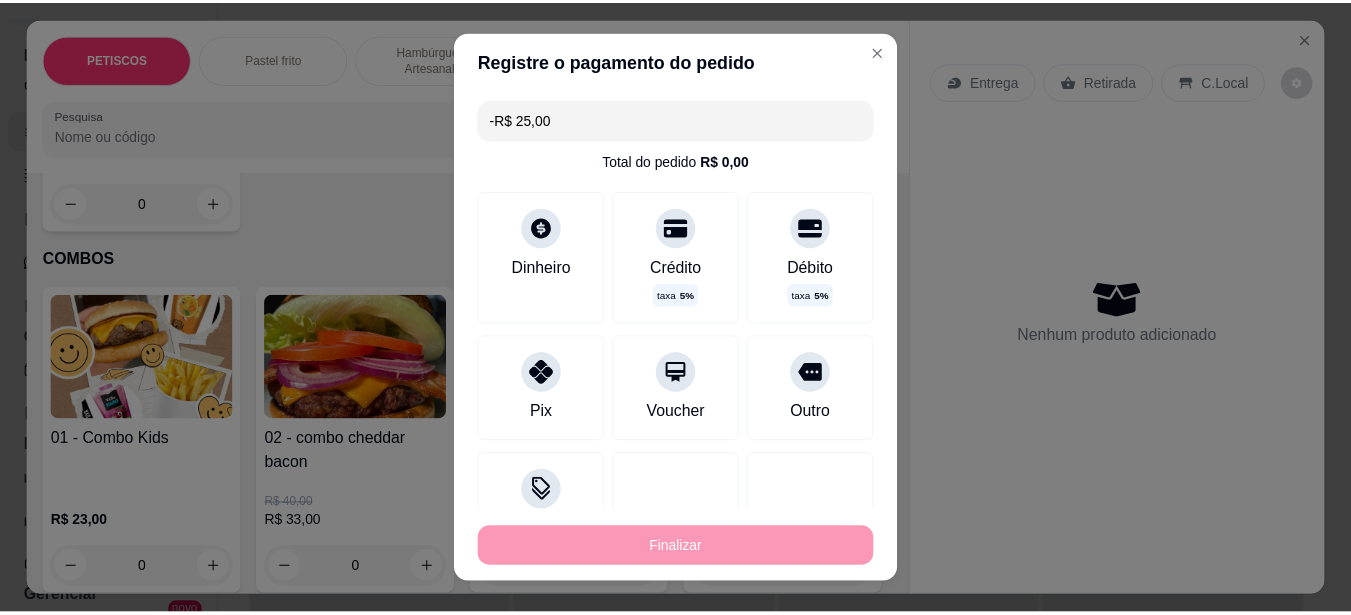 scroll, scrollTop: 2898, scrollLeft: 0, axis: vertical 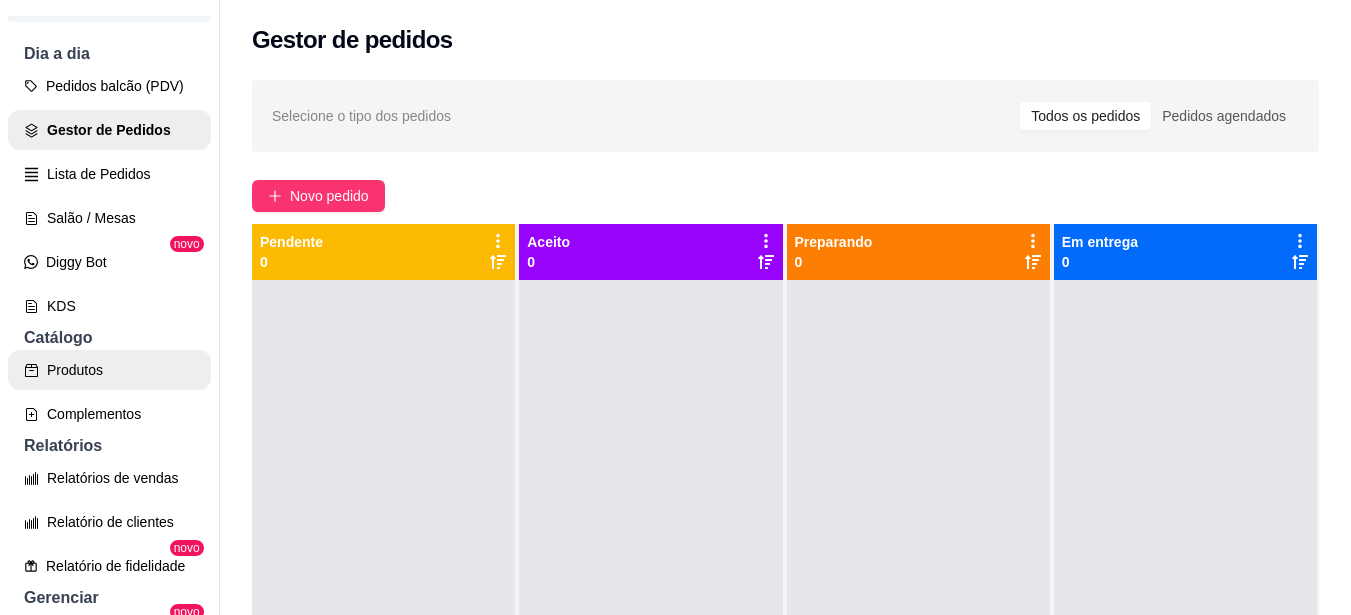 click on "Produtos" at bounding box center (109, 370) 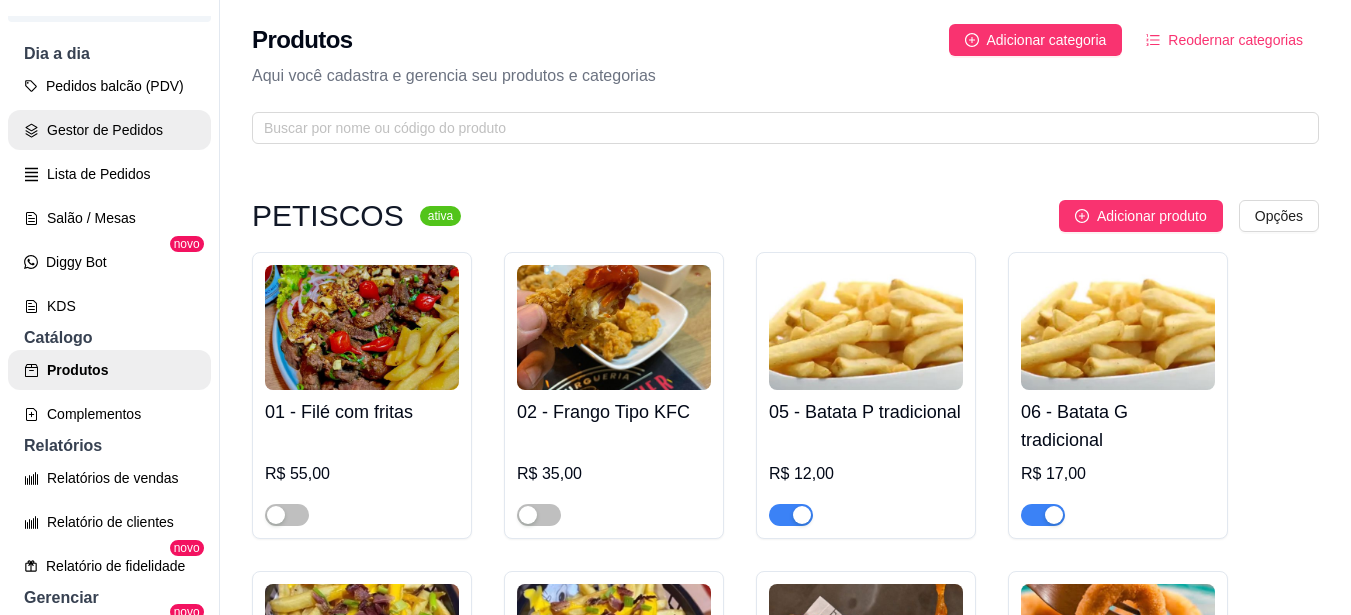 click on "Gestor de Pedidos" at bounding box center [109, 130] 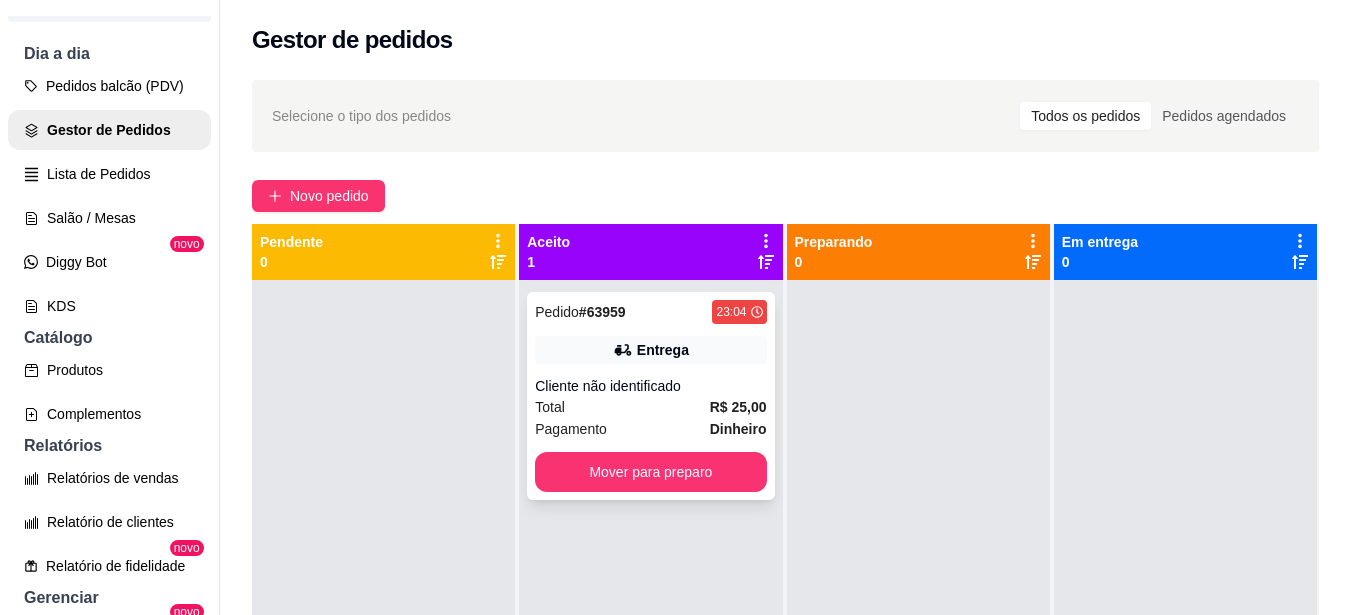 click on "Cliente não identificado" at bounding box center (650, 386) 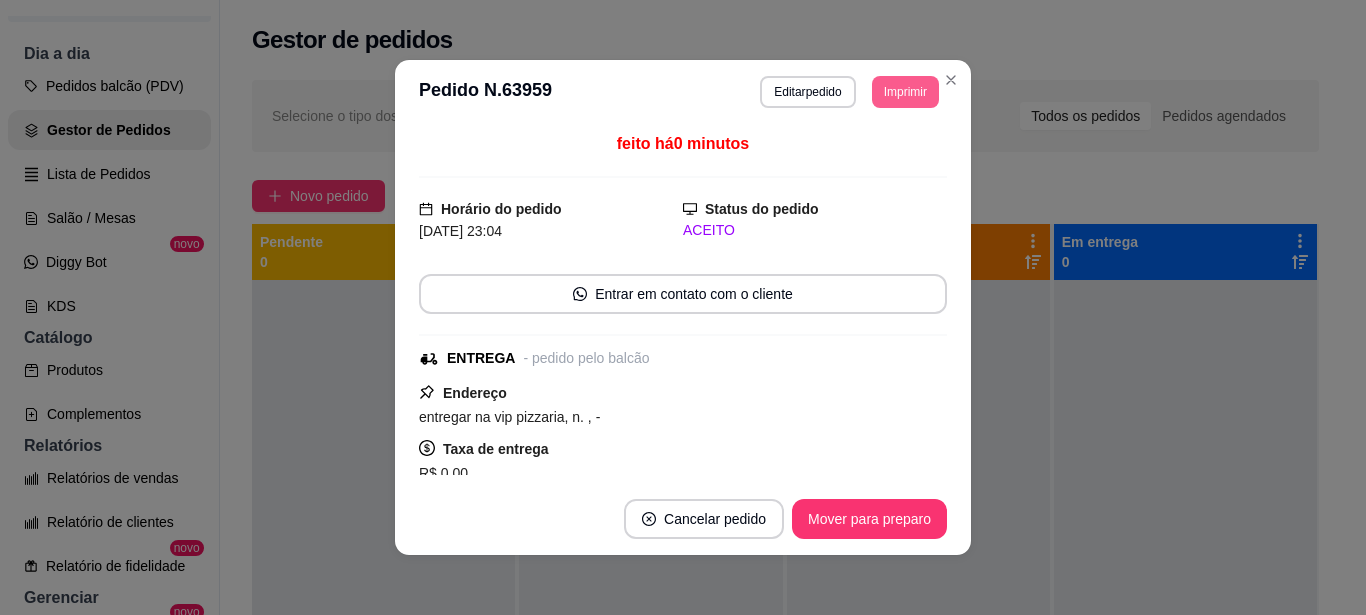 click on "Imprimir" at bounding box center [905, 92] 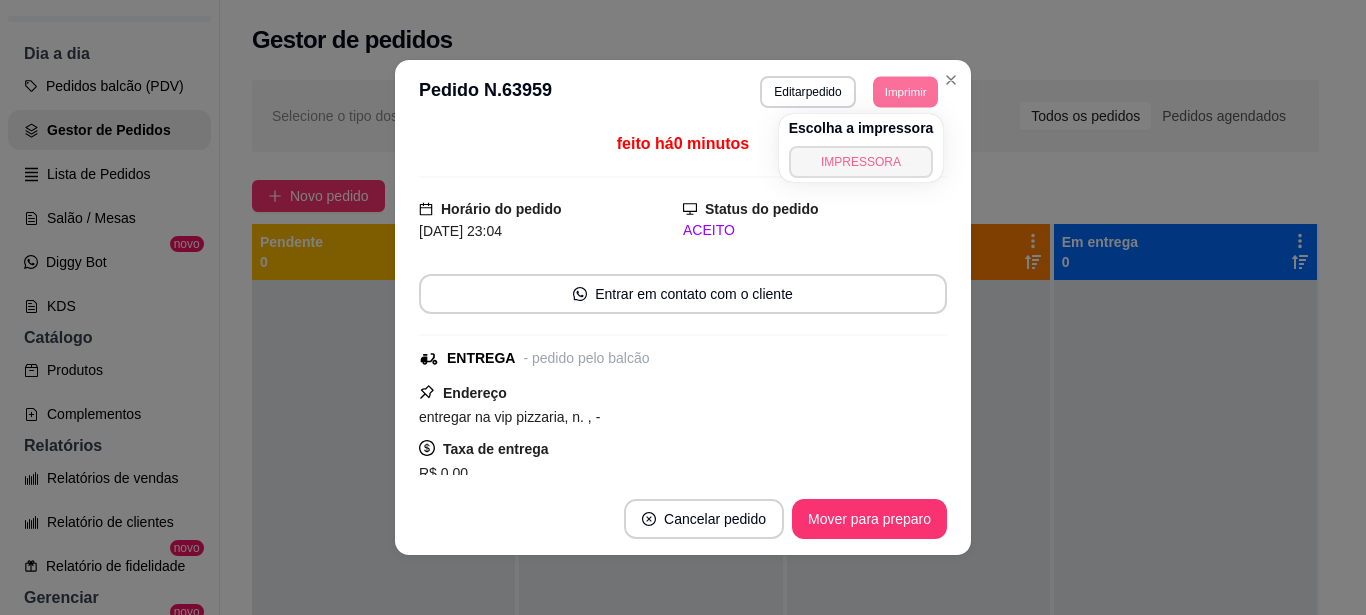 click on "IMPRESSORA" at bounding box center (861, 162) 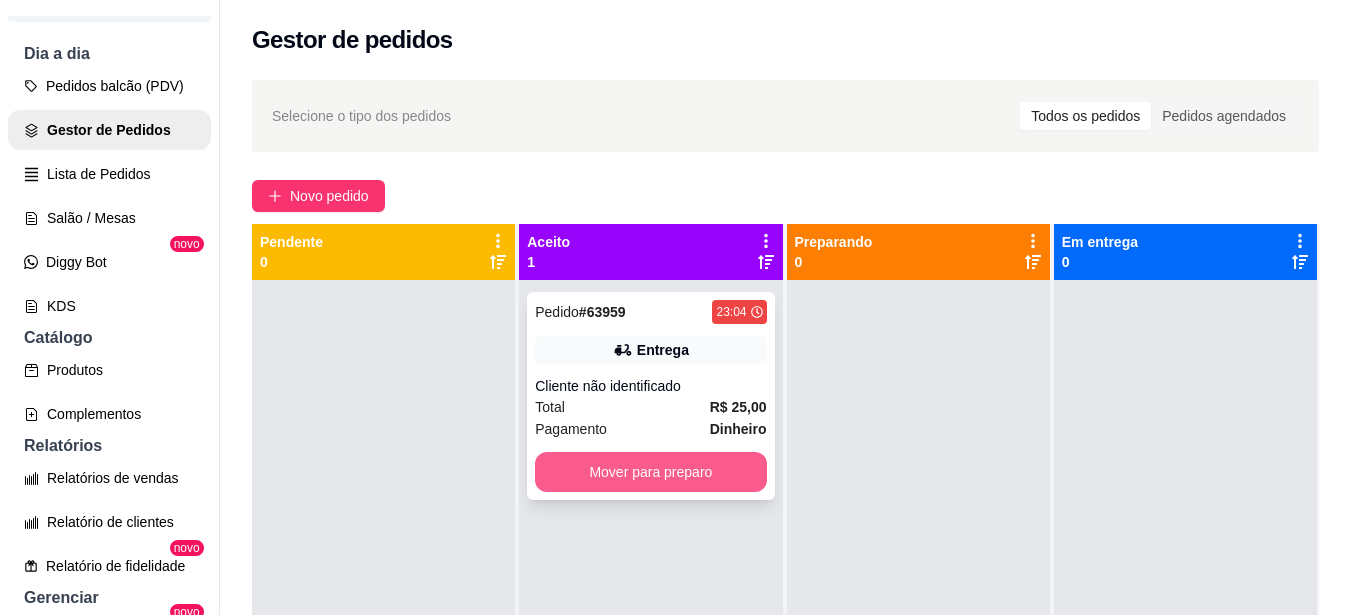 click on "Mover para preparo" at bounding box center (650, 472) 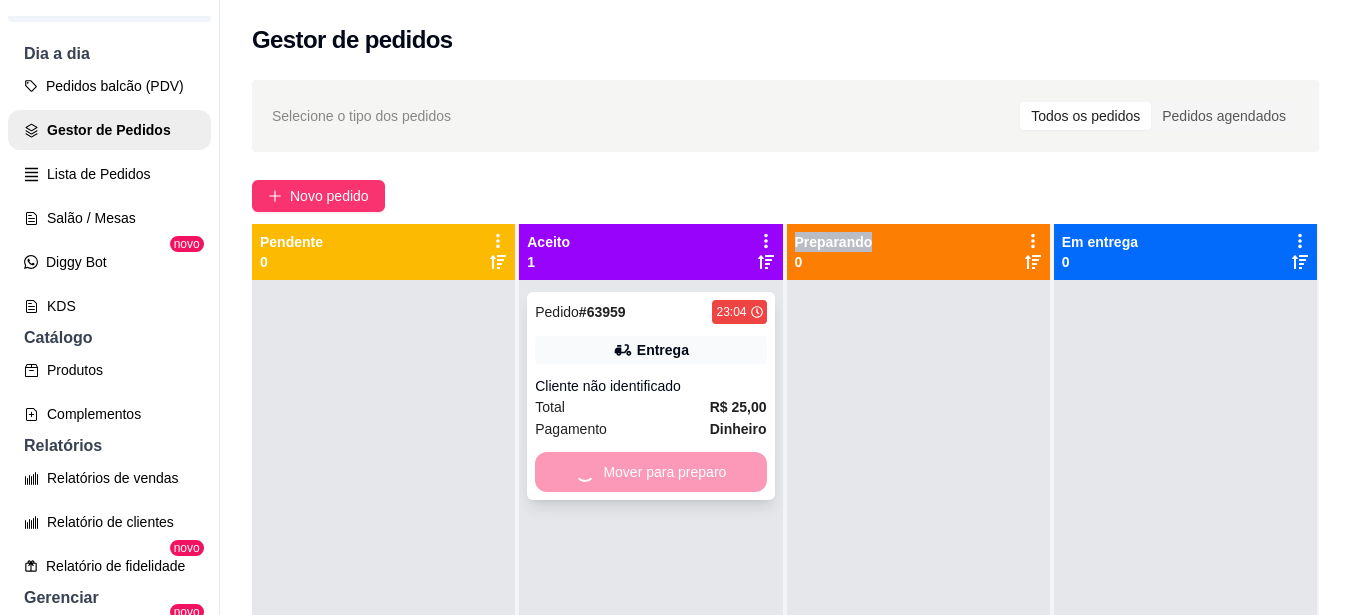 click on "Mover para preparo" at bounding box center [650, 472] 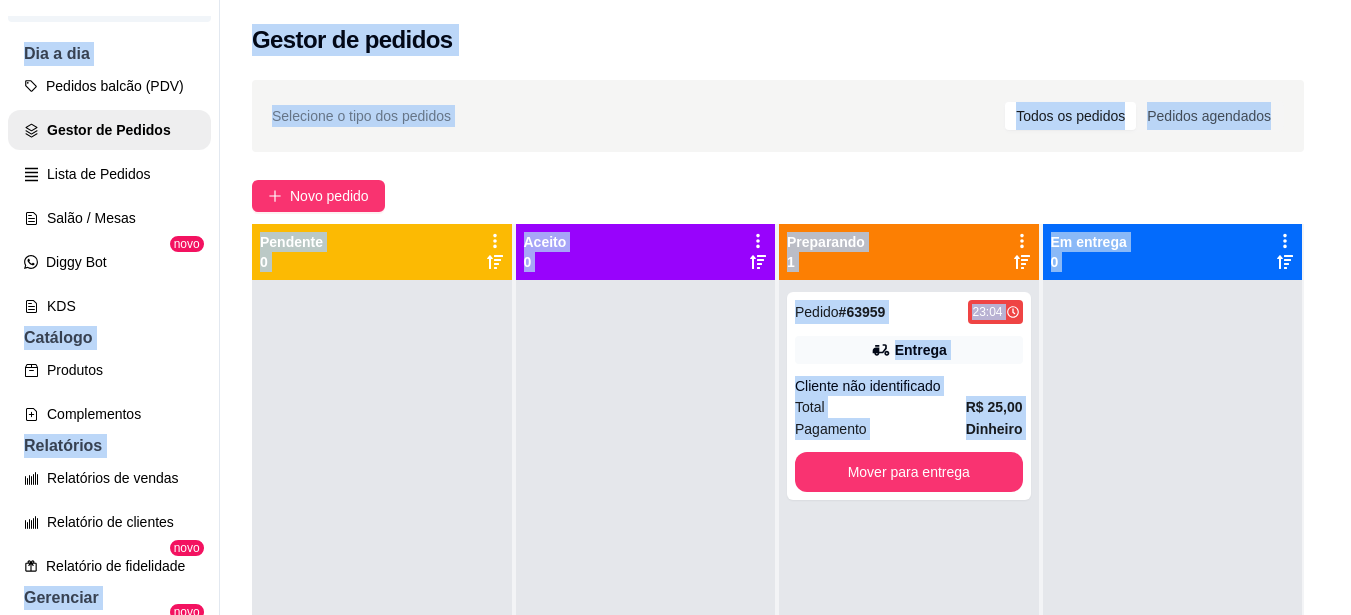 click on "R$ 0,00" at bounding box center (675, 476) 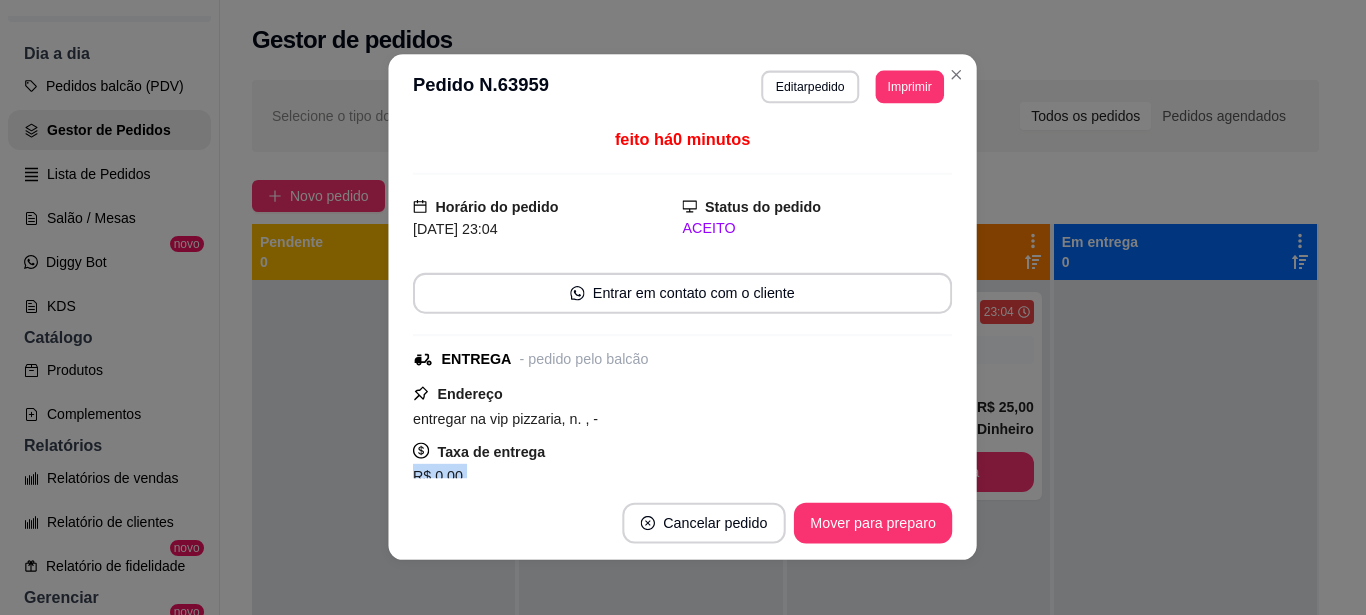 click on "R$ 0,00" at bounding box center [682, 476] 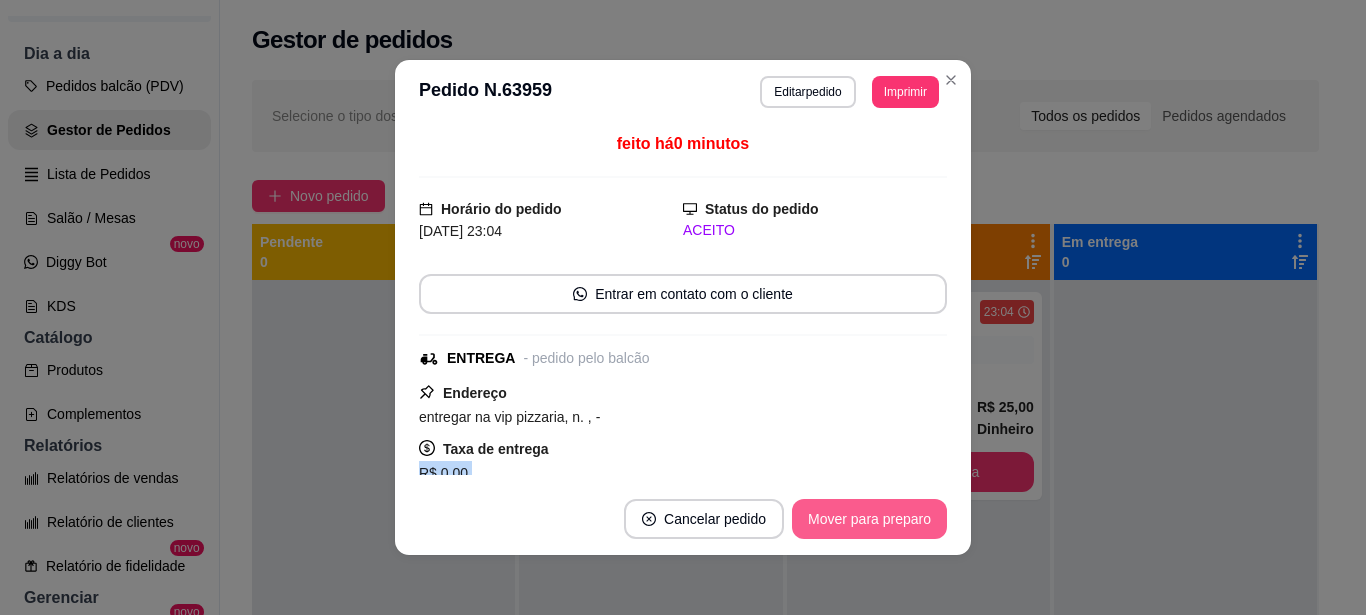 click on "Mover para preparo" at bounding box center (869, 519) 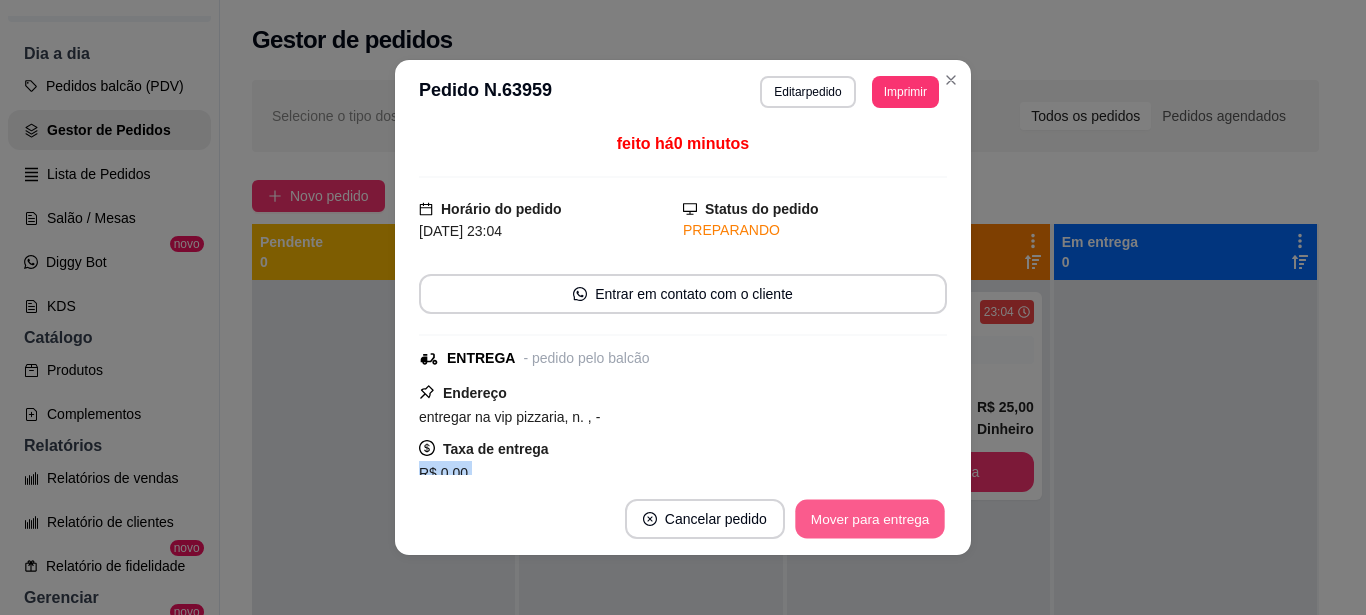 click on "Mover para entrega" at bounding box center (870, 519) 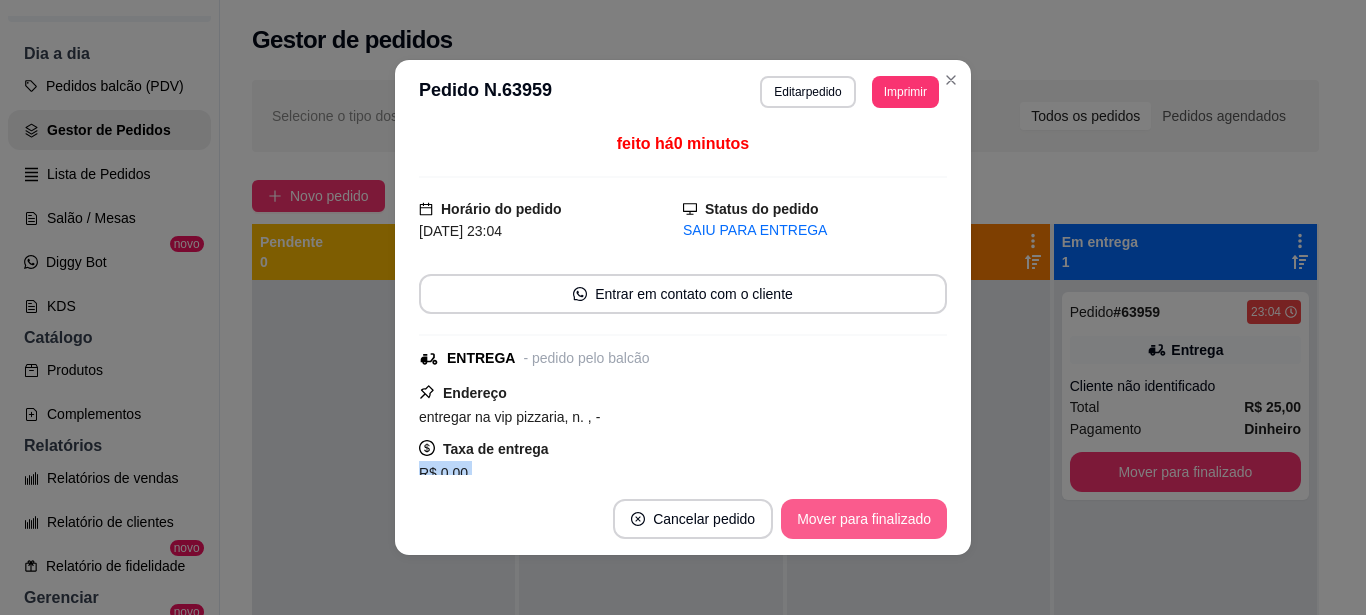 click on "Mover para finalizado" at bounding box center [864, 519] 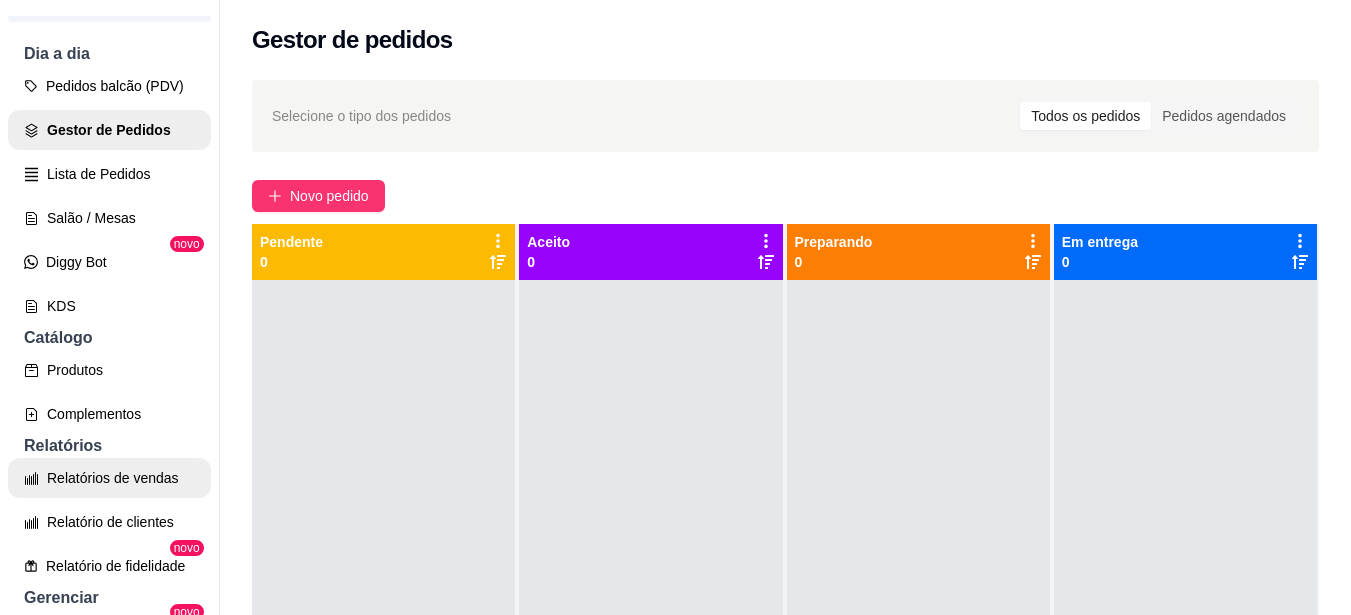 click on "Relatórios de vendas" at bounding box center [109, 478] 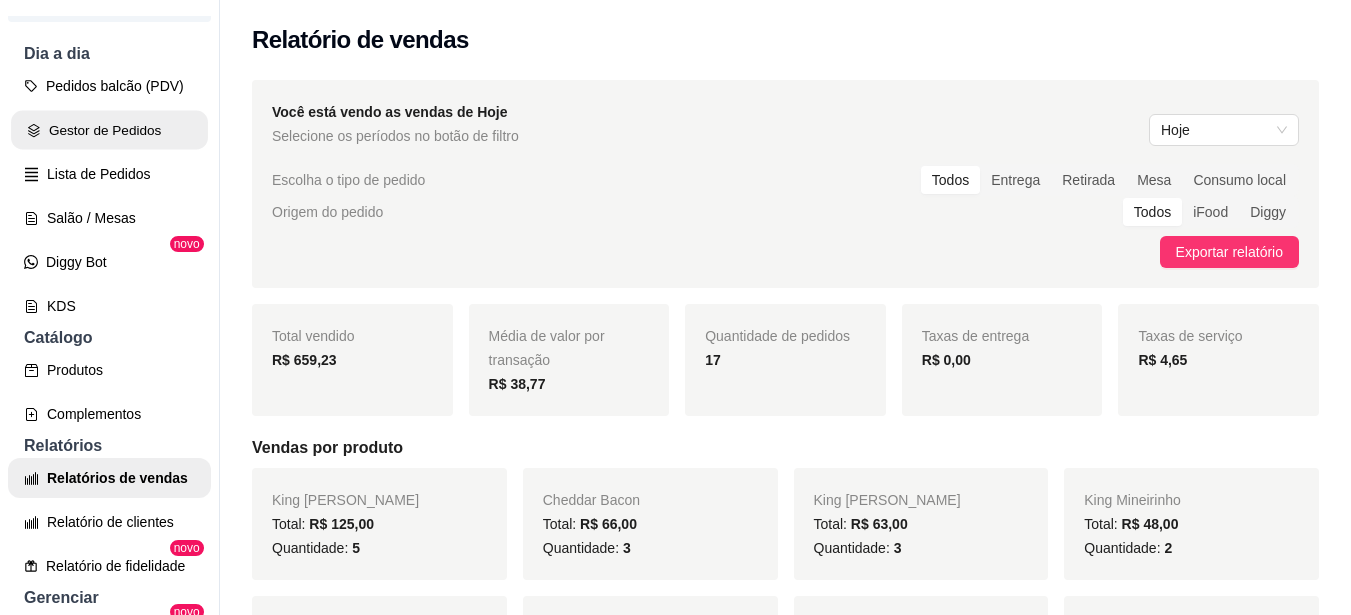 click on "Gestor de Pedidos" at bounding box center [109, 130] 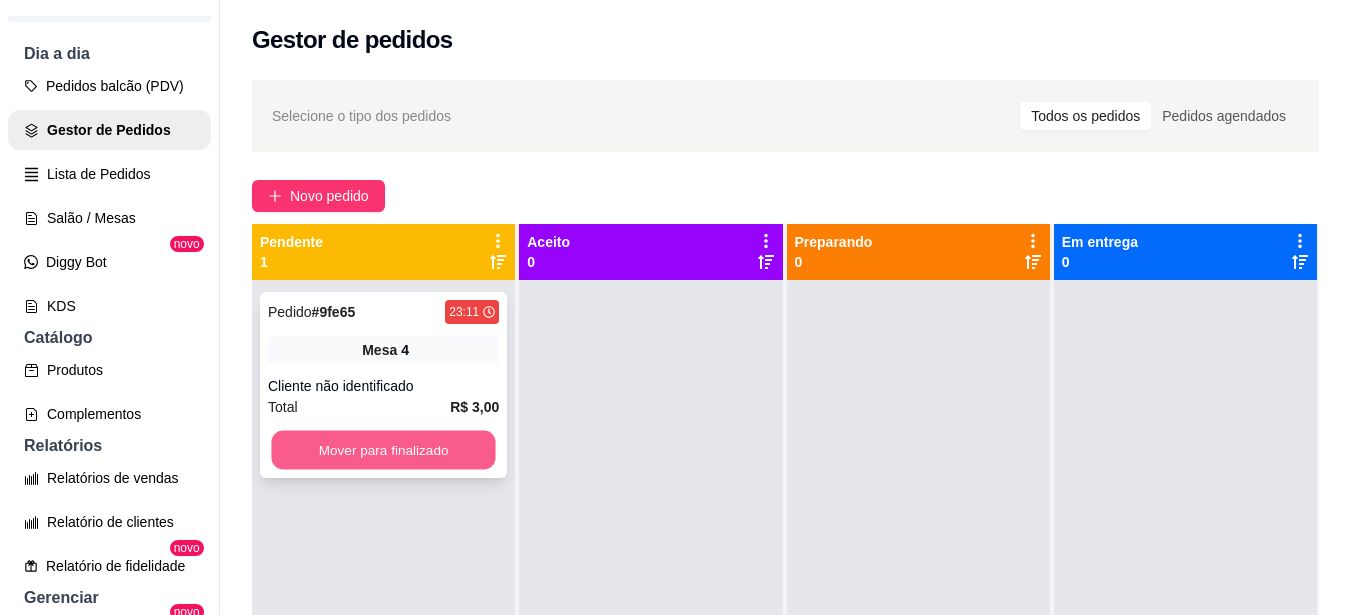 click on "Mover para finalizado" at bounding box center (383, 450) 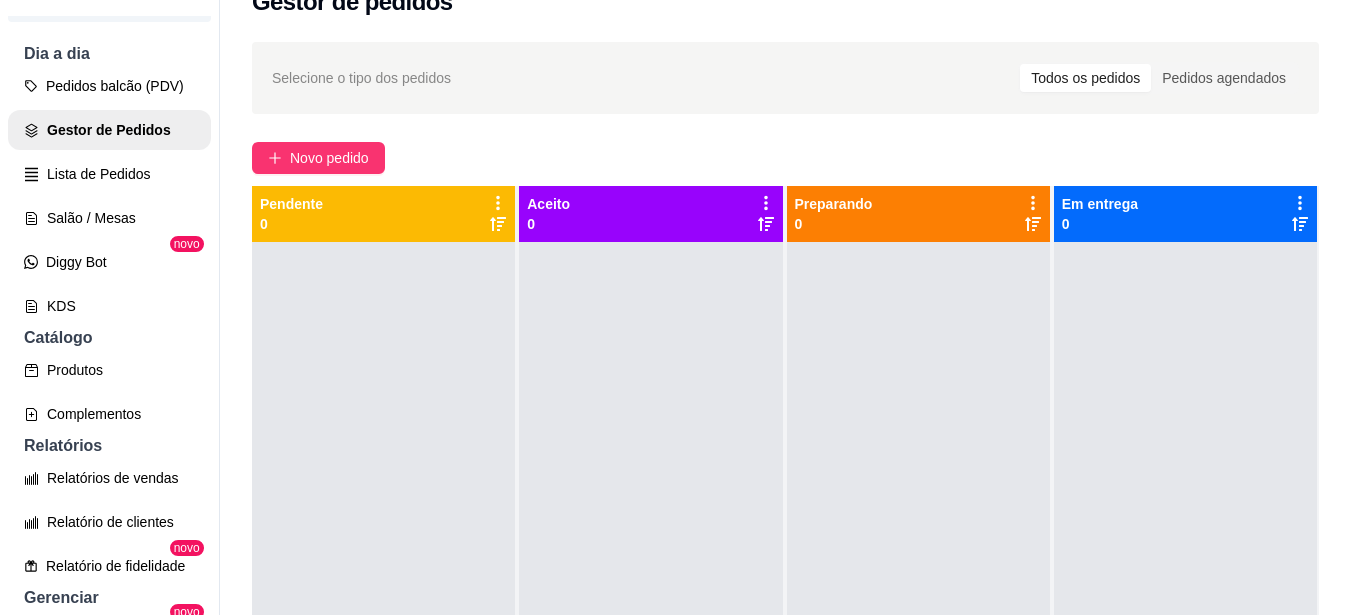 scroll, scrollTop: 100, scrollLeft: 0, axis: vertical 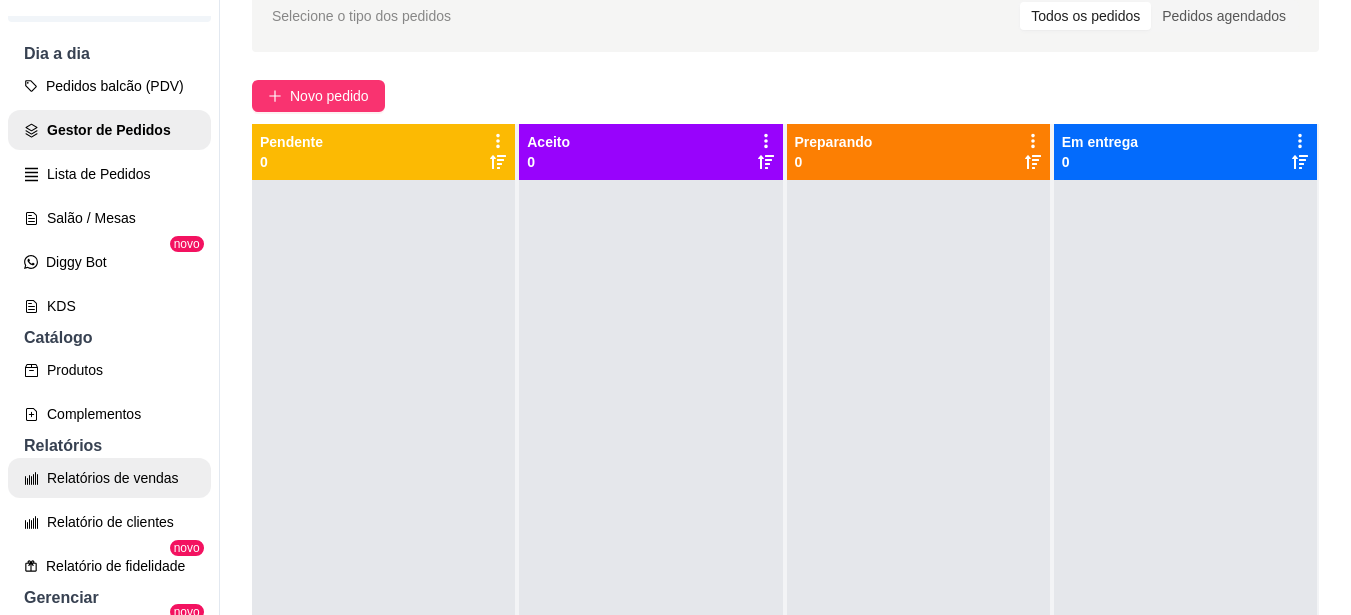 click on "Relatórios de vendas" at bounding box center (109, 478) 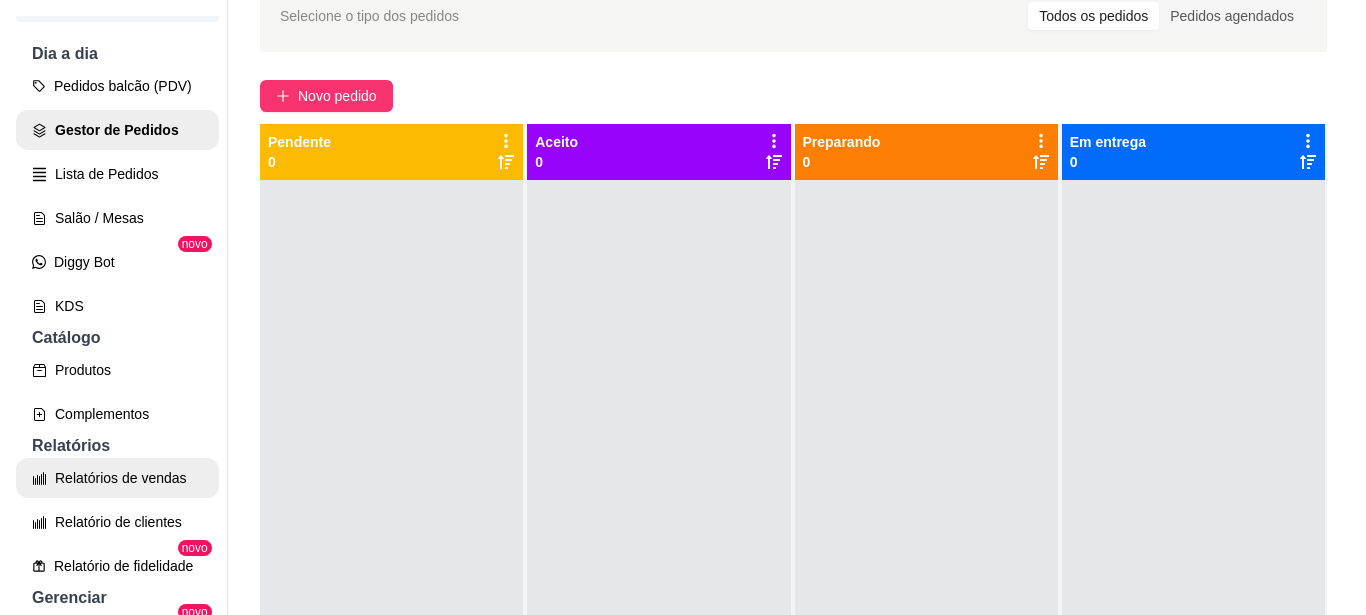 scroll, scrollTop: 0, scrollLeft: 0, axis: both 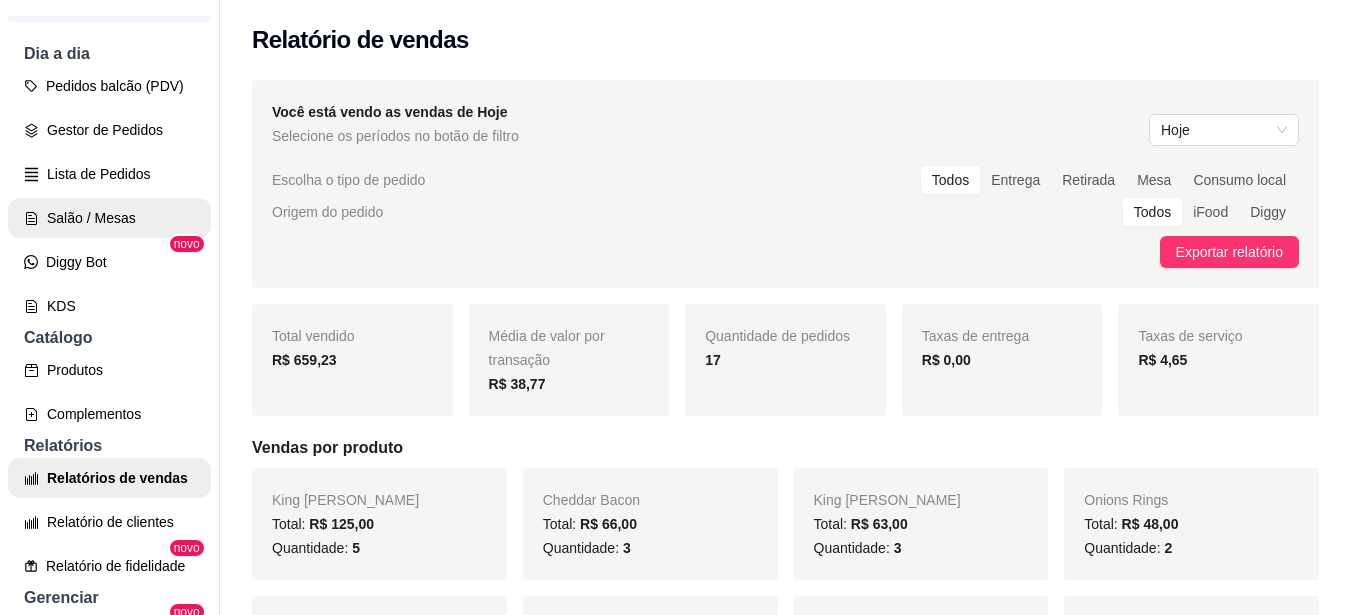 click on "Salão / Mesas" at bounding box center [109, 218] 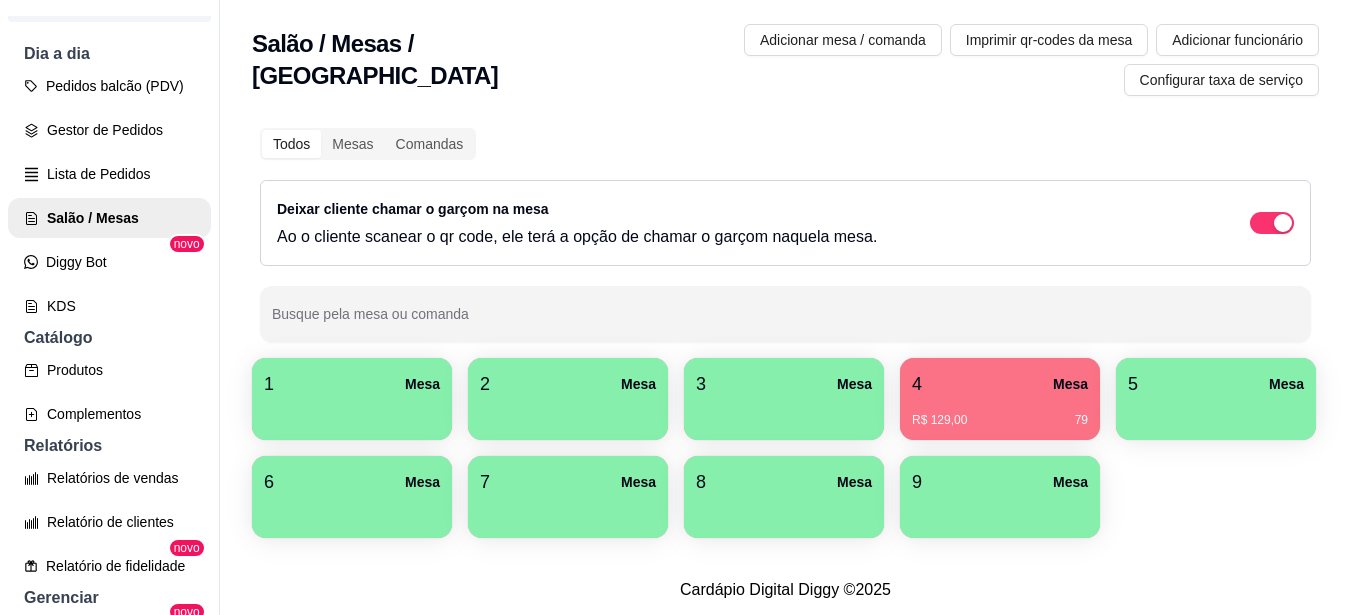 click on "R$ 129,00 79" at bounding box center (1000, 413) 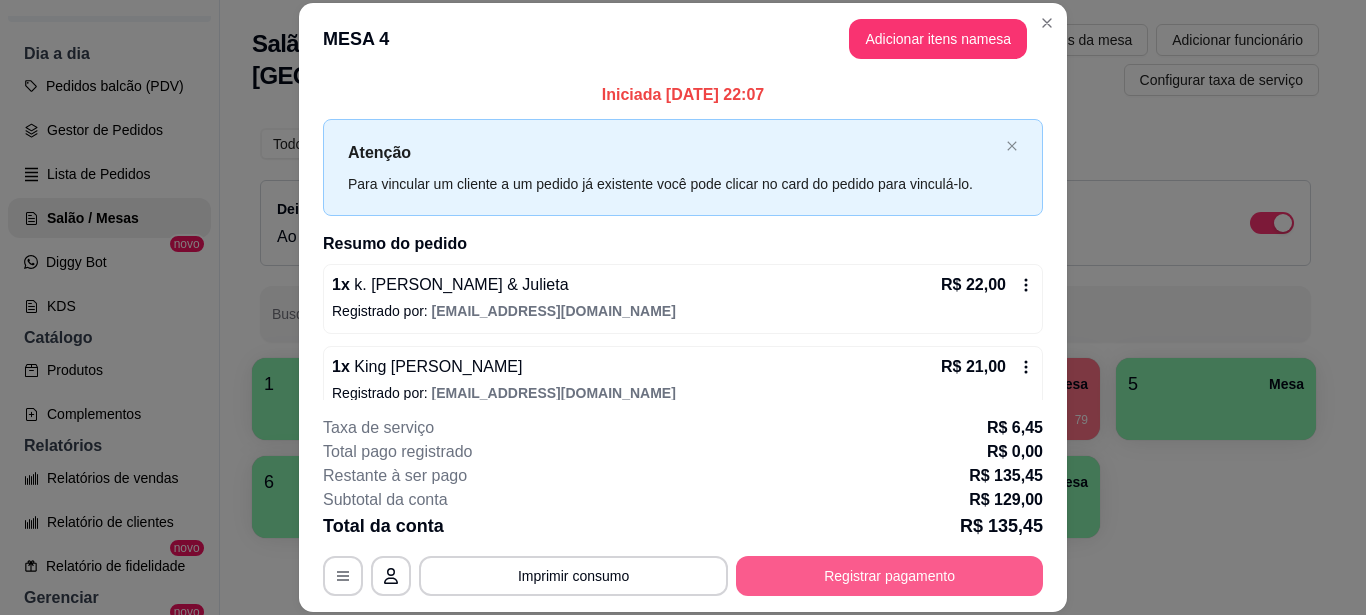 click on "Registrar pagamento" at bounding box center (889, 576) 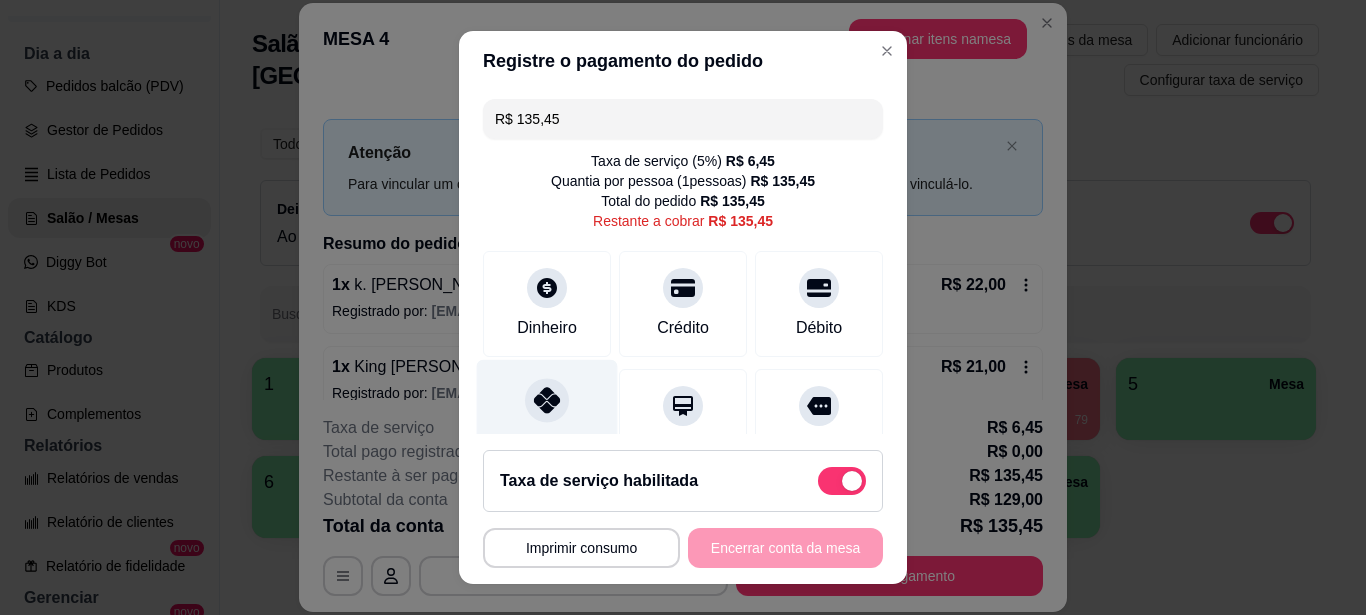 scroll, scrollTop: 190, scrollLeft: 0, axis: vertical 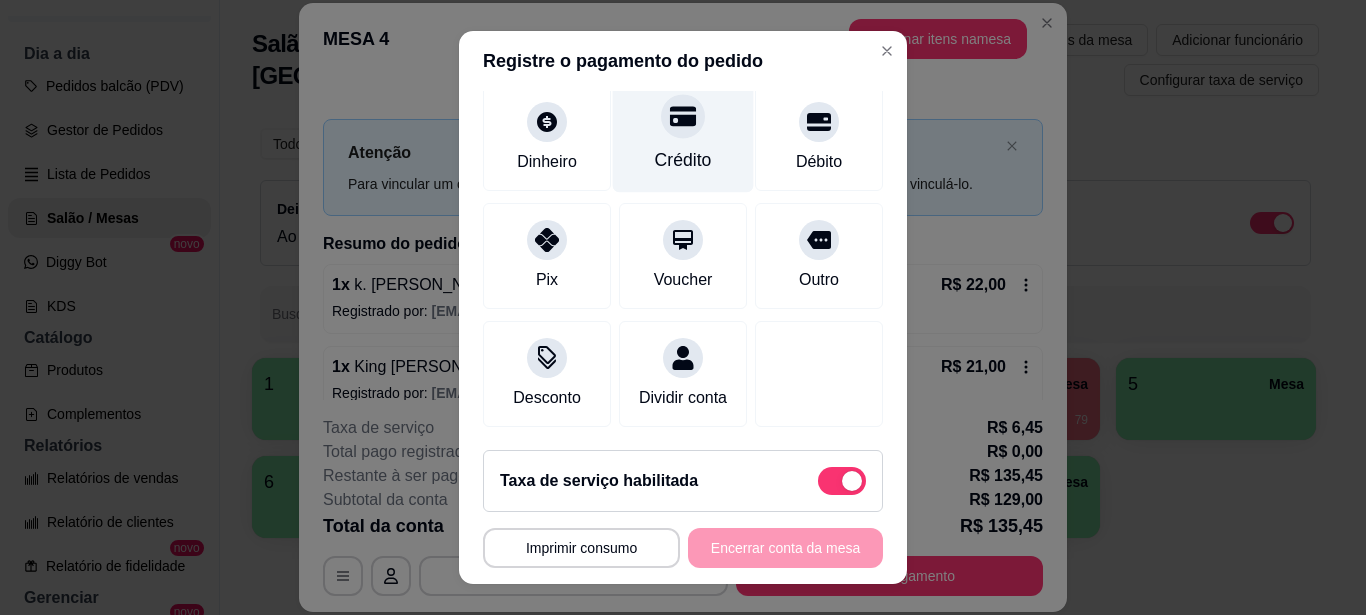 click on "Crédito" at bounding box center (683, 133) 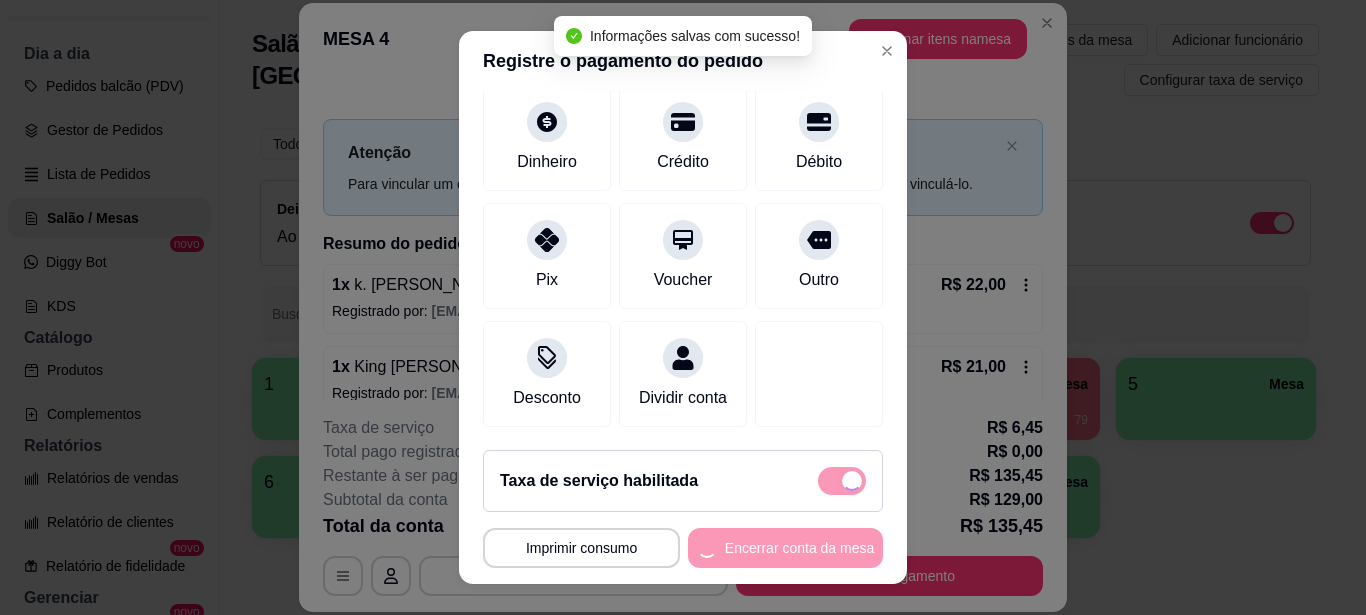 type on "R$ 0,00" 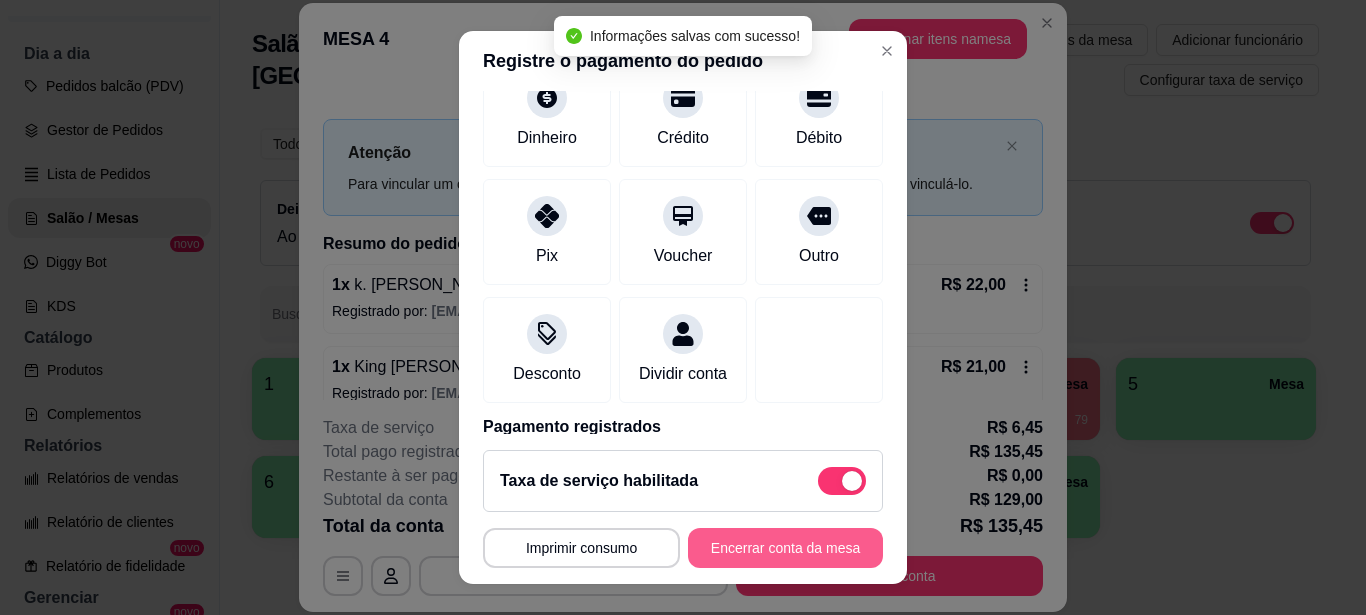 click on "Encerrar conta da mesa" at bounding box center [785, 548] 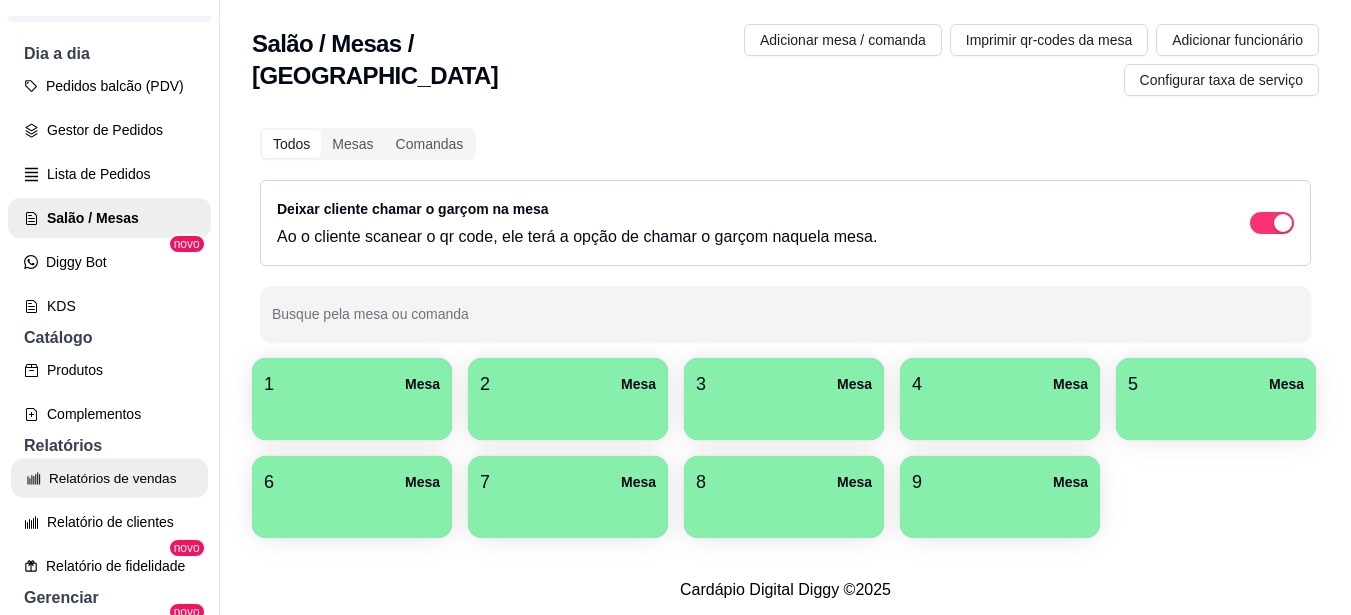 click on "Relatórios de vendas" at bounding box center [109, 478] 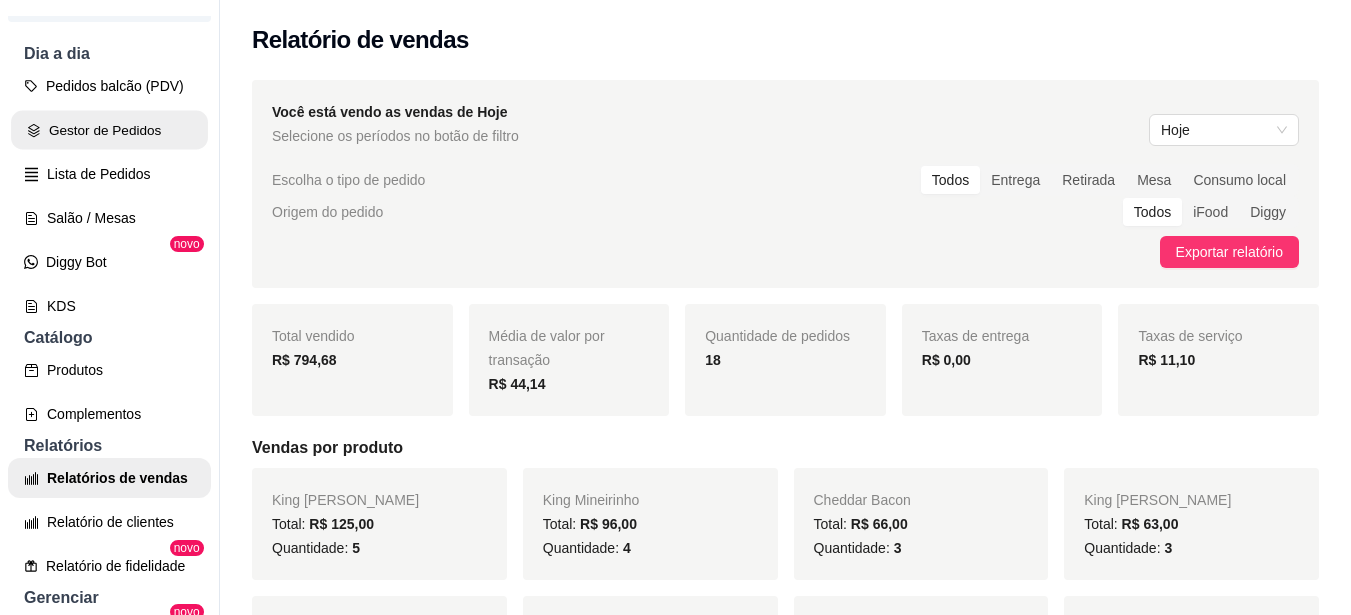 click on "Gestor de Pedidos" at bounding box center [109, 130] 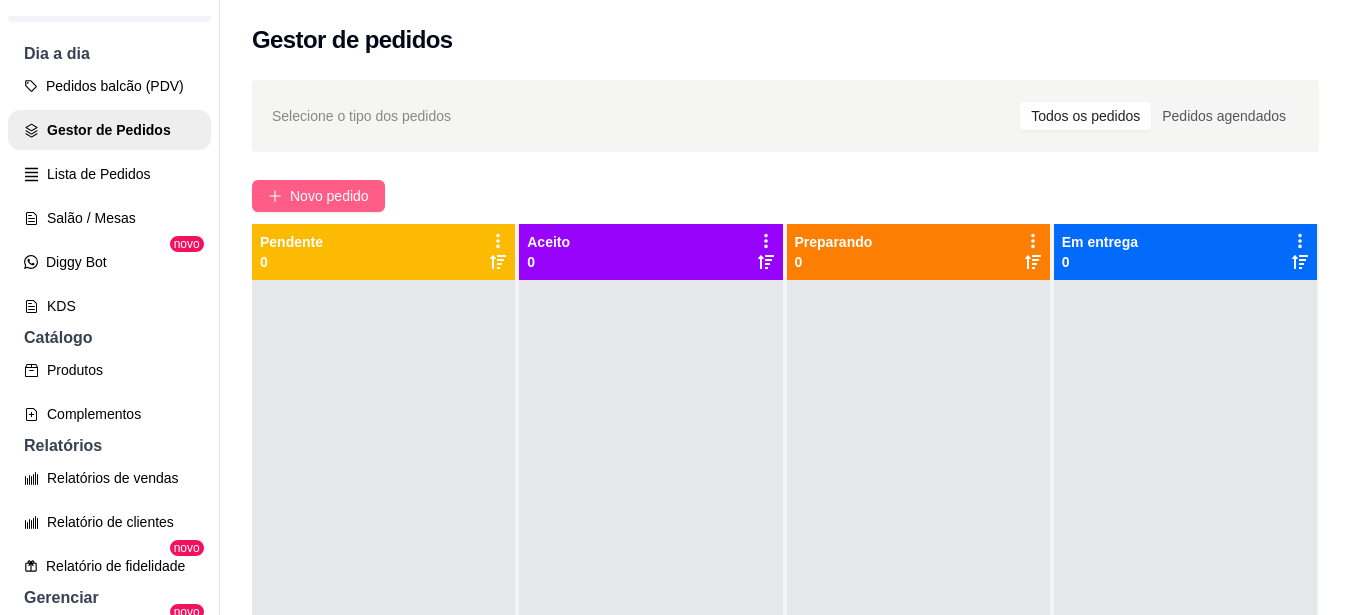 click on "Novo pedido" at bounding box center (329, 196) 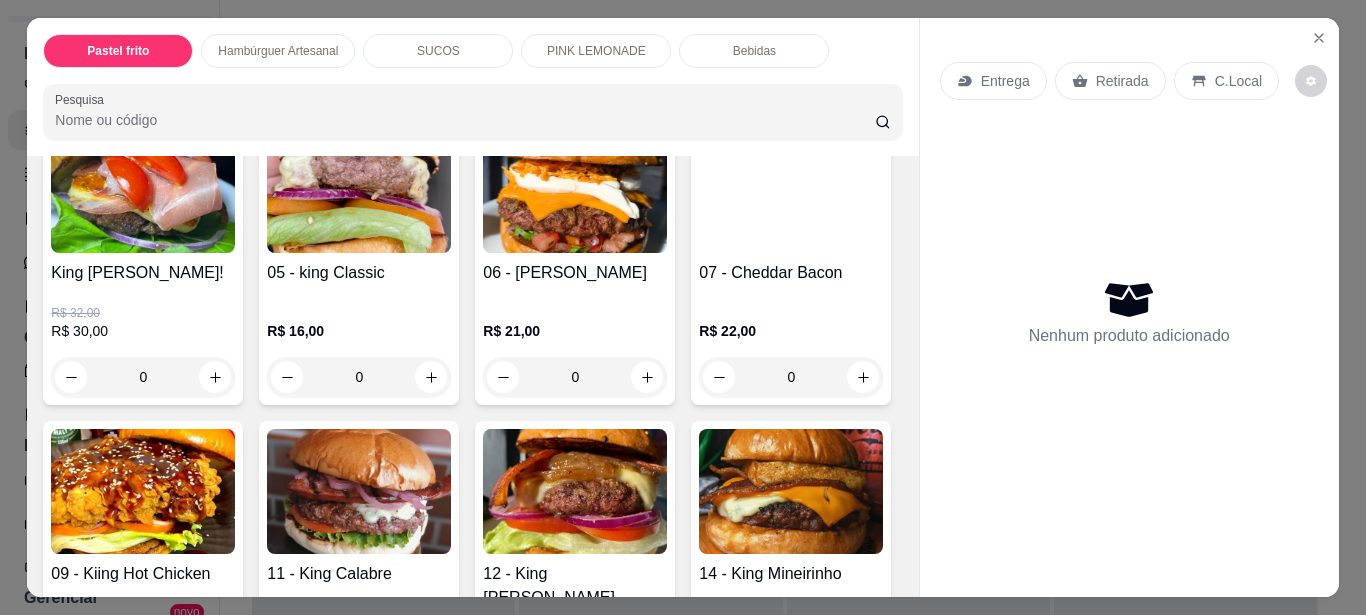 scroll, scrollTop: 900, scrollLeft: 0, axis: vertical 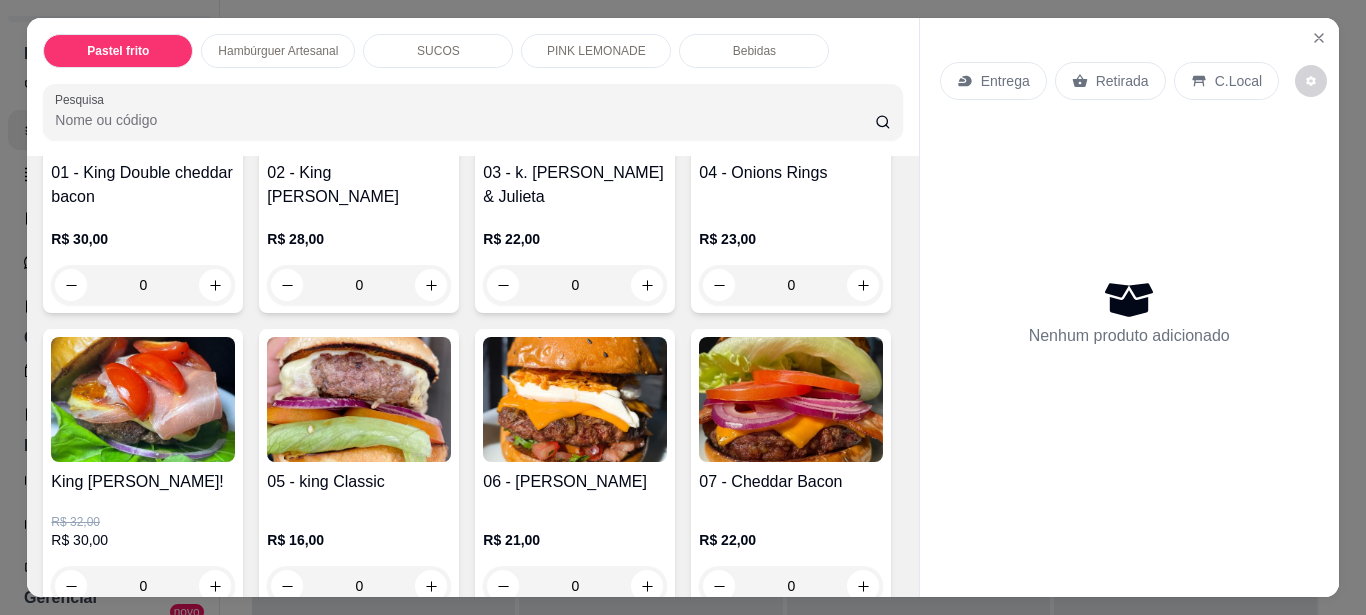click at bounding box center (359, 399) 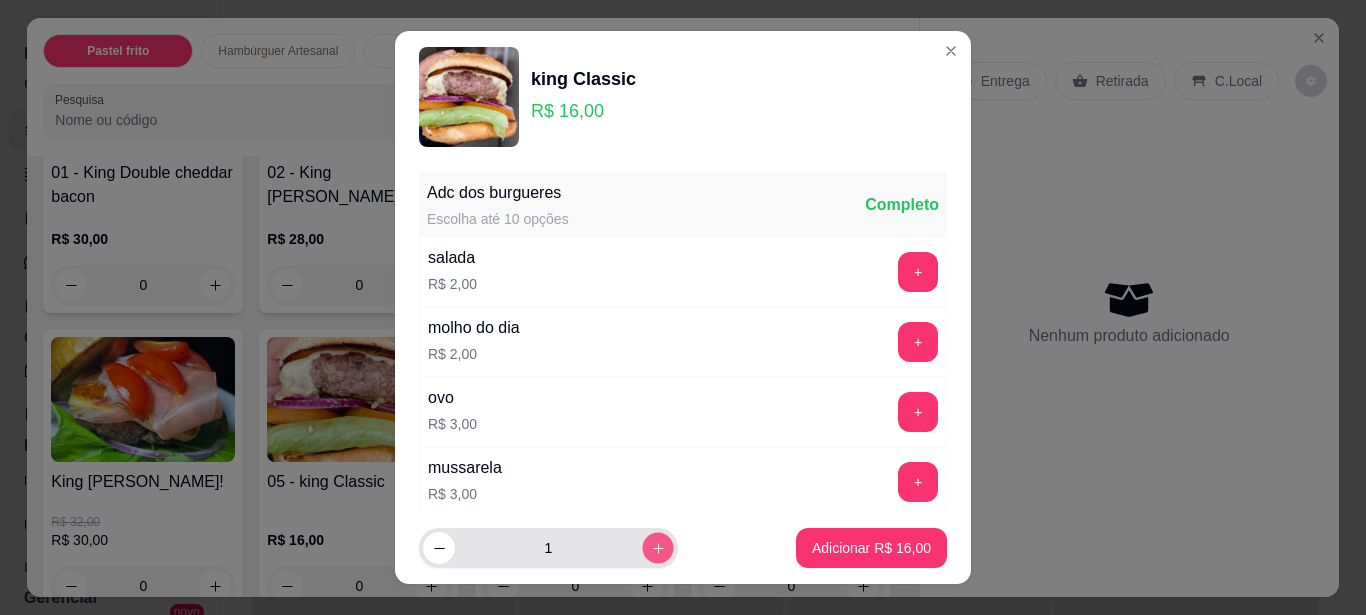 click 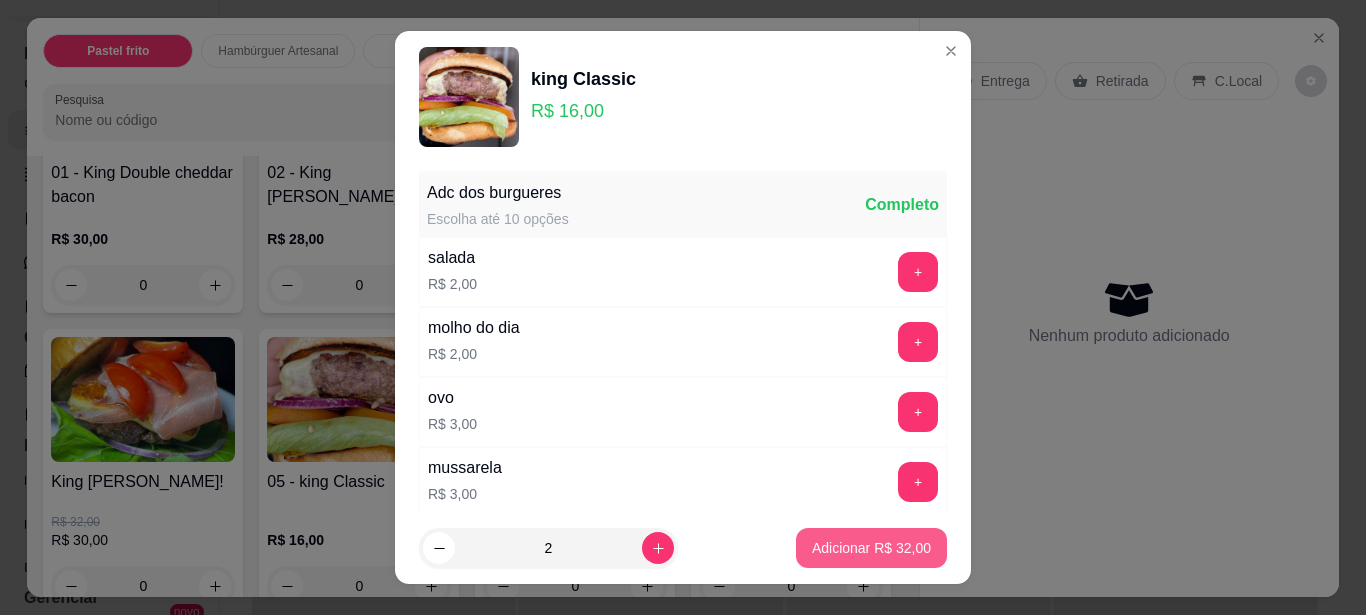 click on "Adicionar   R$ 32,00" at bounding box center (871, 548) 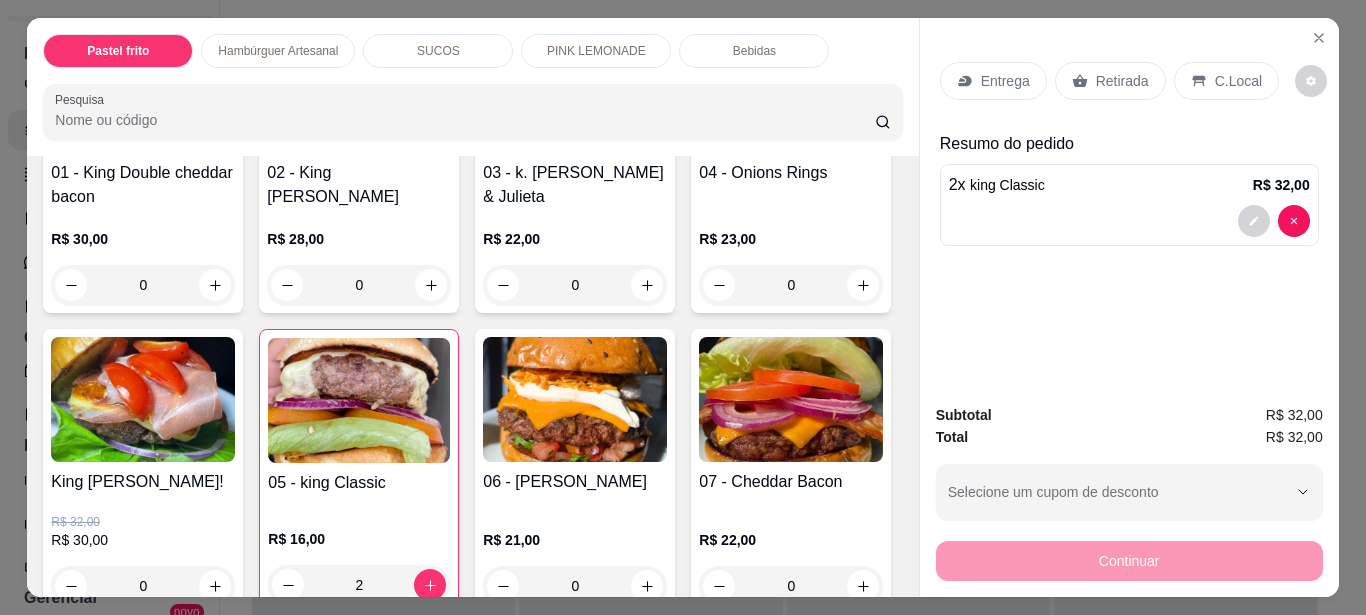 click on "Entrega" at bounding box center [1005, 81] 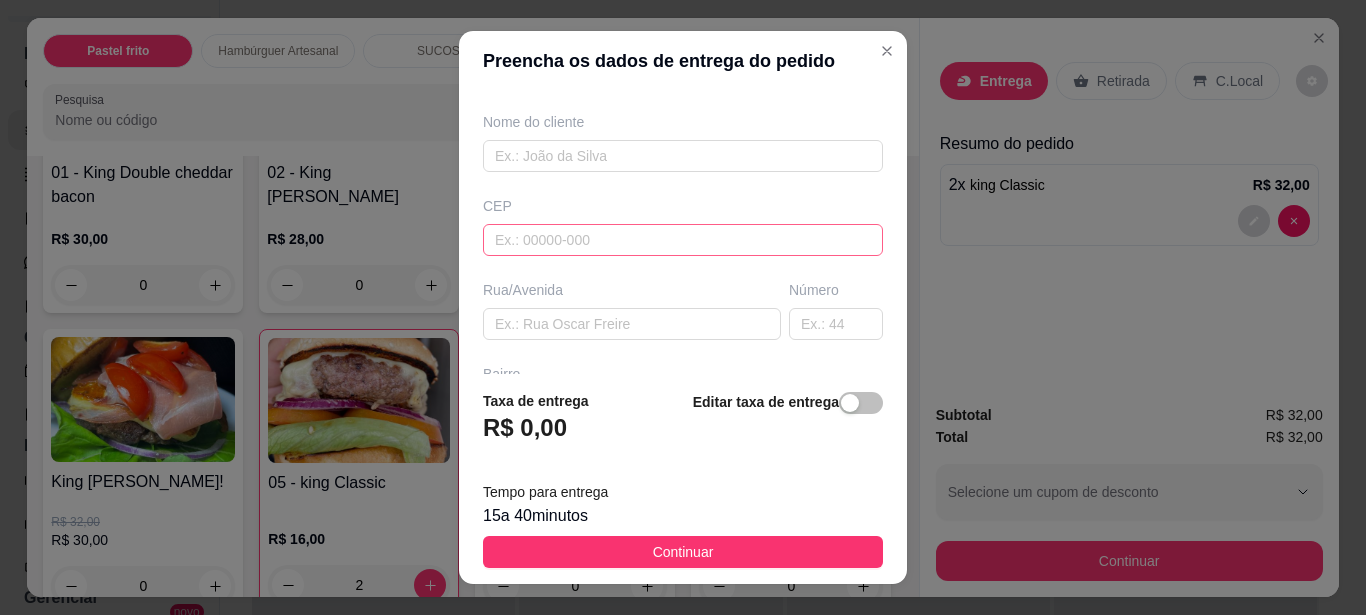 scroll, scrollTop: 200, scrollLeft: 0, axis: vertical 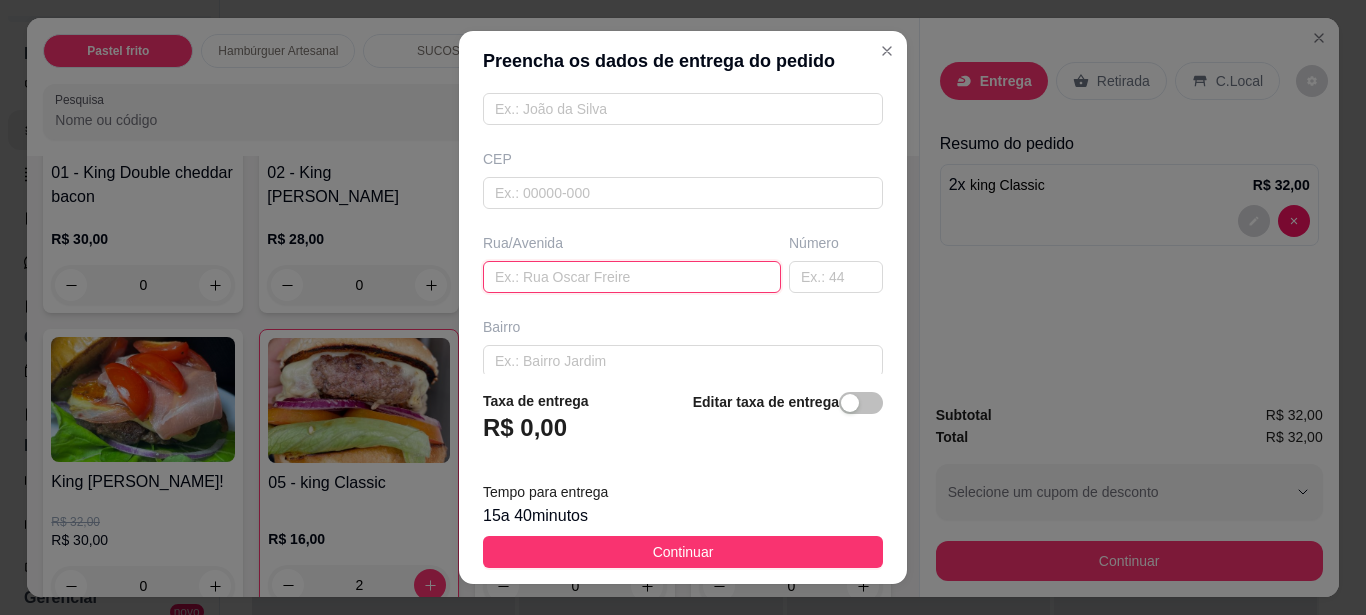 click at bounding box center (632, 277) 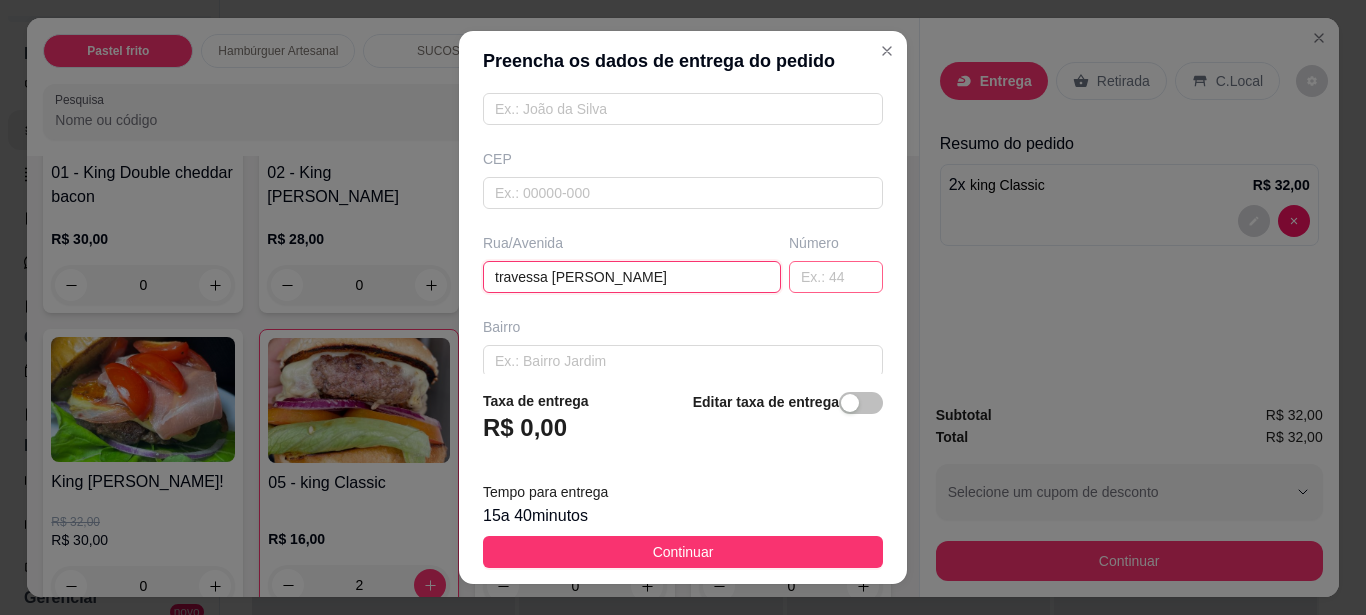 type on "travessa [PERSON_NAME]" 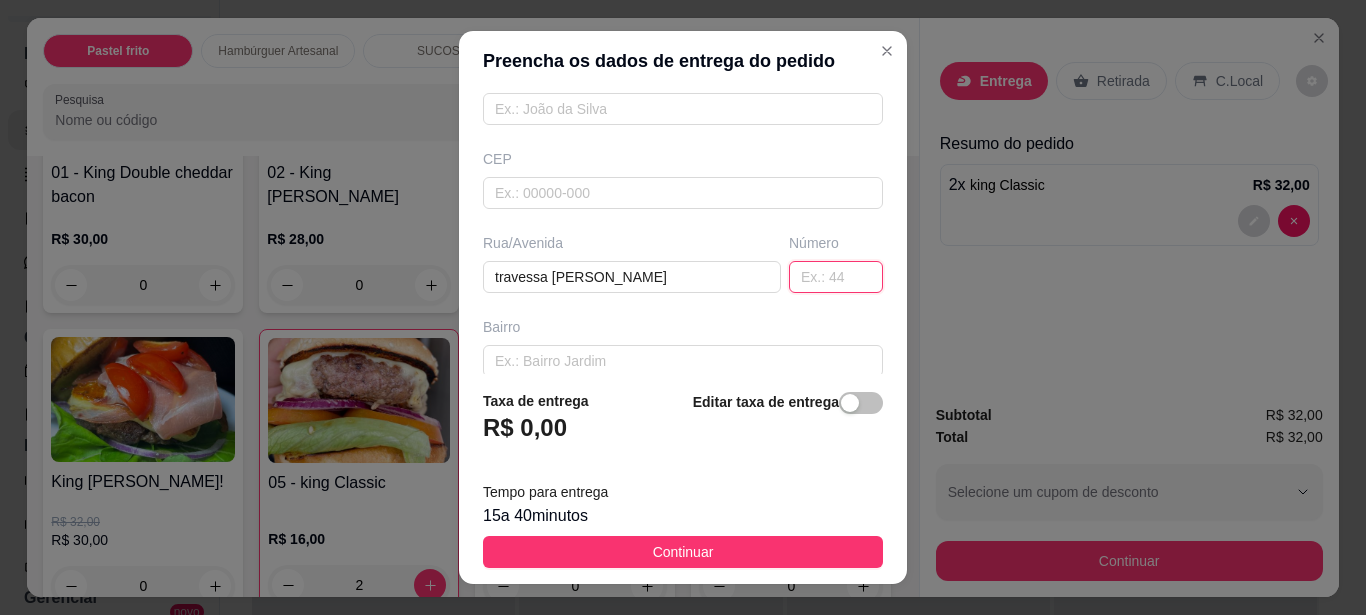click at bounding box center [836, 277] 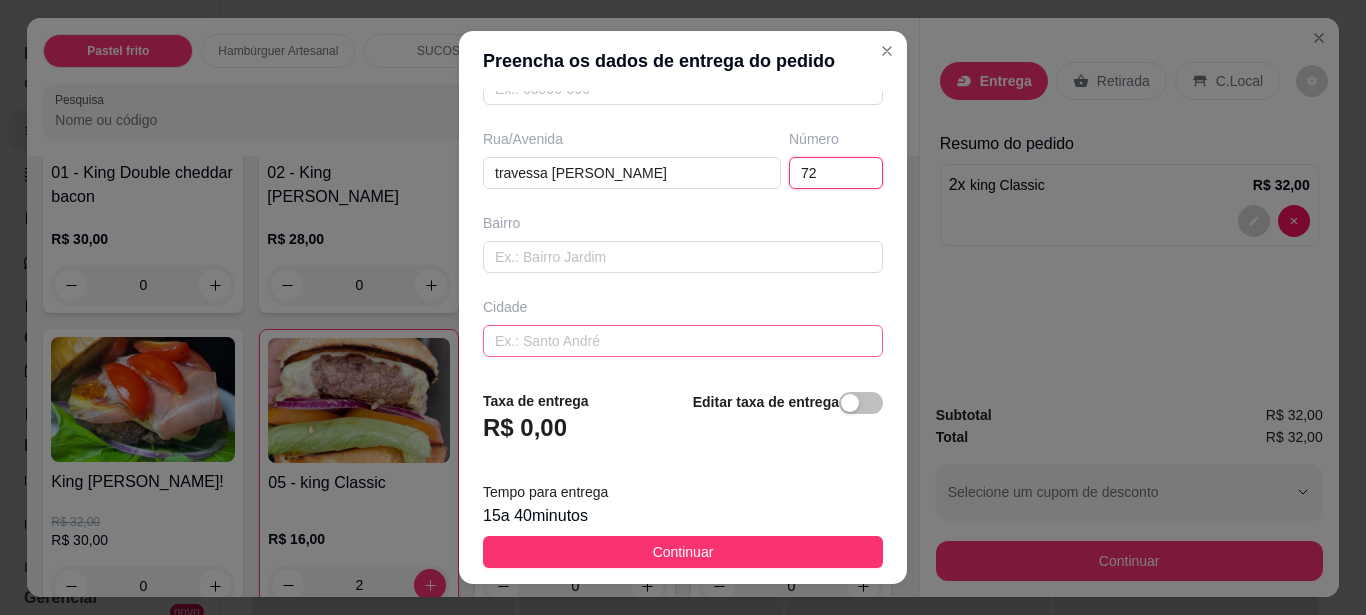 scroll, scrollTop: 390, scrollLeft: 0, axis: vertical 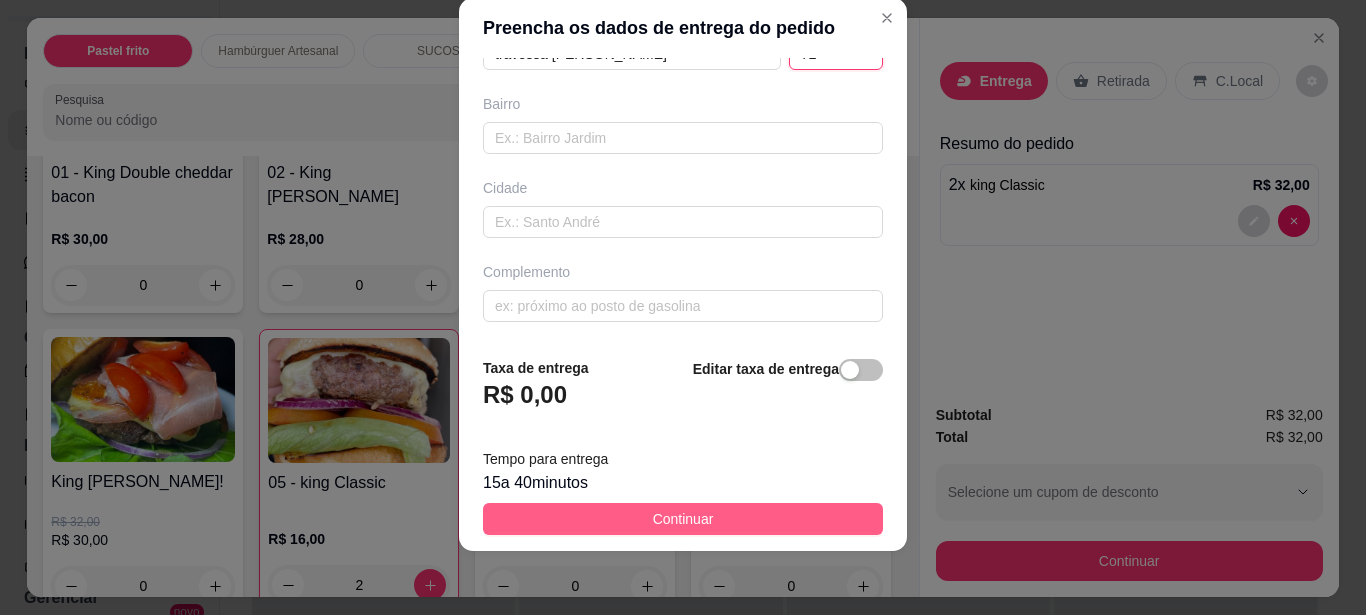 type on "72" 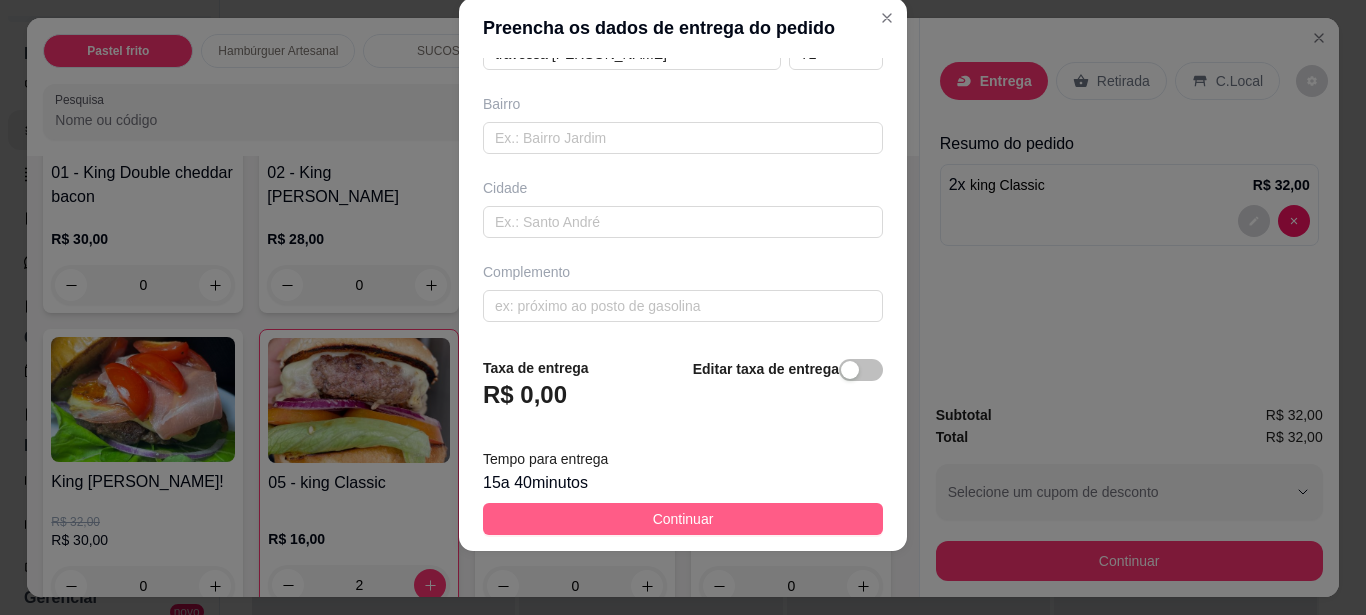 click on "Continuar" at bounding box center (683, 519) 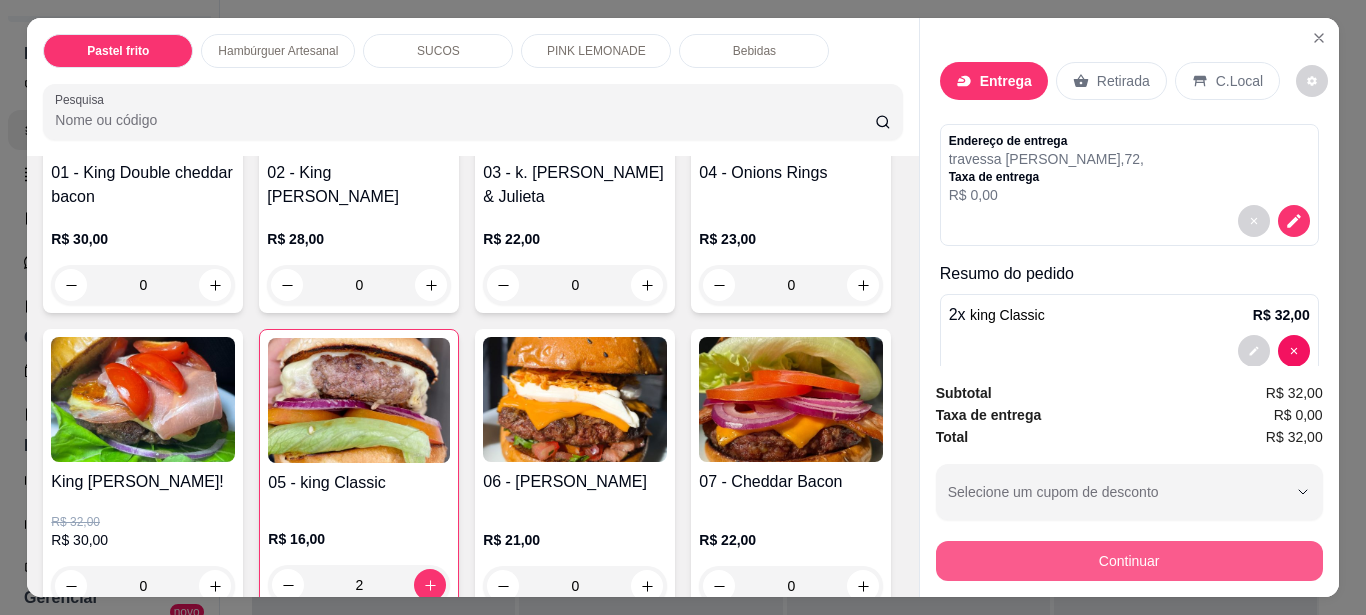 click on "Continuar" at bounding box center [1129, 561] 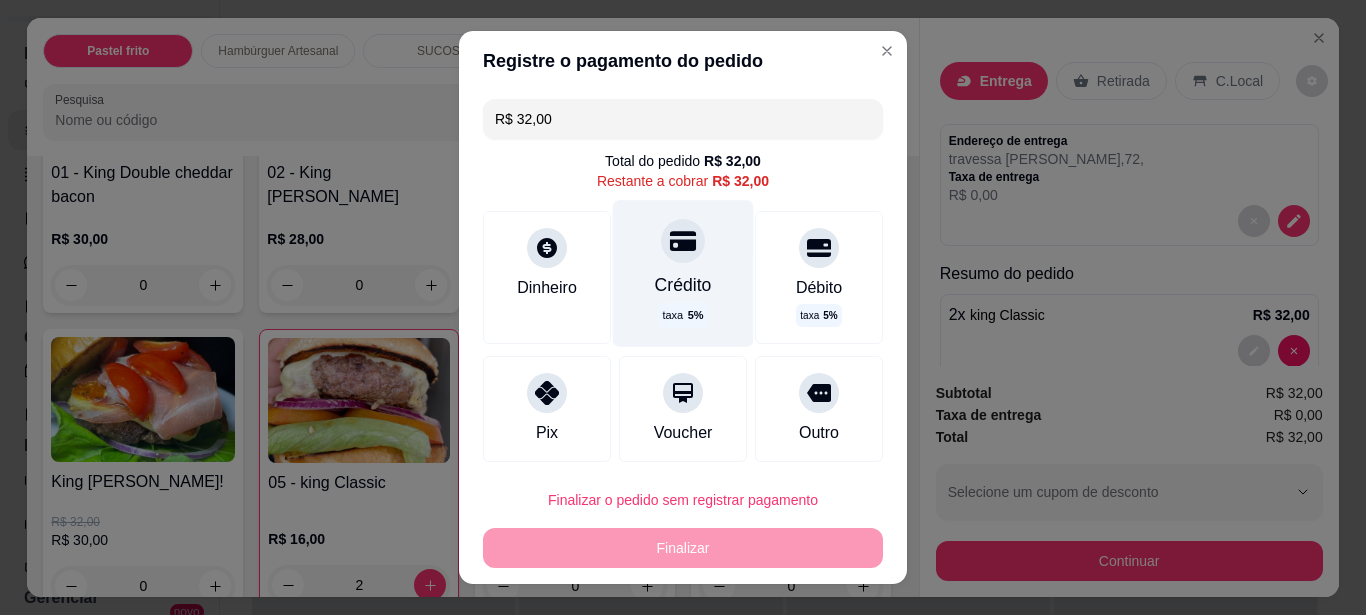 click 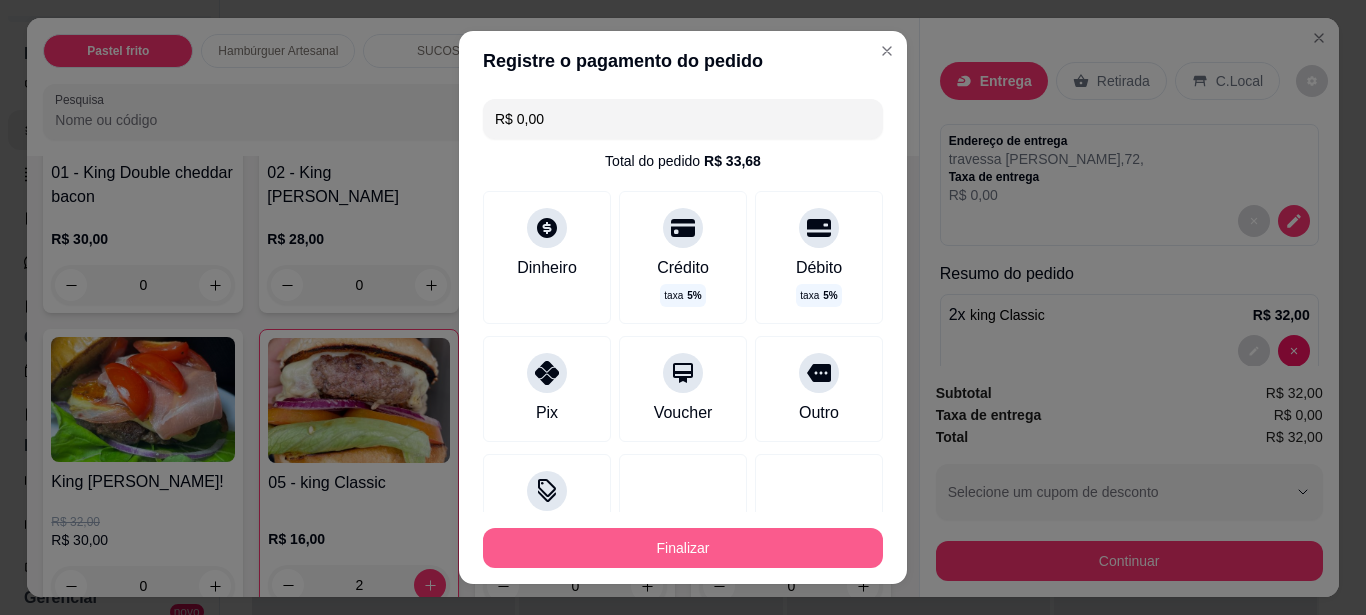 click on "Finalizar" at bounding box center [683, 548] 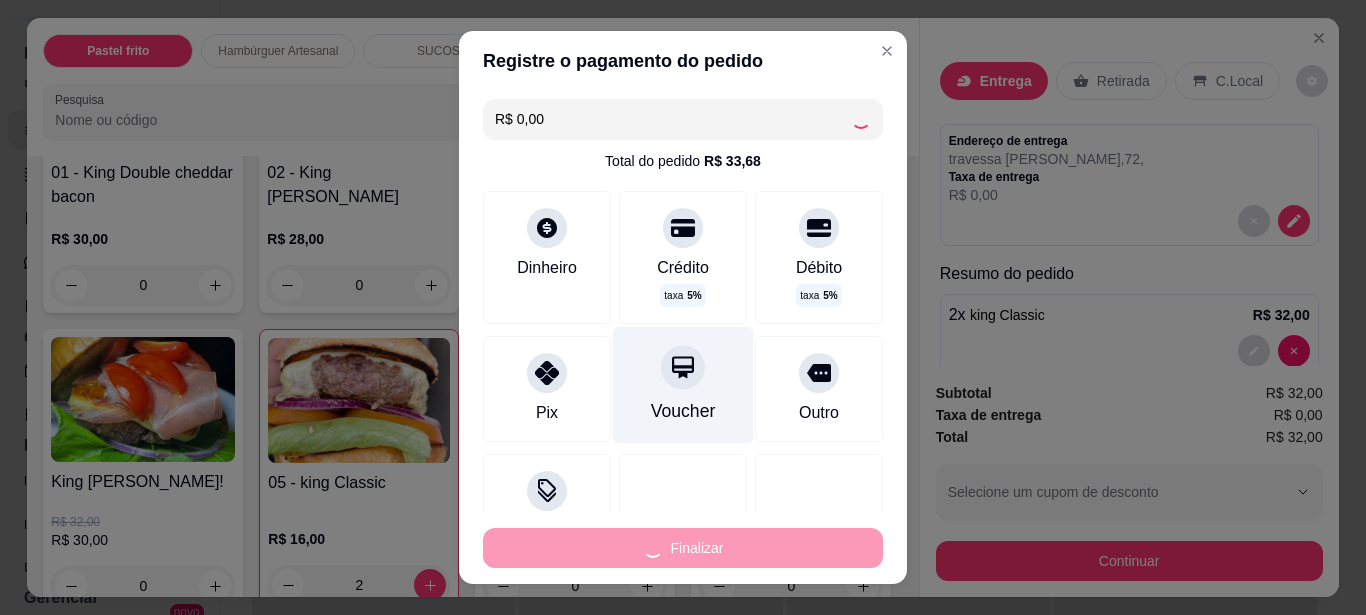 type on "0" 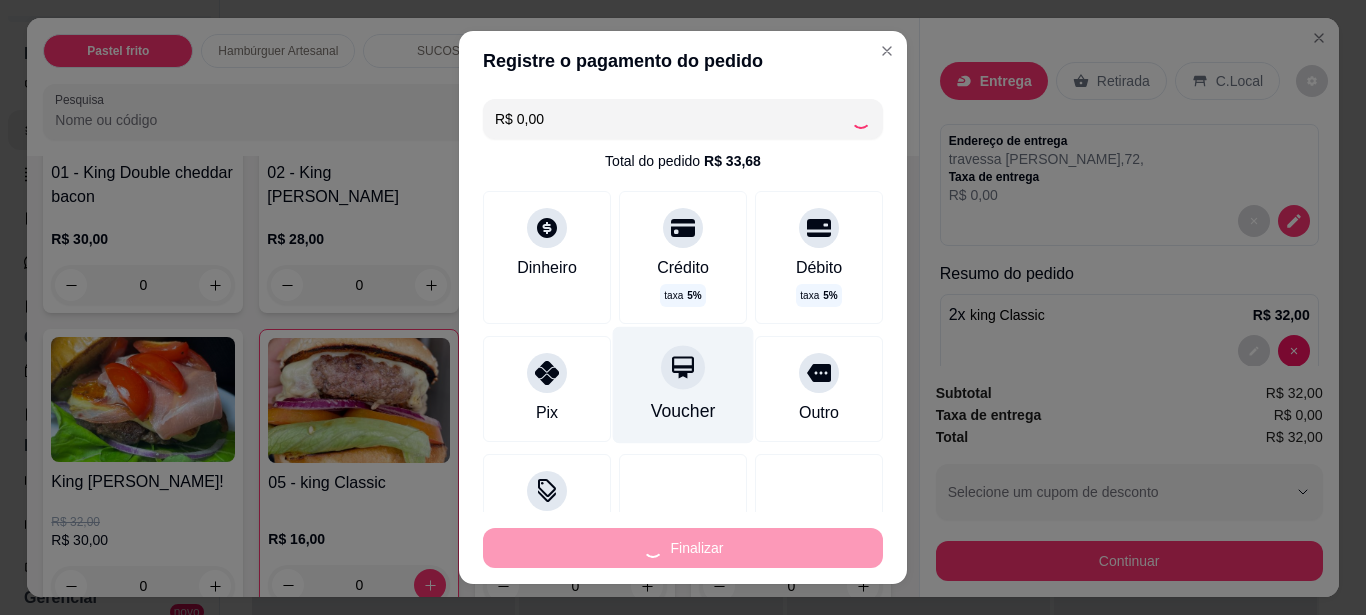 type on "-R$ 32,00" 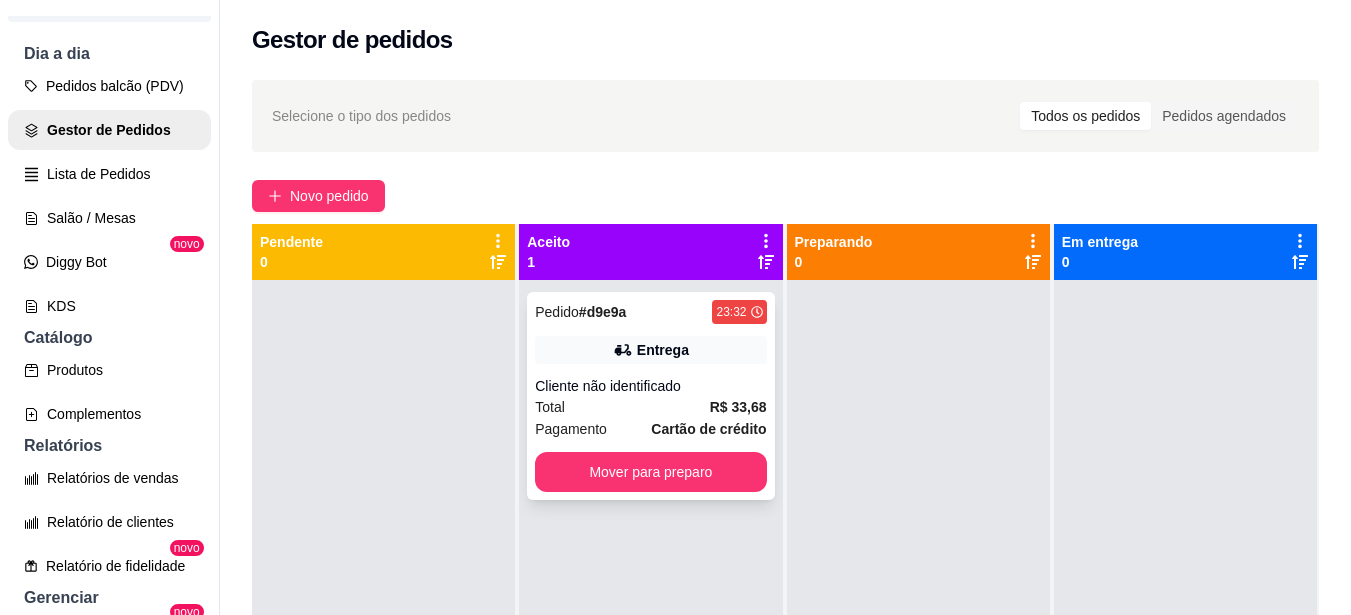 click on "Cliente não identificado" at bounding box center [650, 386] 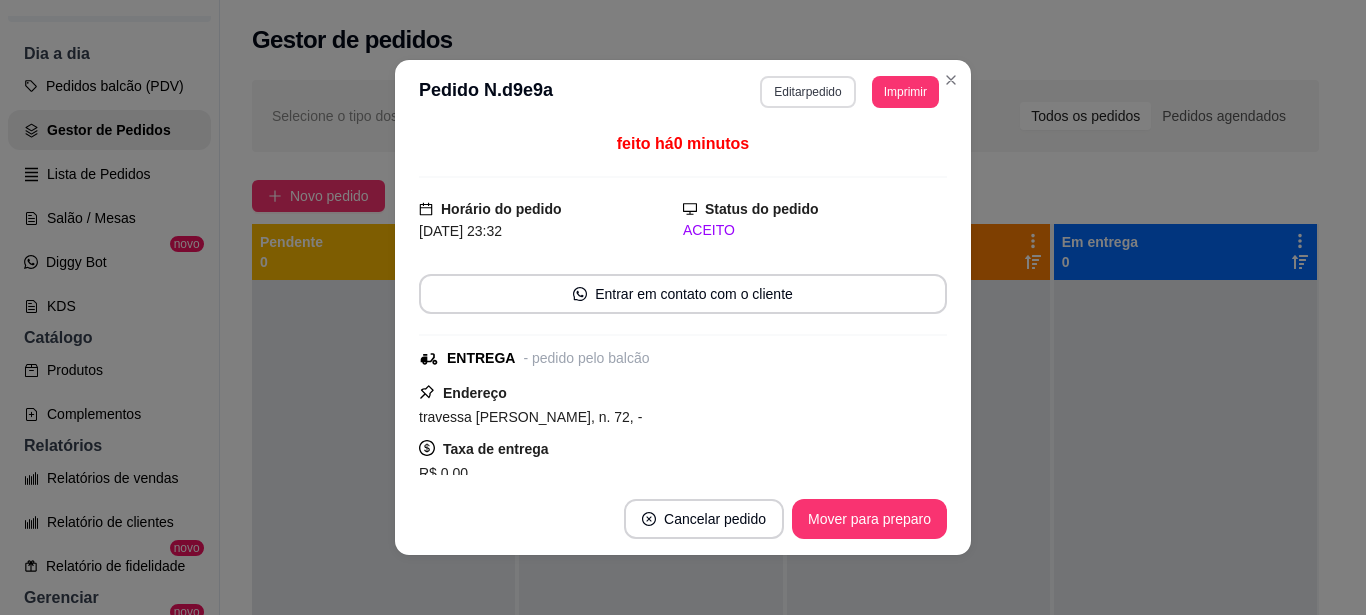 click on "Editar  pedido" at bounding box center (807, 92) 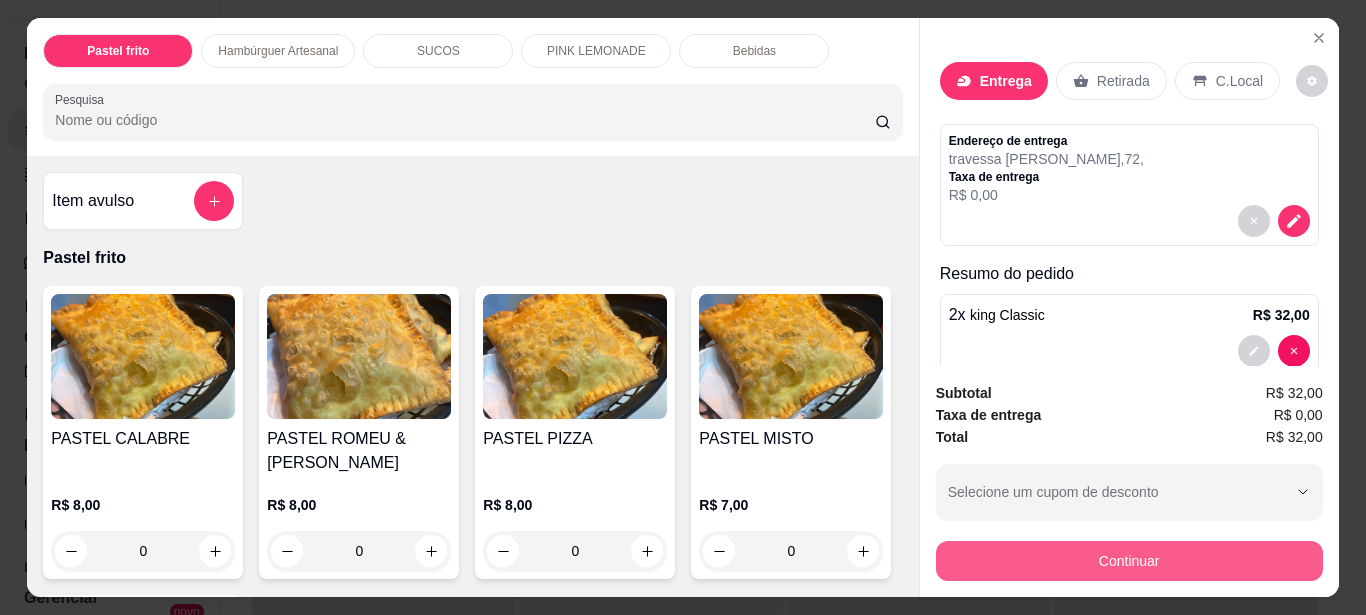 click on "Continuar" at bounding box center [1129, 561] 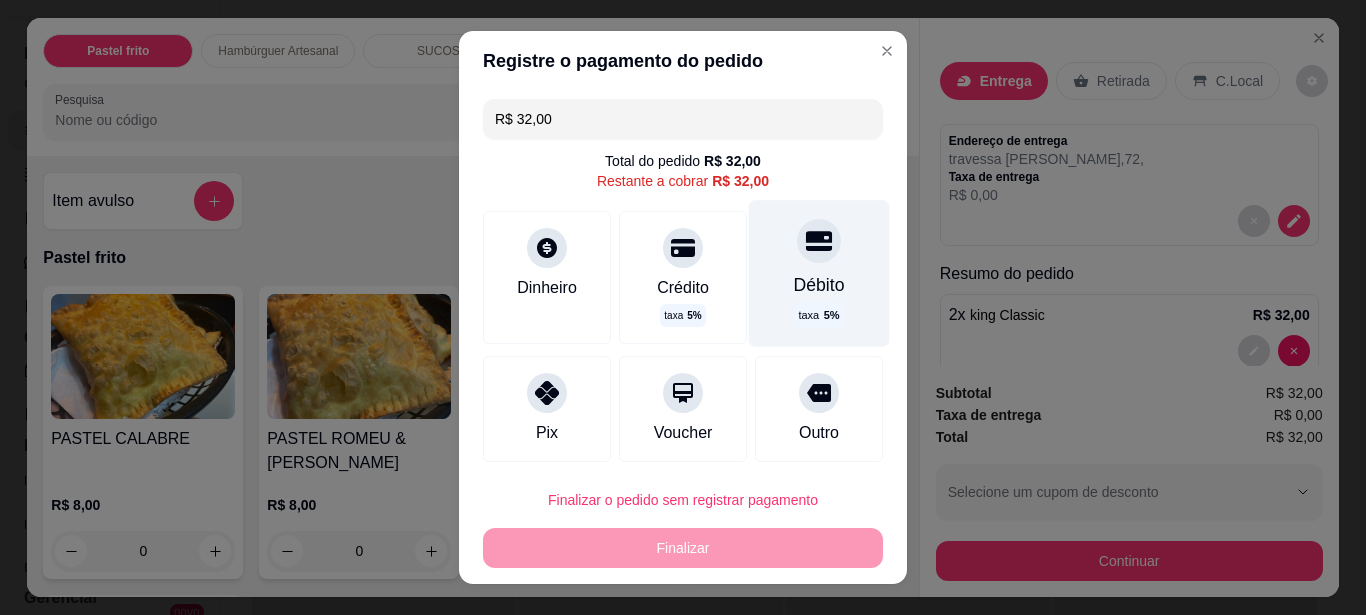 click at bounding box center (819, 241) 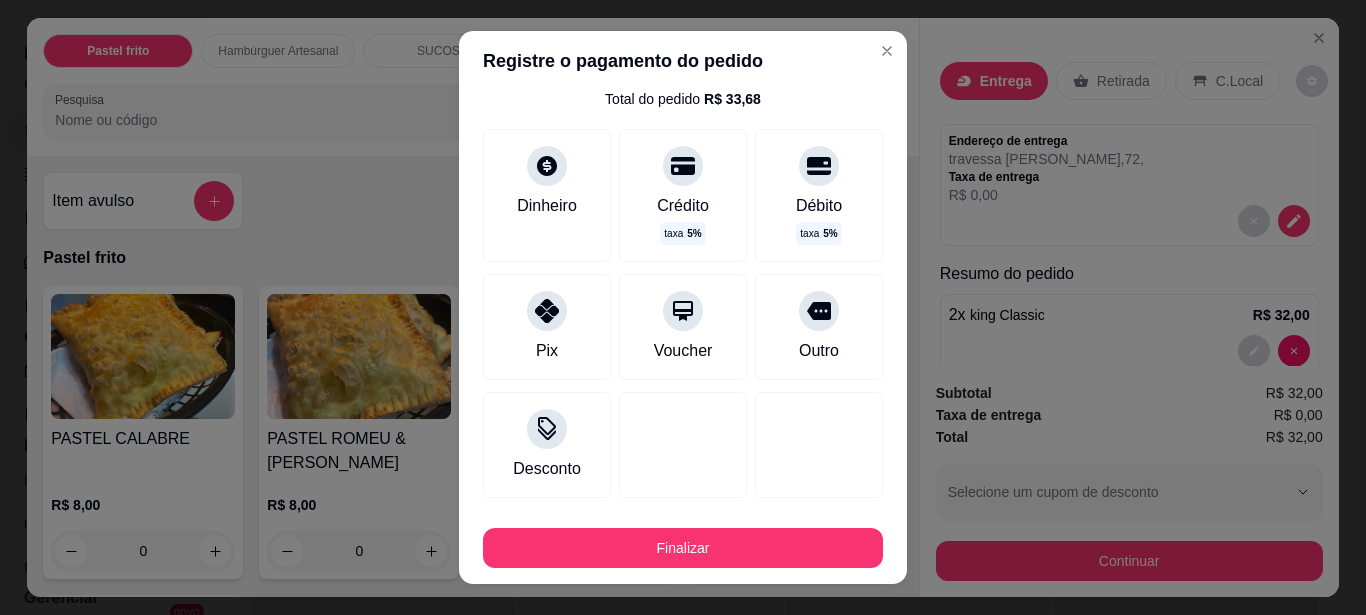 scroll, scrollTop: 159, scrollLeft: 0, axis: vertical 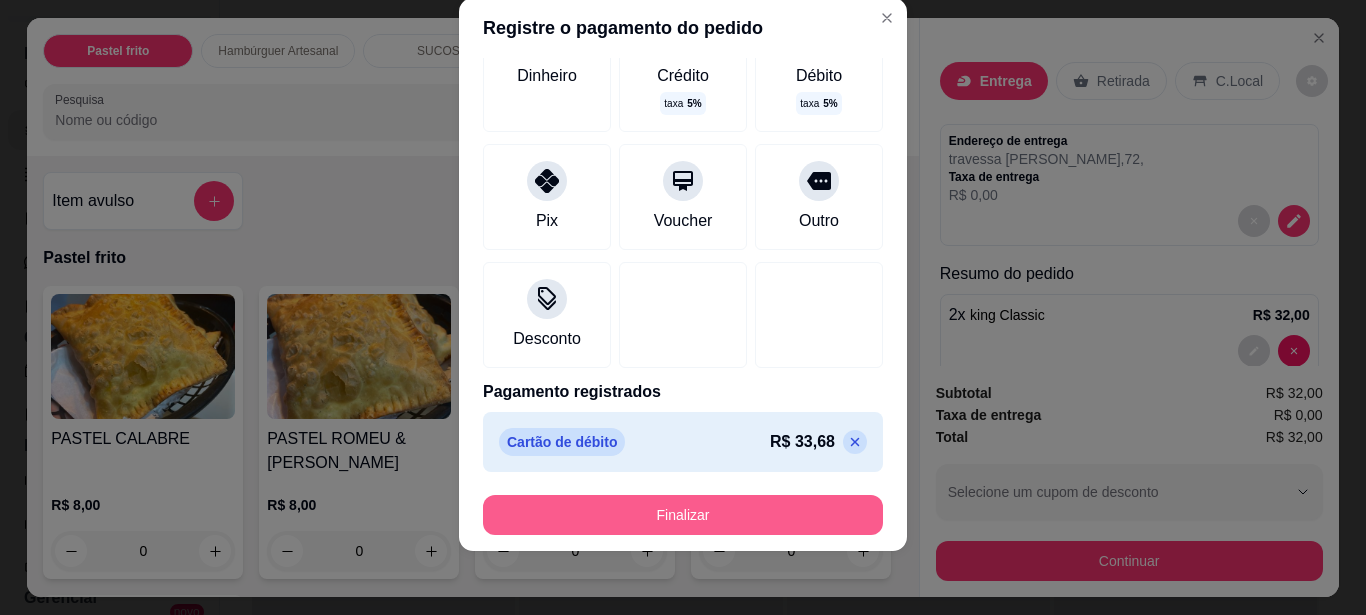 click on "Finalizar" at bounding box center (683, 515) 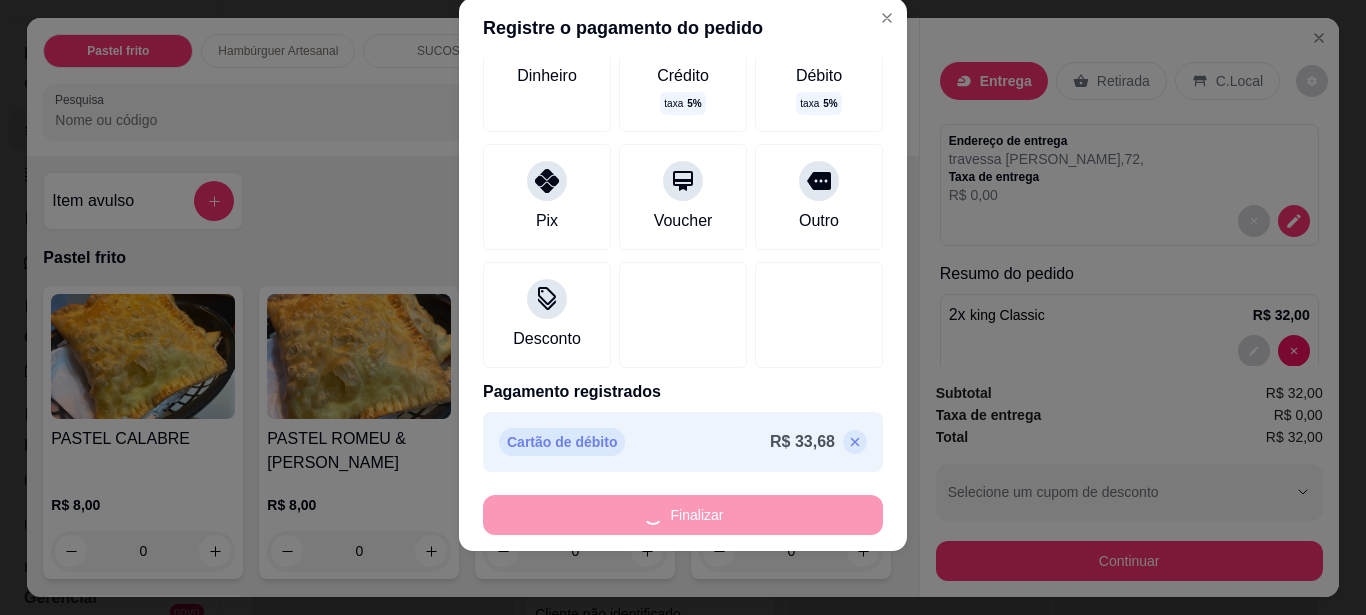 type on "0" 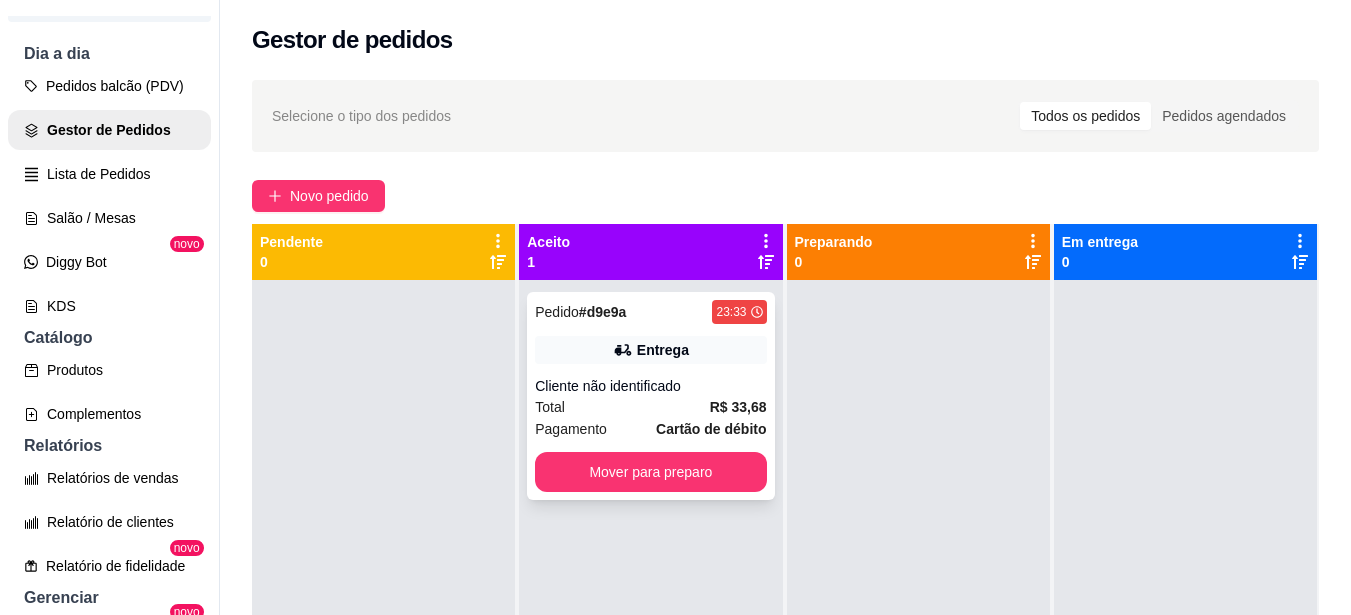 click on "Cliente não identificado" at bounding box center [650, 386] 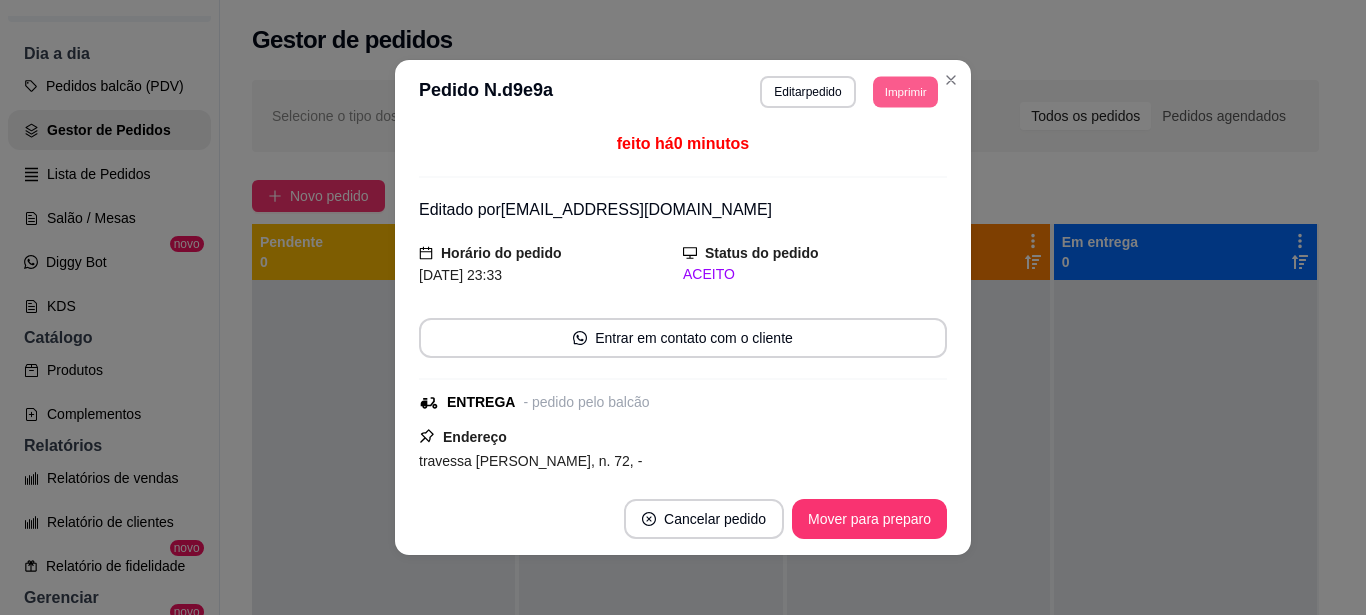 click on "Imprimir" at bounding box center (905, 91) 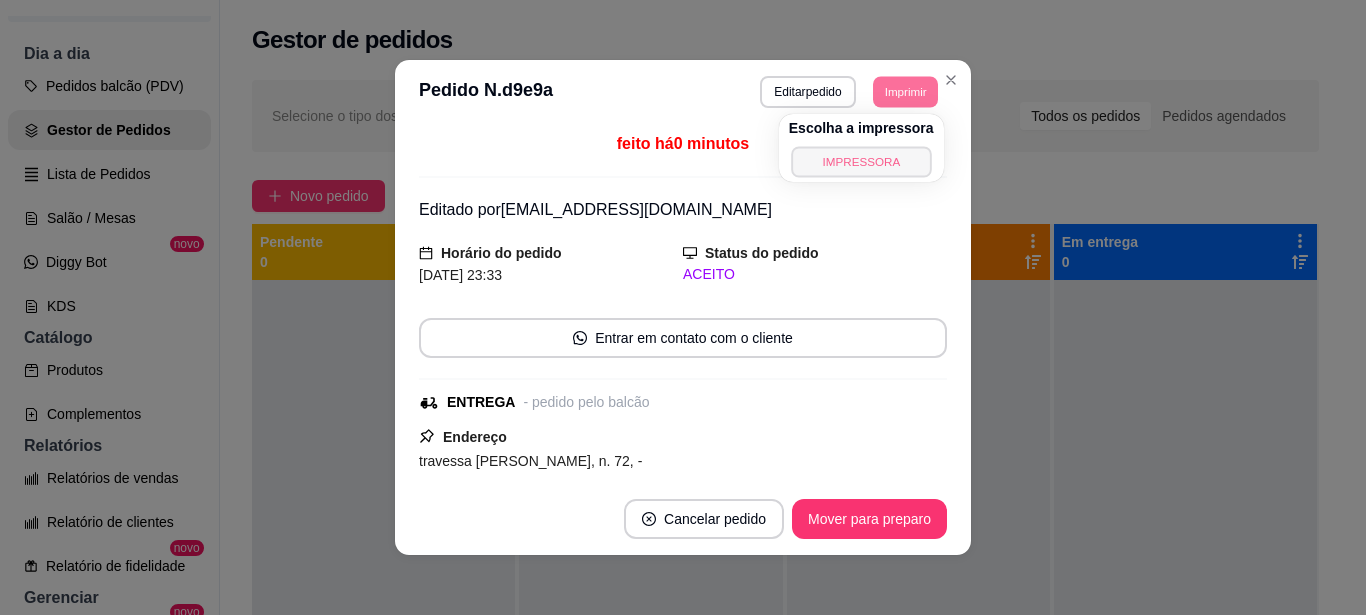 click on "IMPRESSORA" at bounding box center [861, 161] 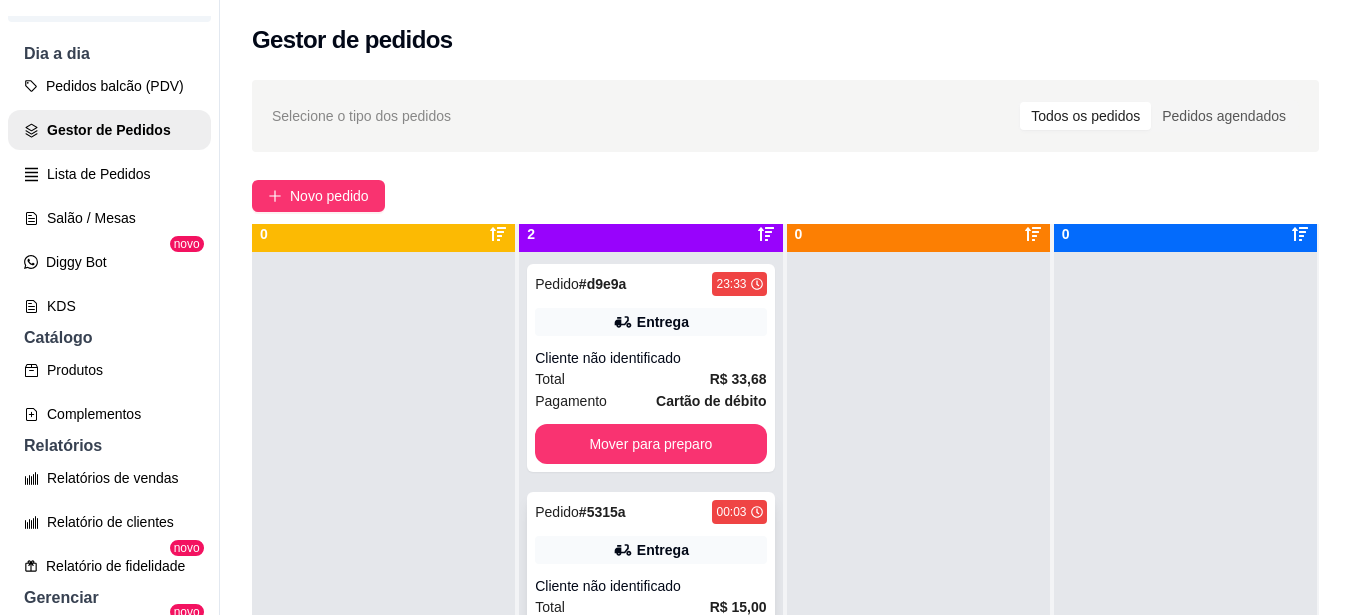 scroll, scrollTop: 56, scrollLeft: 0, axis: vertical 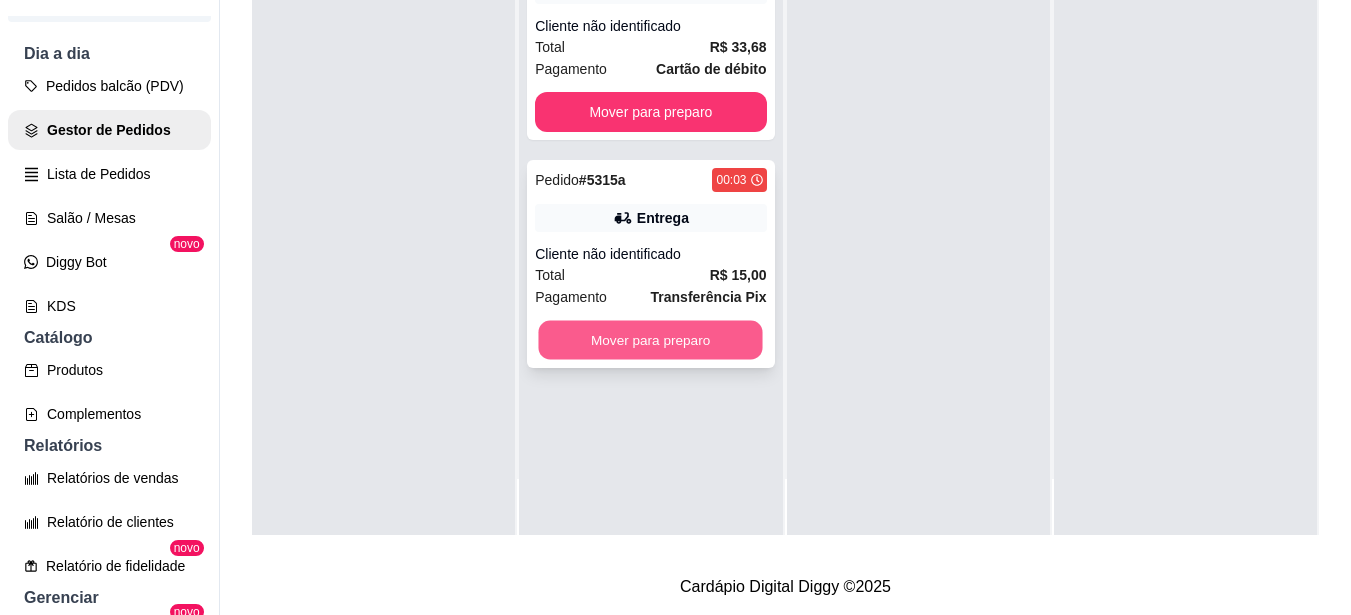 click on "Mover para preparo" at bounding box center [651, 340] 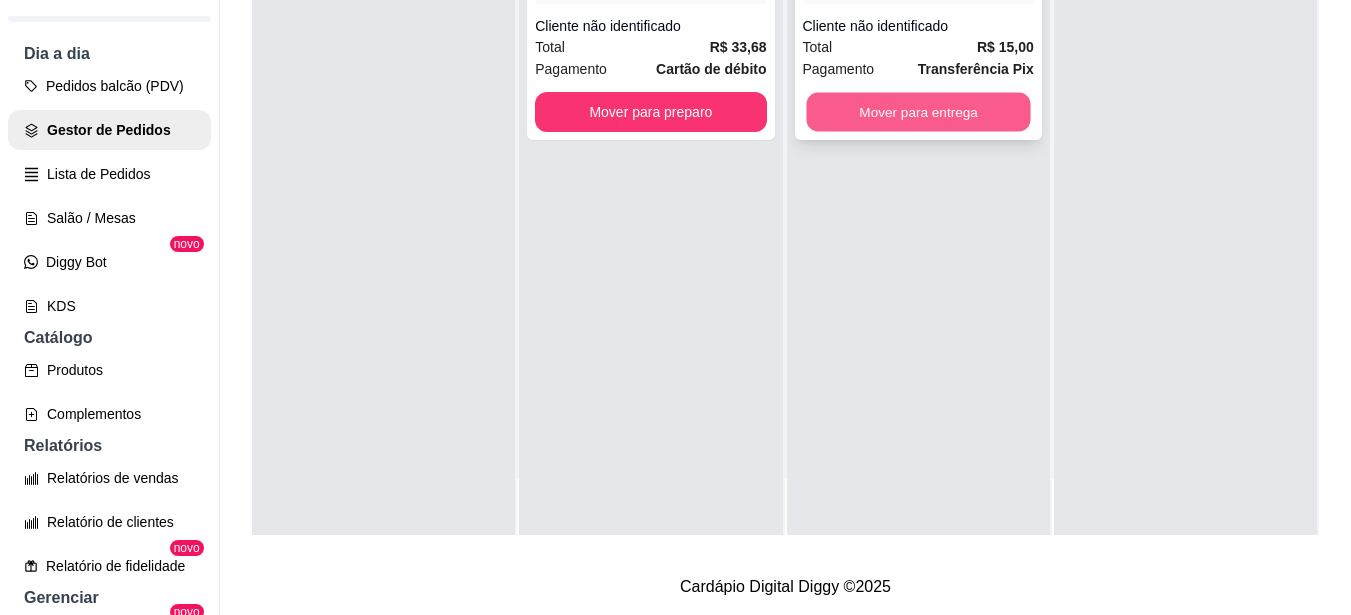 click on "Mover para entrega" at bounding box center [918, 112] 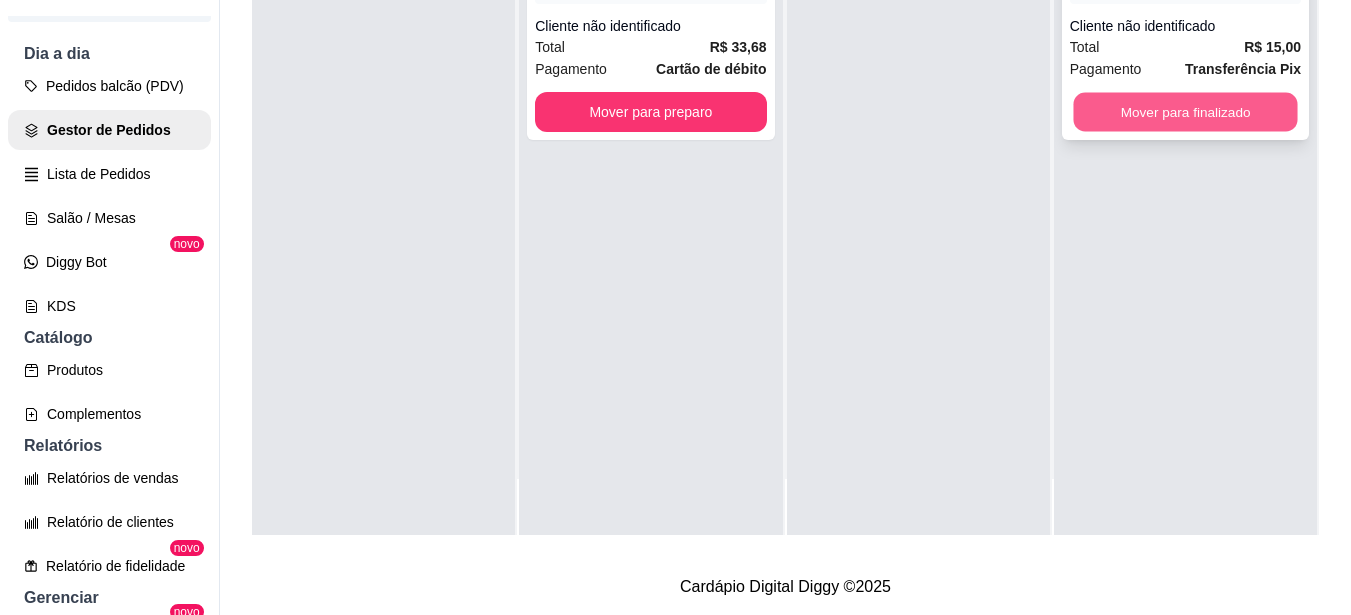 click on "Mover para finalizado" at bounding box center [1185, 112] 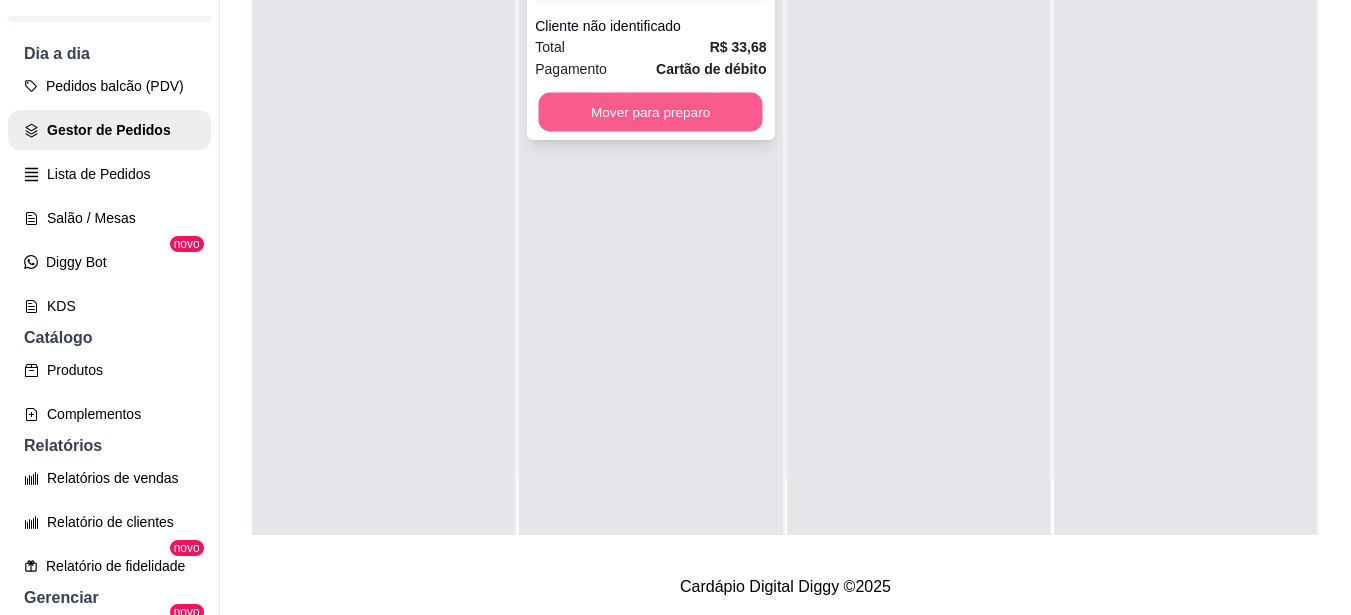 click on "Mover para preparo" at bounding box center (651, 112) 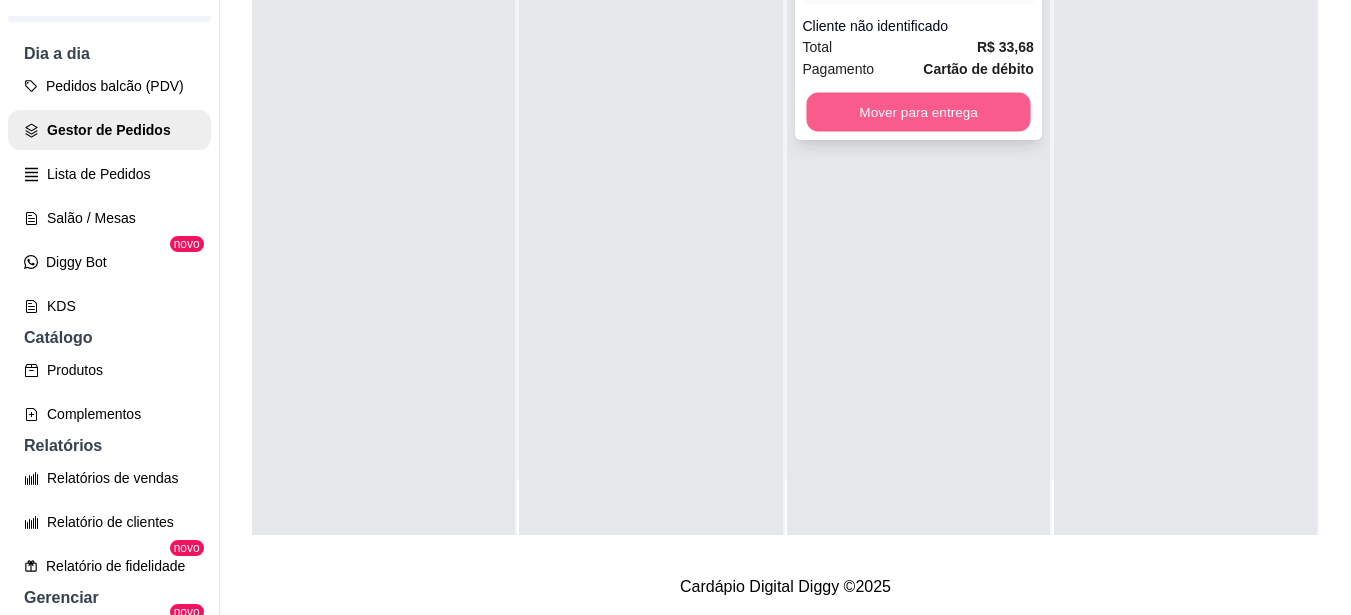 click on "Mover para entrega" at bounding box center (918, 112) 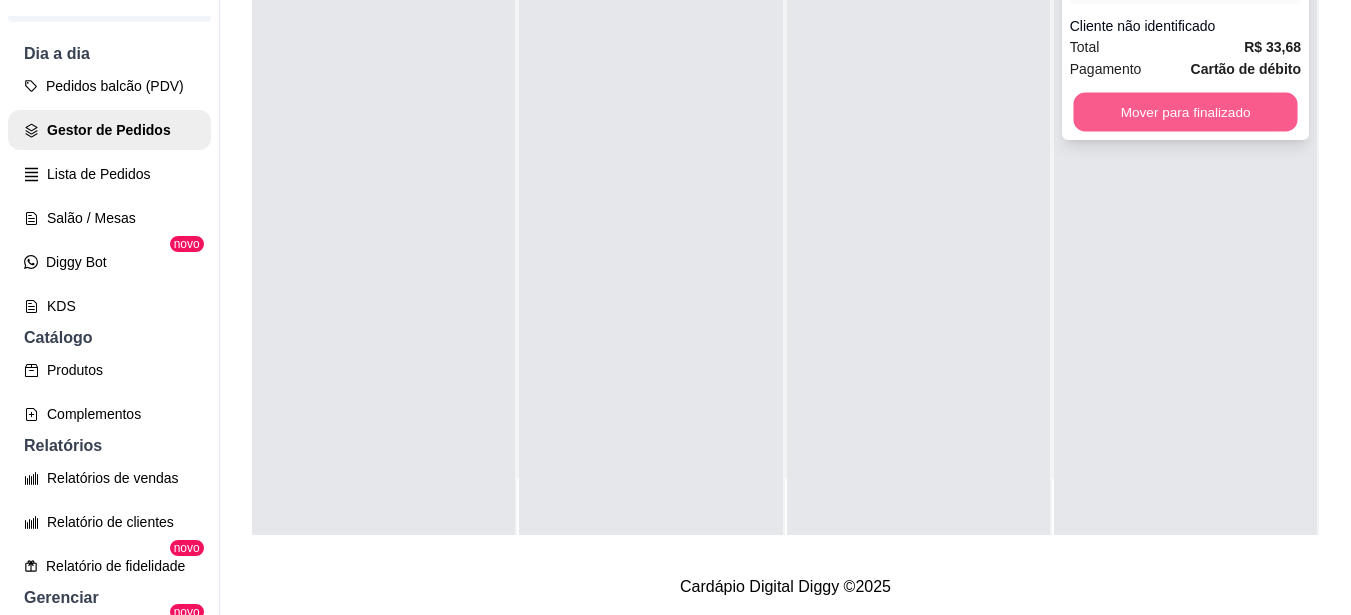 click on "Mover para finalizado" at bounding box center (1185, 112) 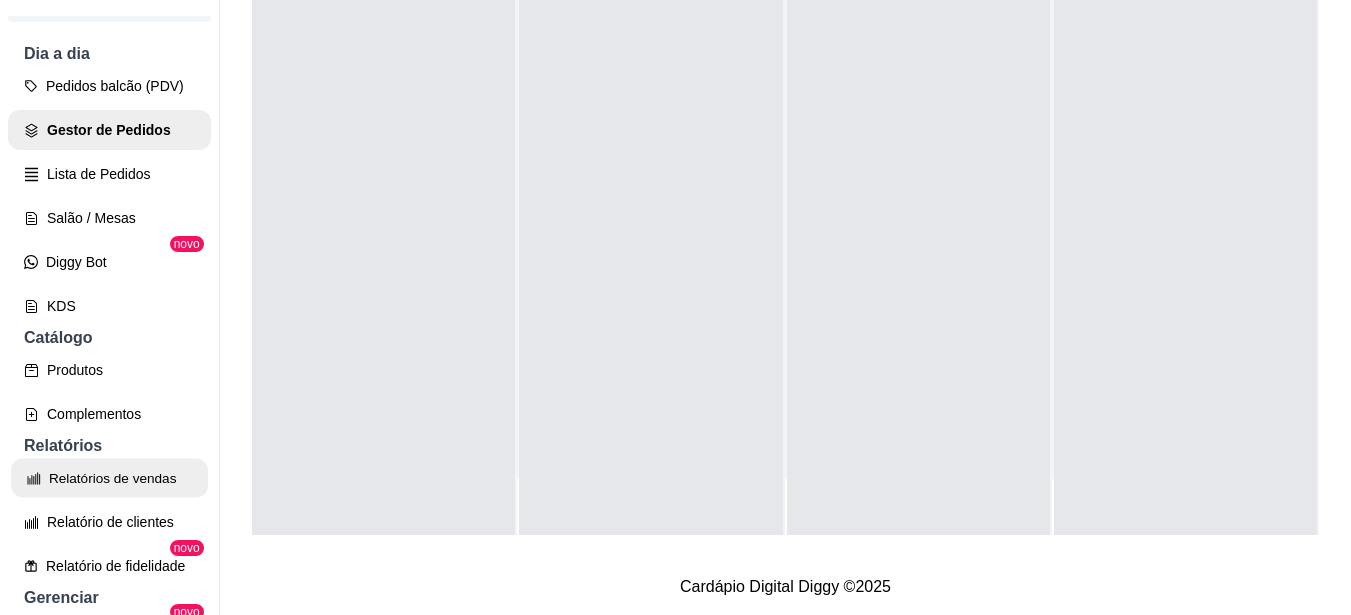 click on "Relatórios de vendas" at bounding box center [109, 478] 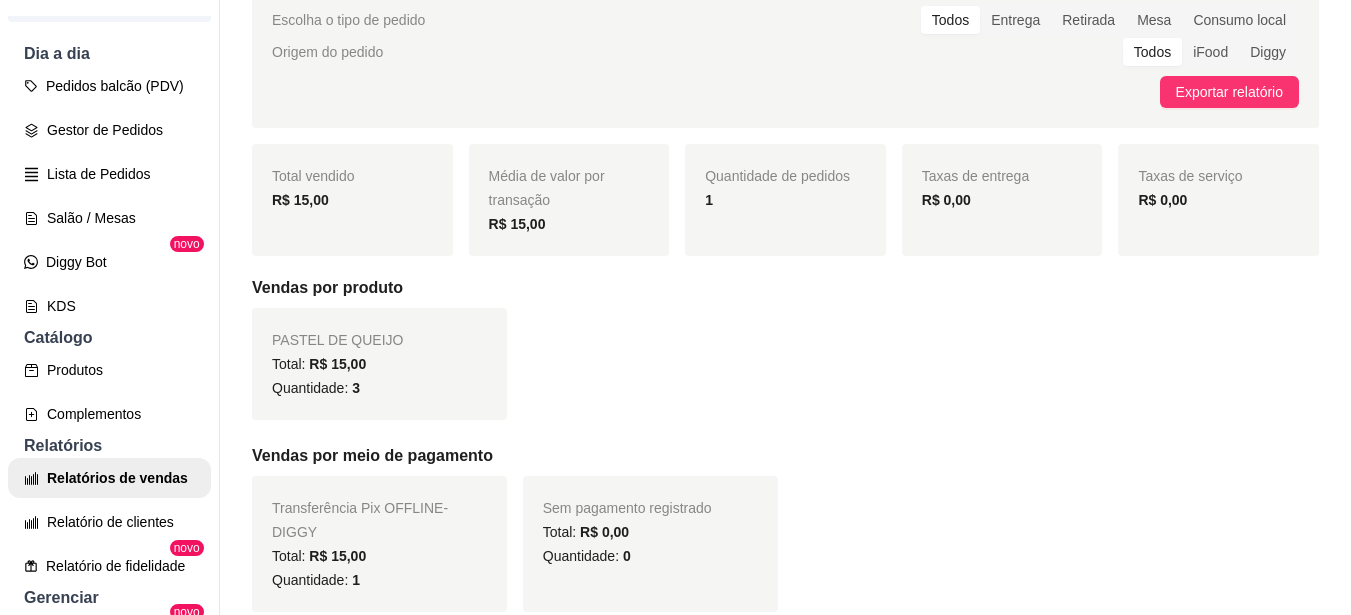 scroll, scrollTop: 0, scrollLeft: 0, axis: both 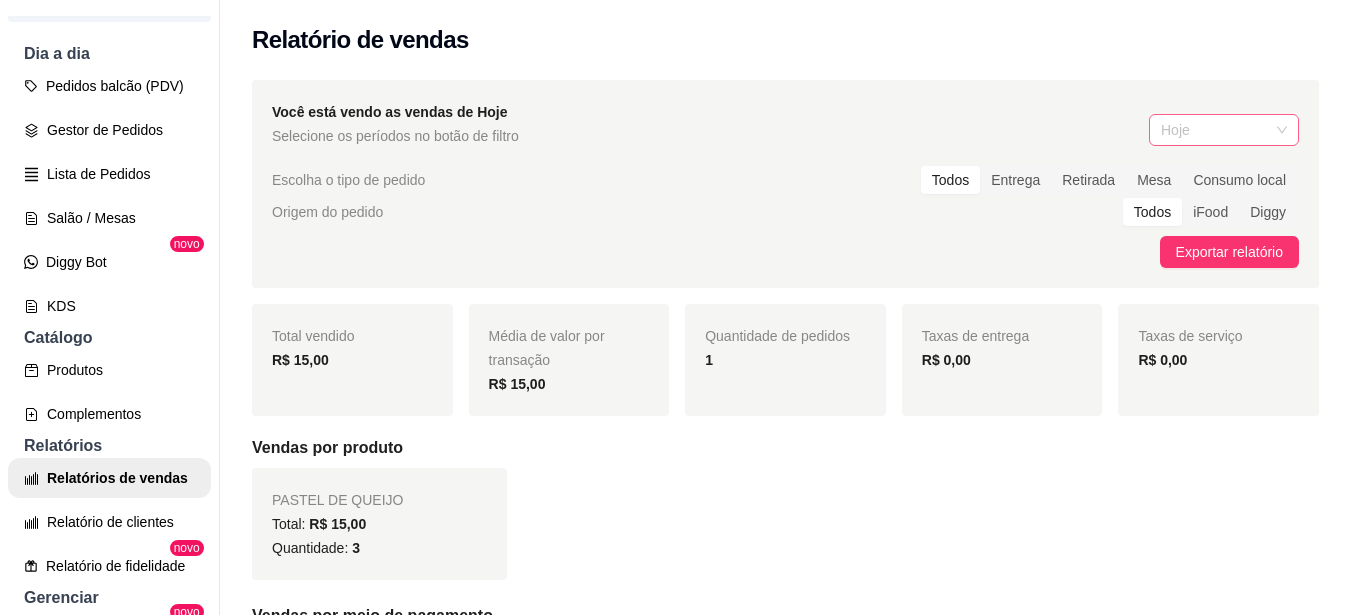 click on "Hoje" at bounding box center (1224, 130) 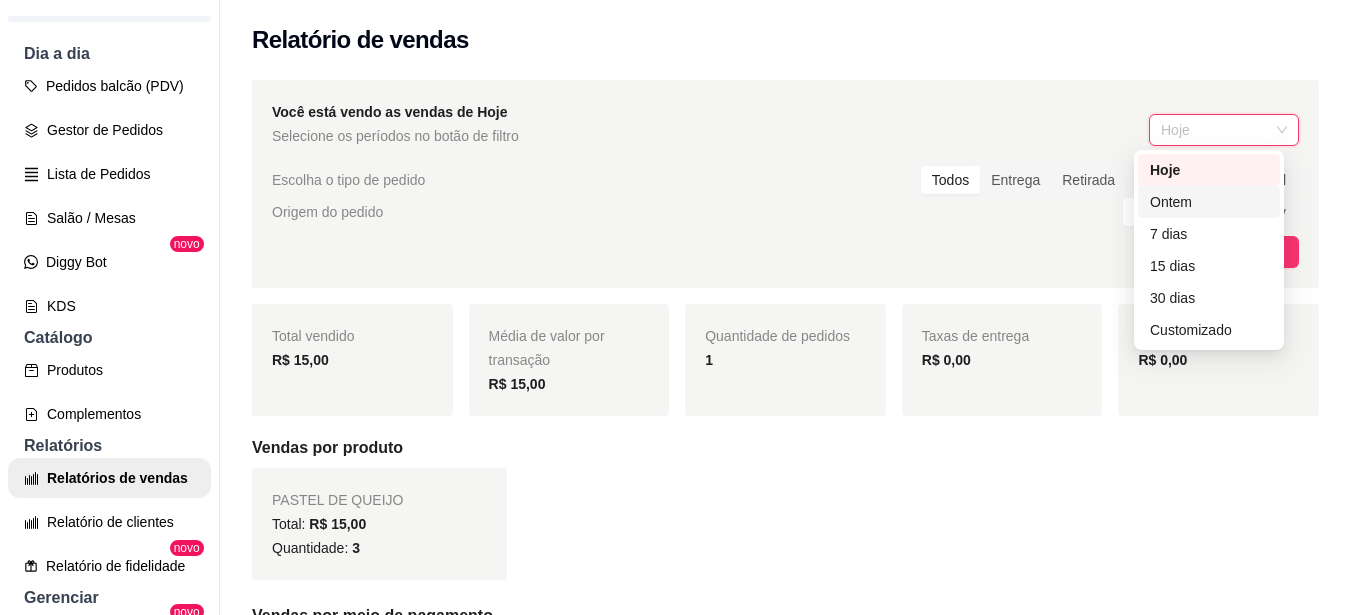 click on "Ontem" at bounding box center [1209, 202] 